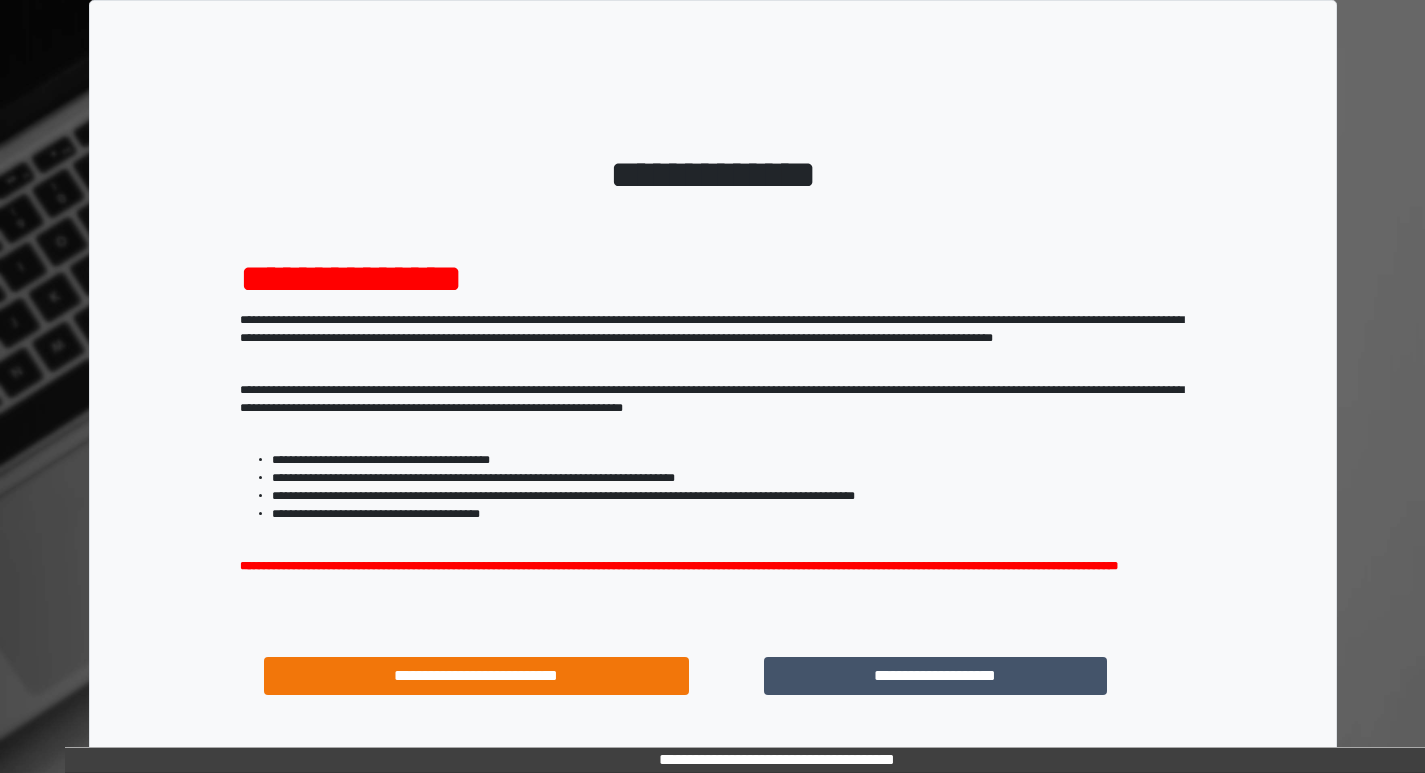 scroll, scrollTop: 0, scrollLeft: 0, axis: both 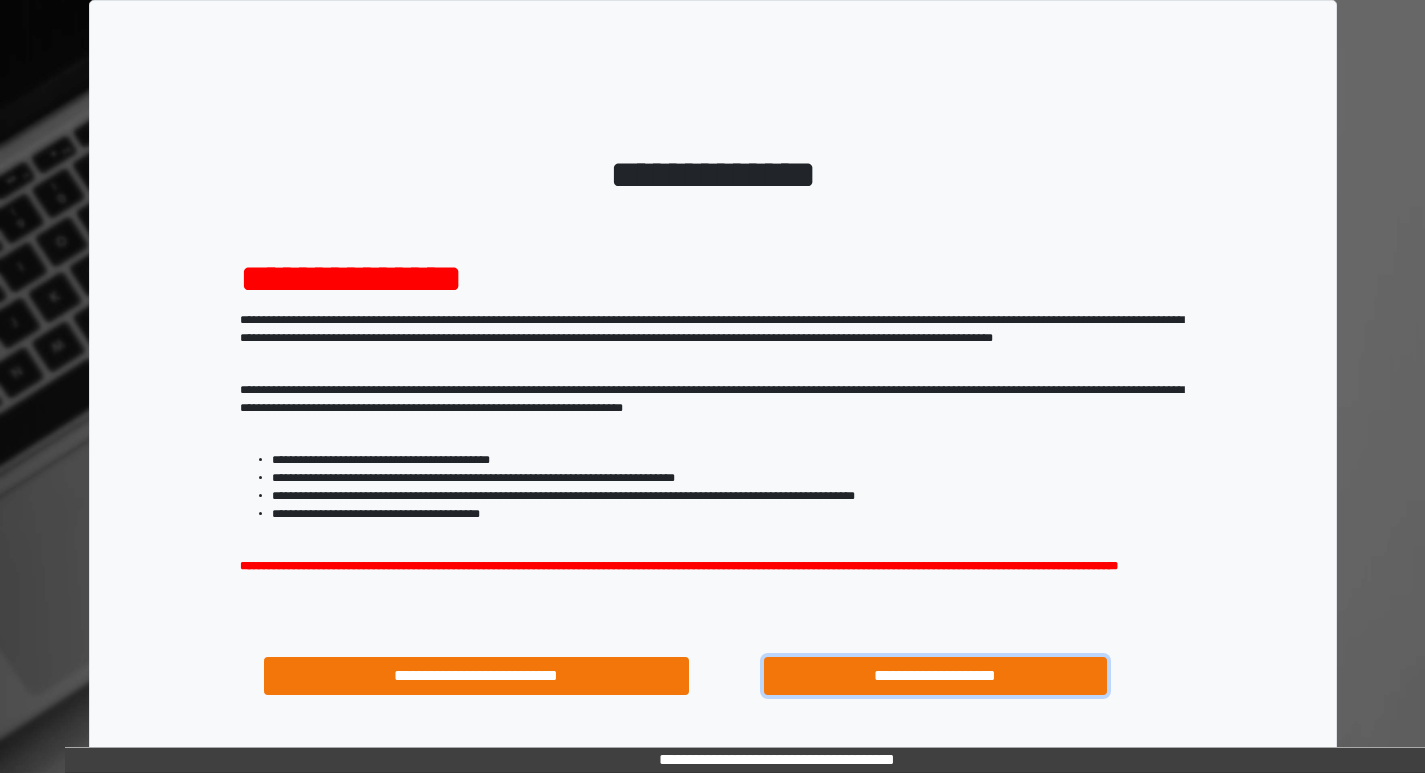 click on "**********" at bounding box center [936, 676] 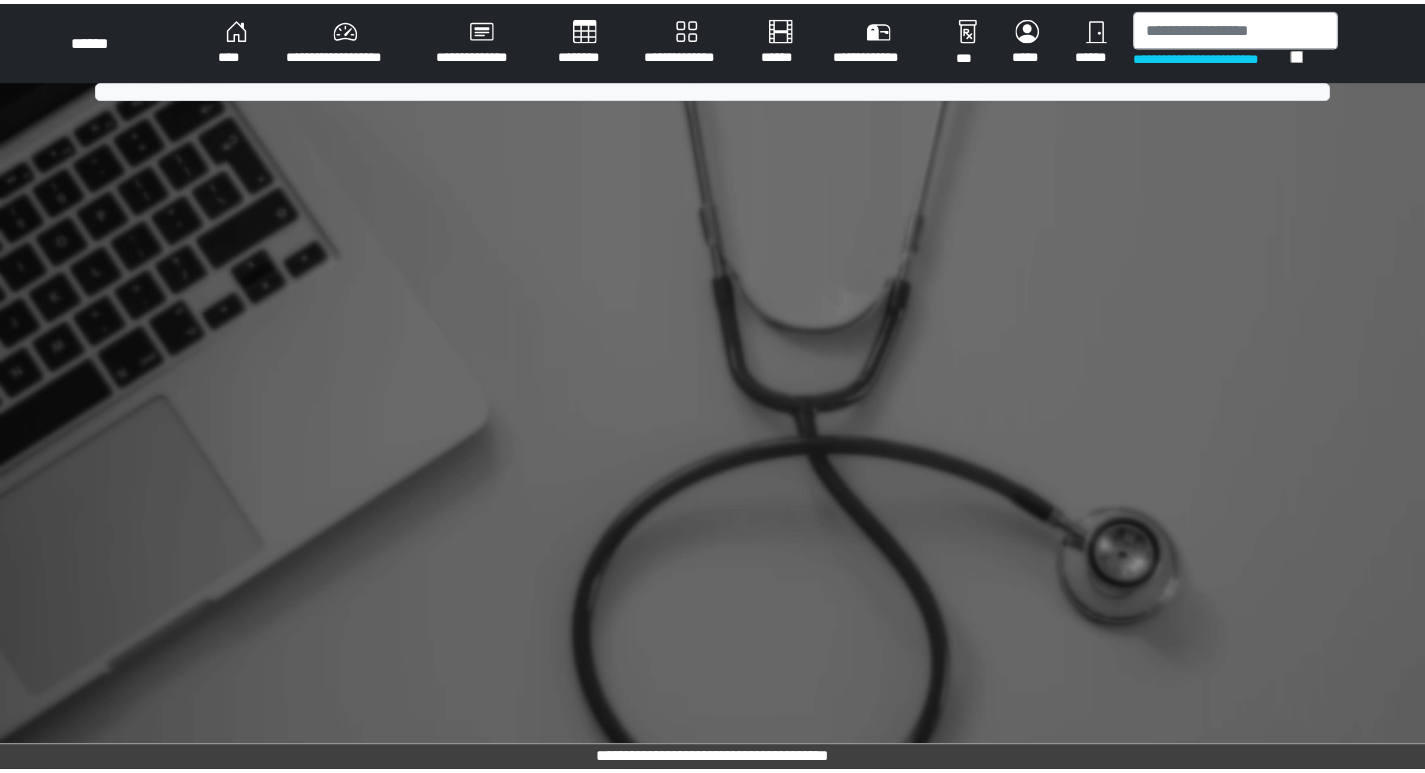 scroll, scrollTop: 0, scrollLeft: 0, axis: both 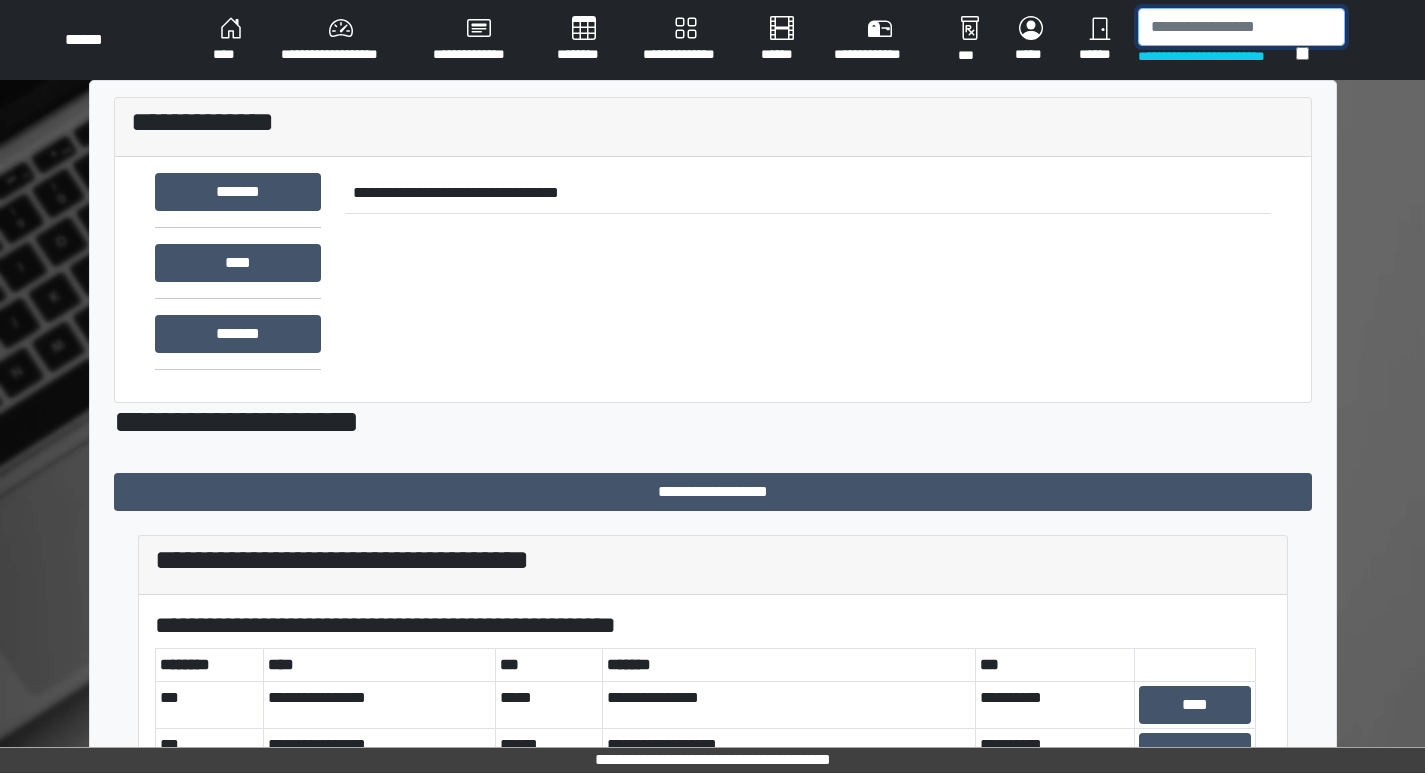 click at bounding box center [1241, 27] 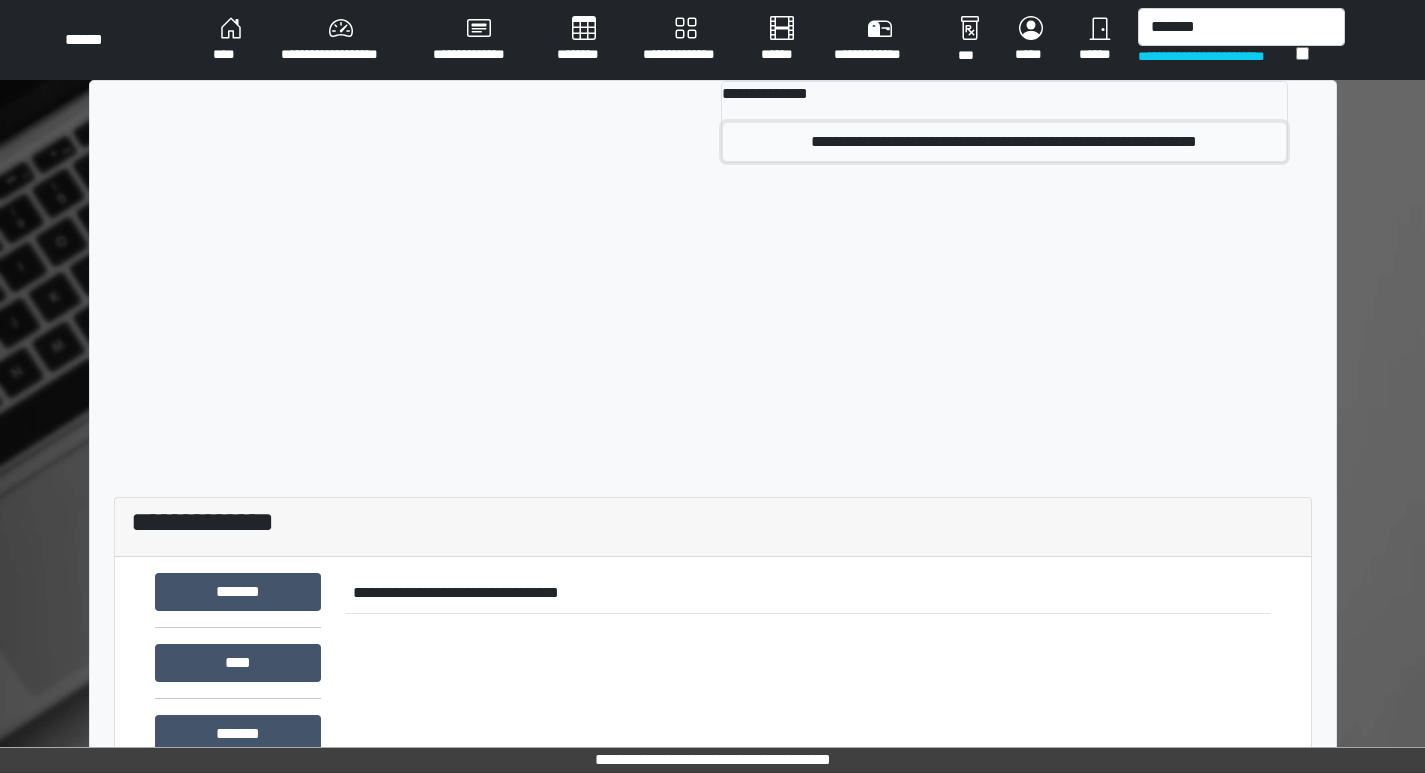 click on "**********" at bounding box center (1004, 142) 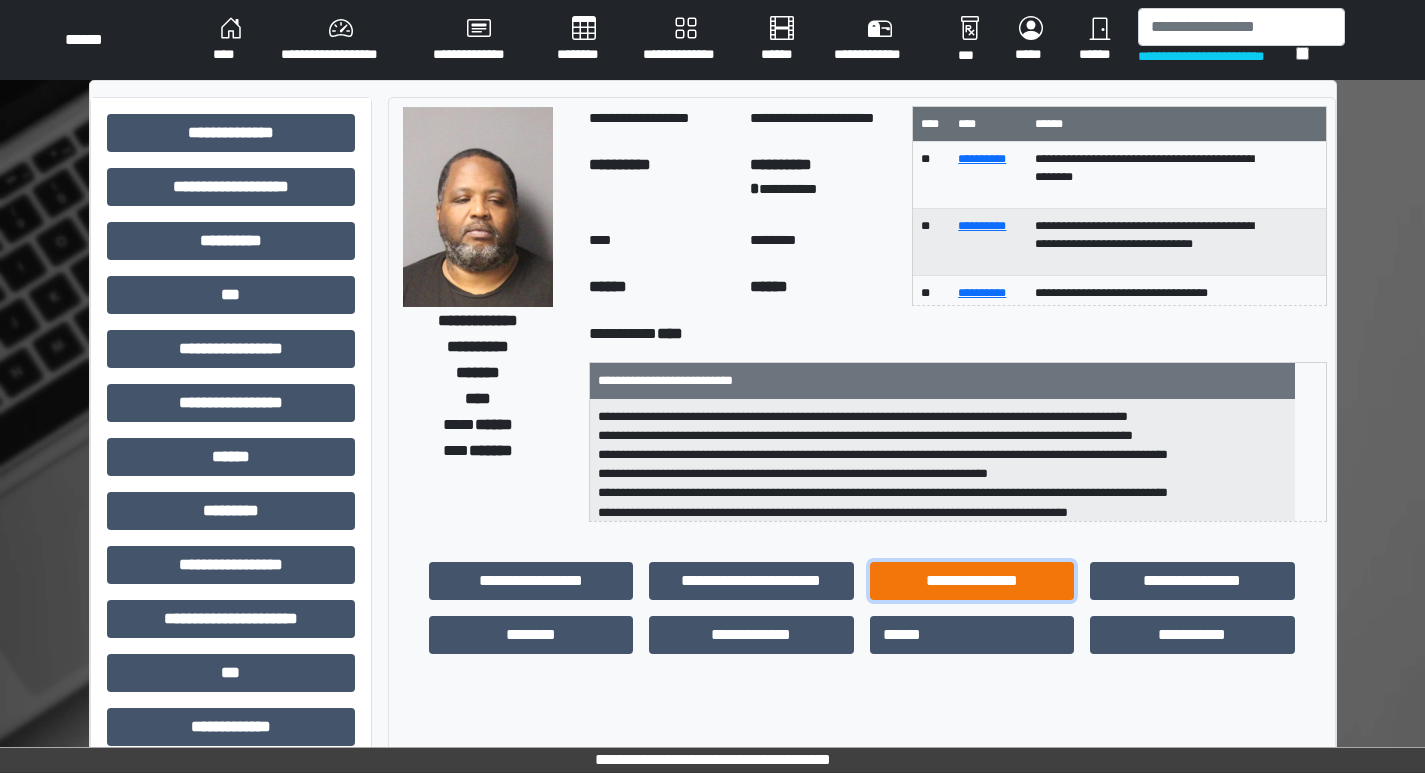 click on "**********" at bounding box center (531, 581) 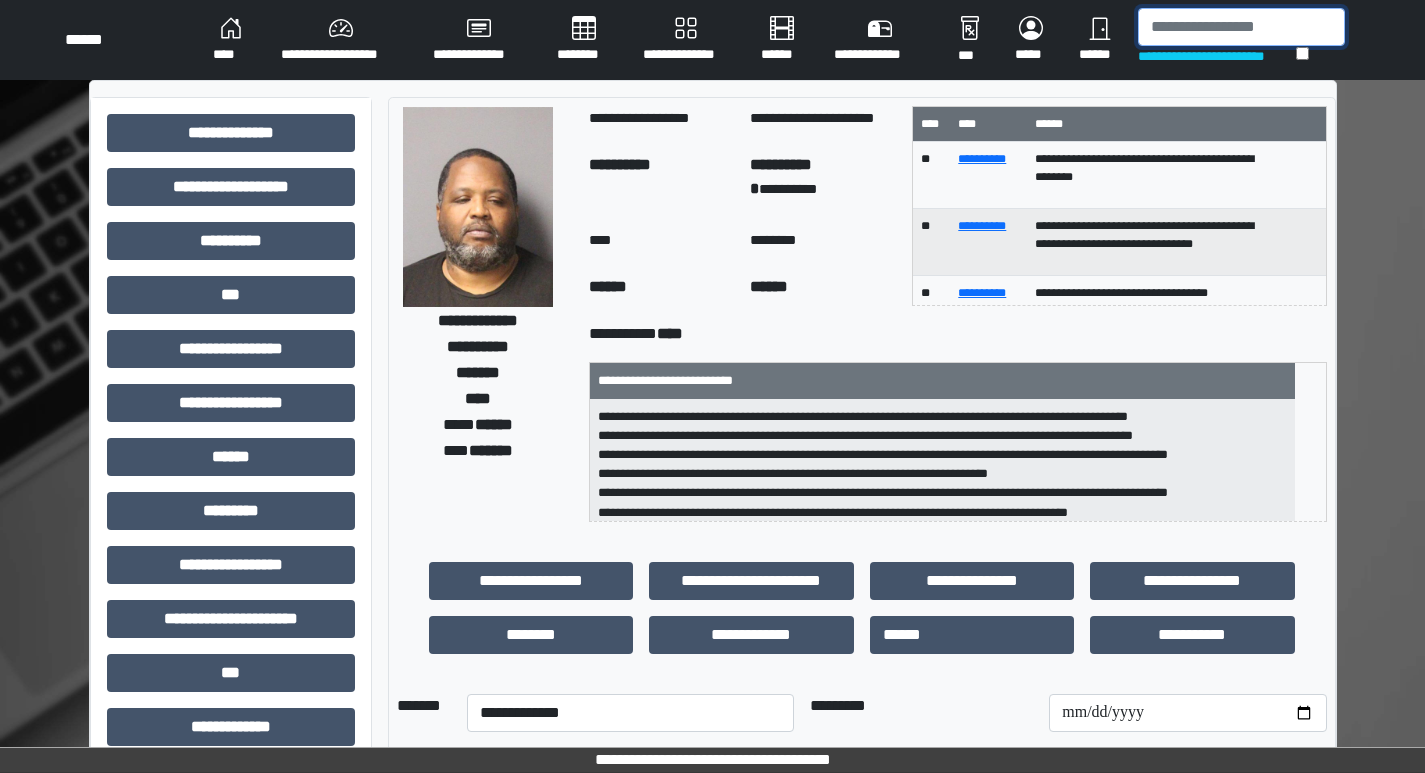 click at bounding box center (1241, 27) 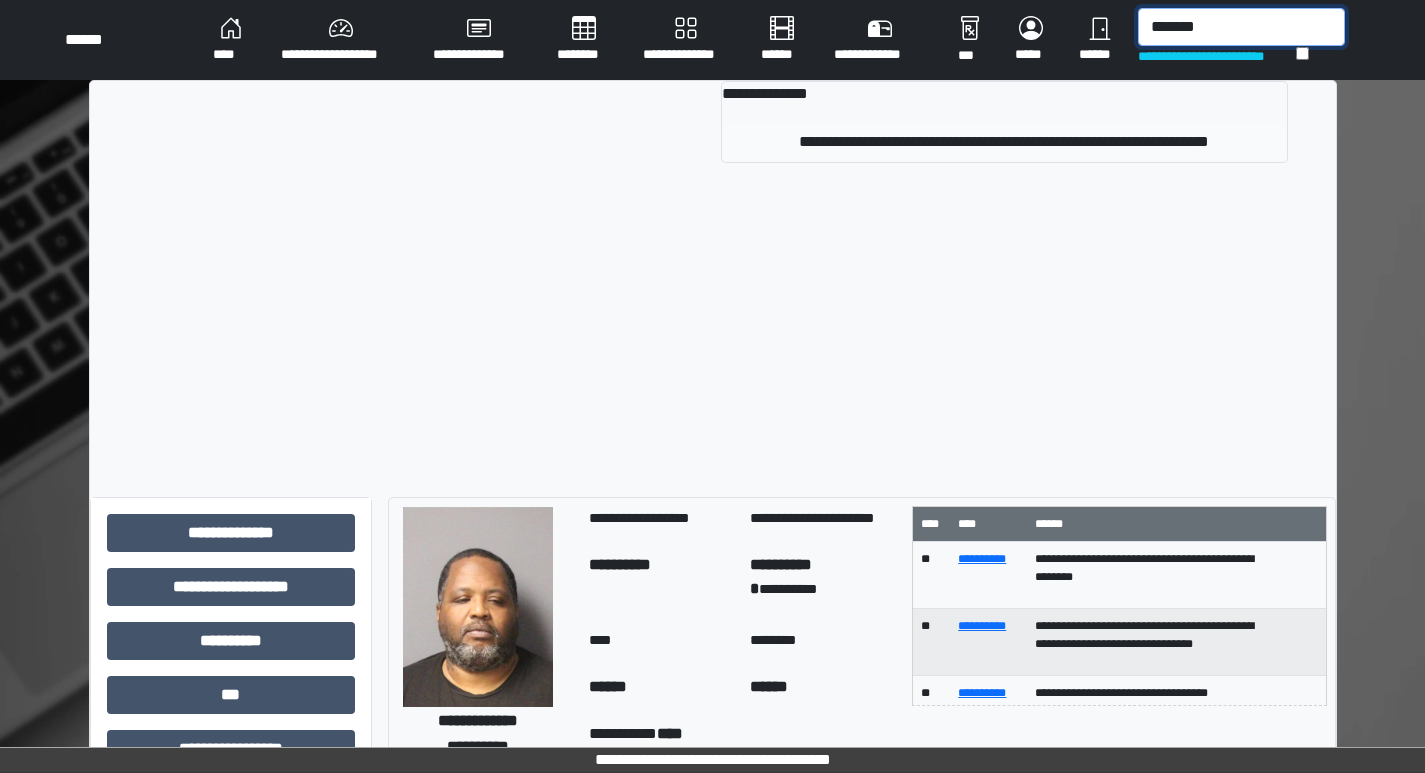 type on "****" 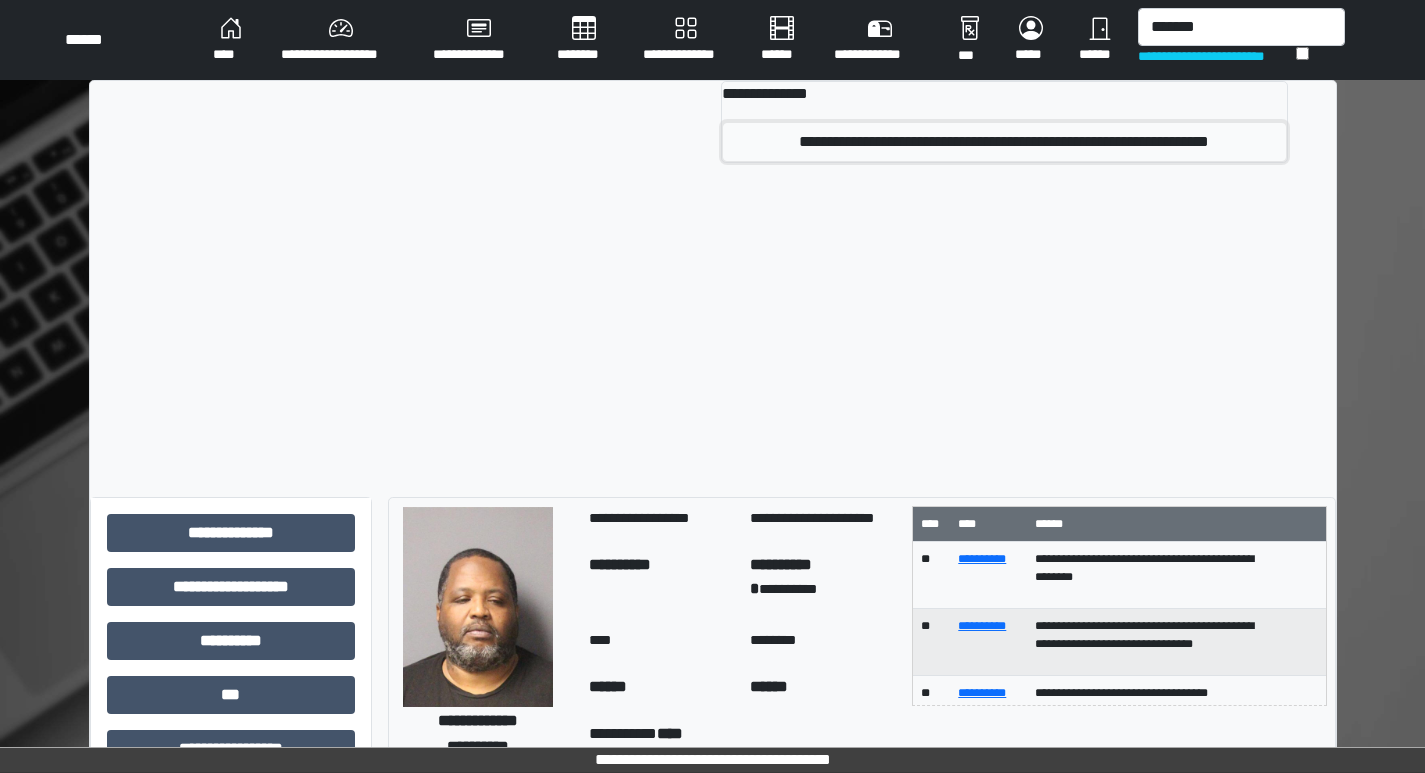 click on "**********" at bounding box center [1004, 142] 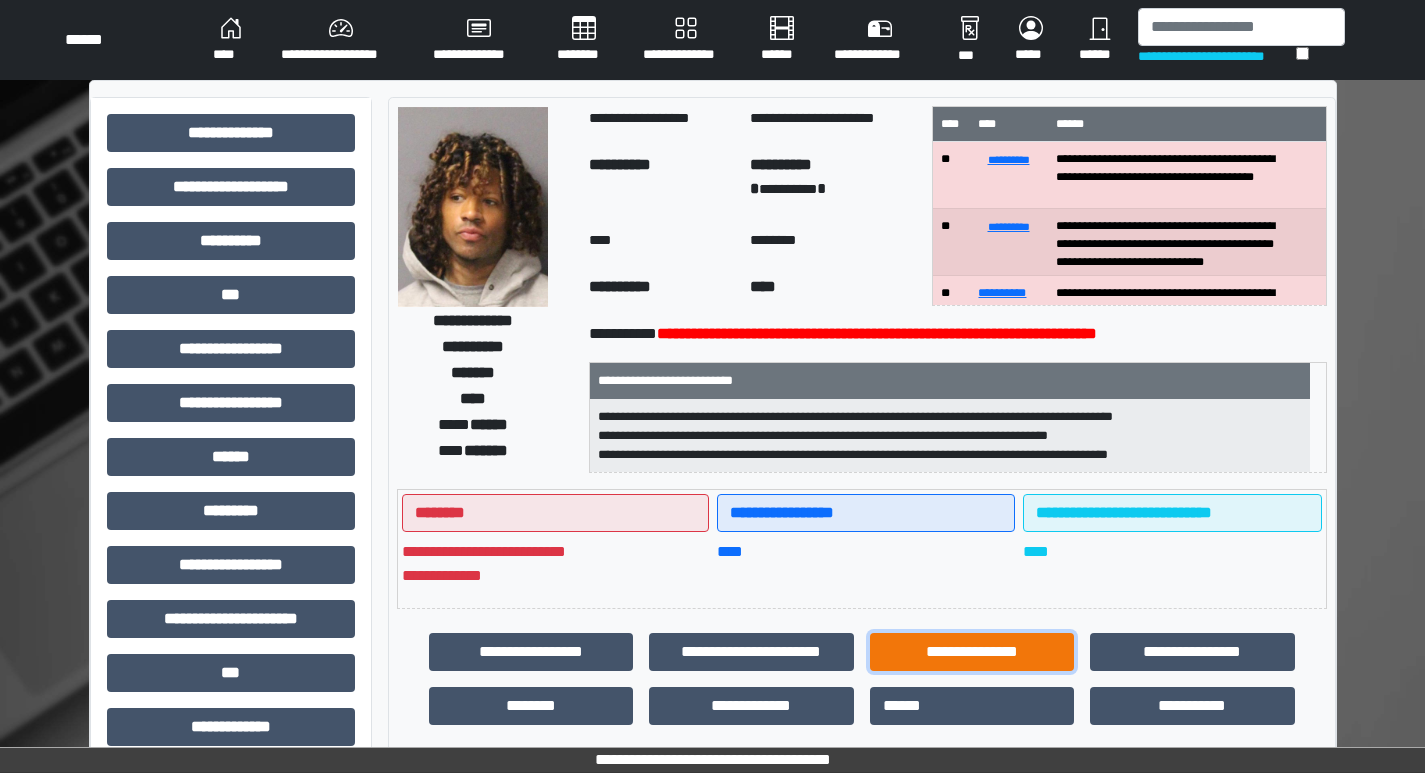 click on "**********" at bounding box center [531, 652] 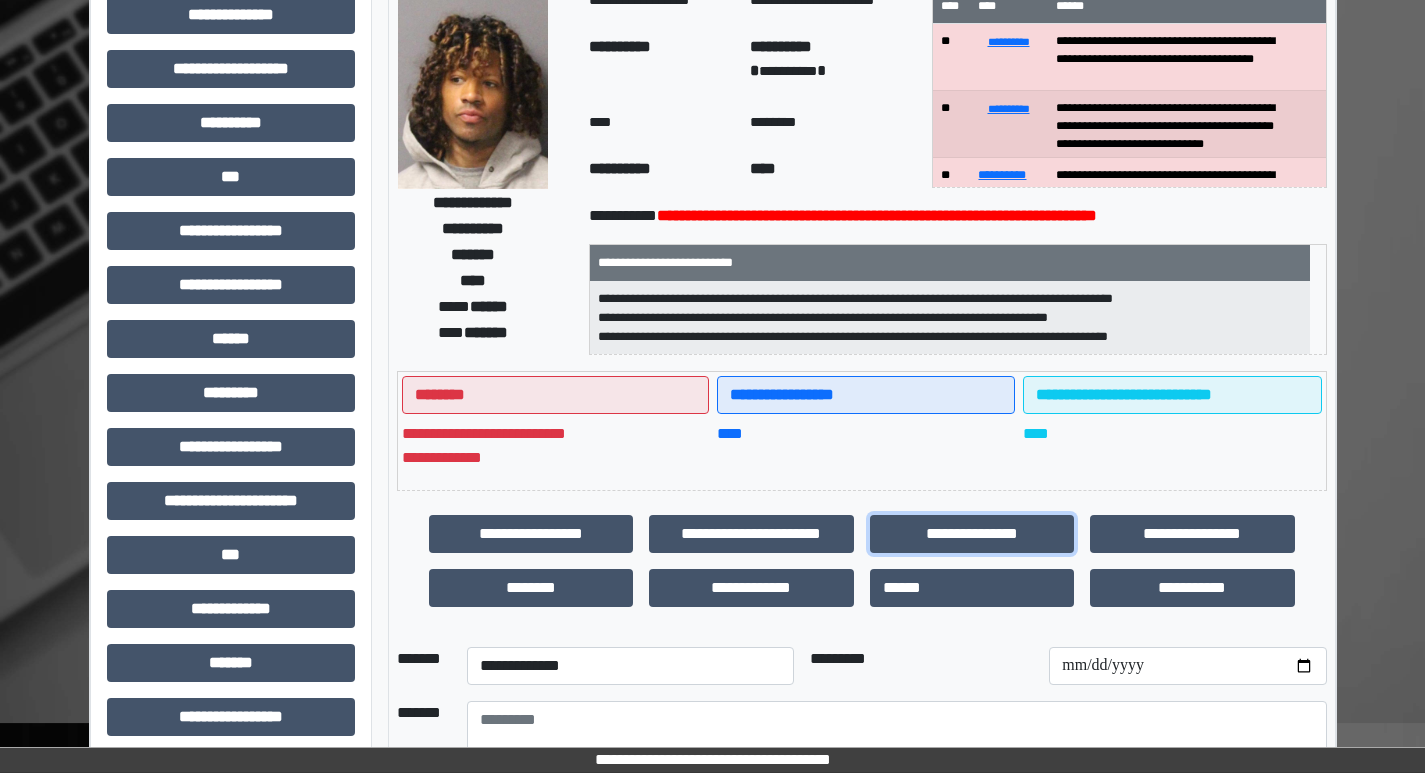 scroll, scrollTop: 300, scrollLeft: 0, axis: vertical 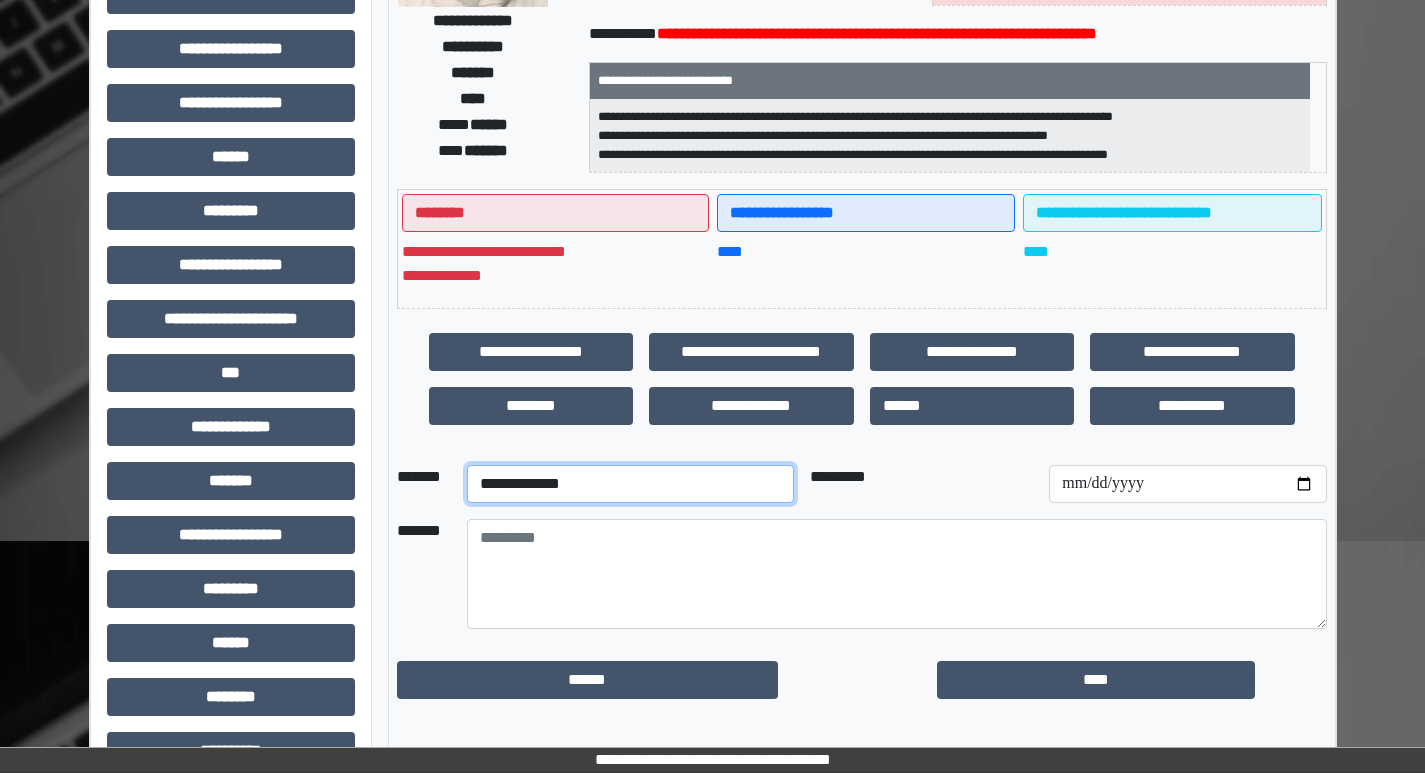 click on "**********" at bounding box center [630, 484] 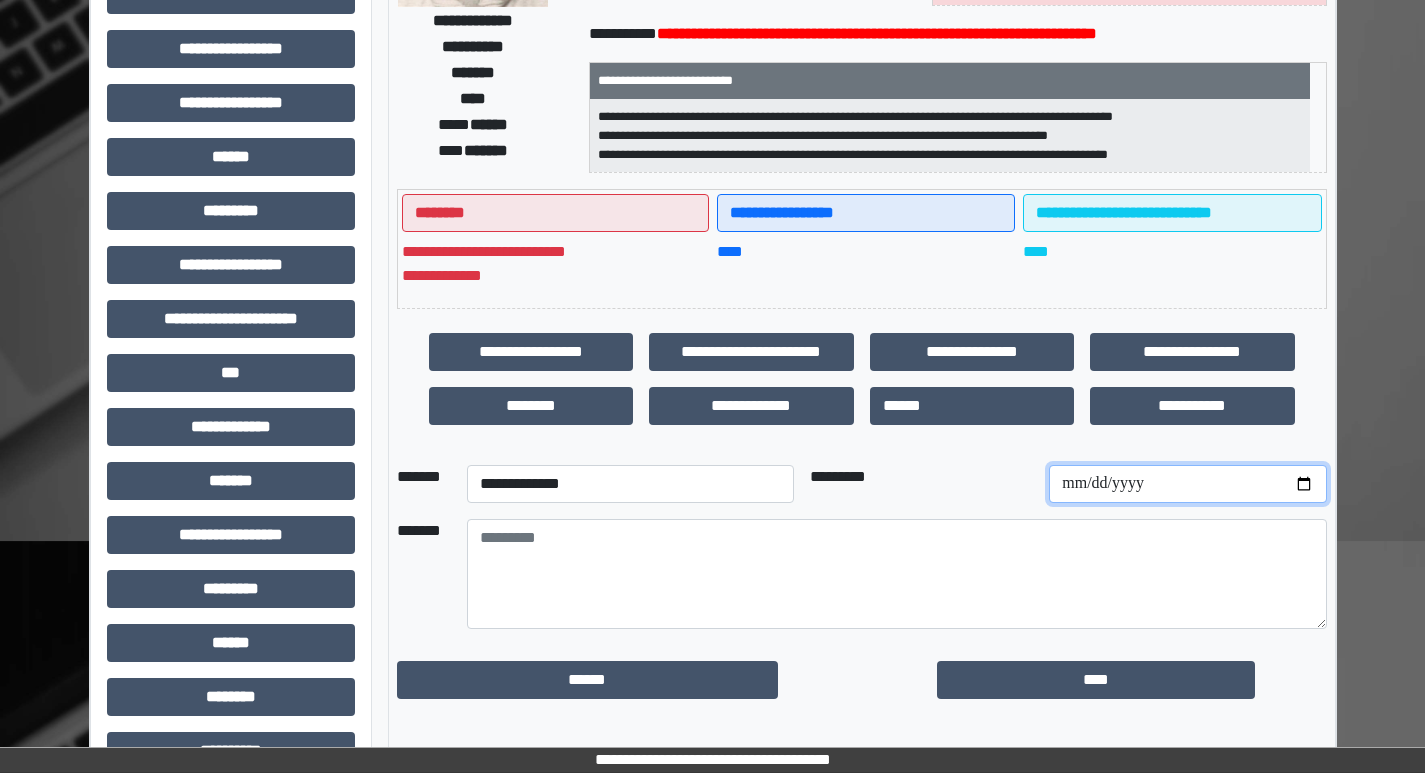 click at bounding box center [1187, 484] 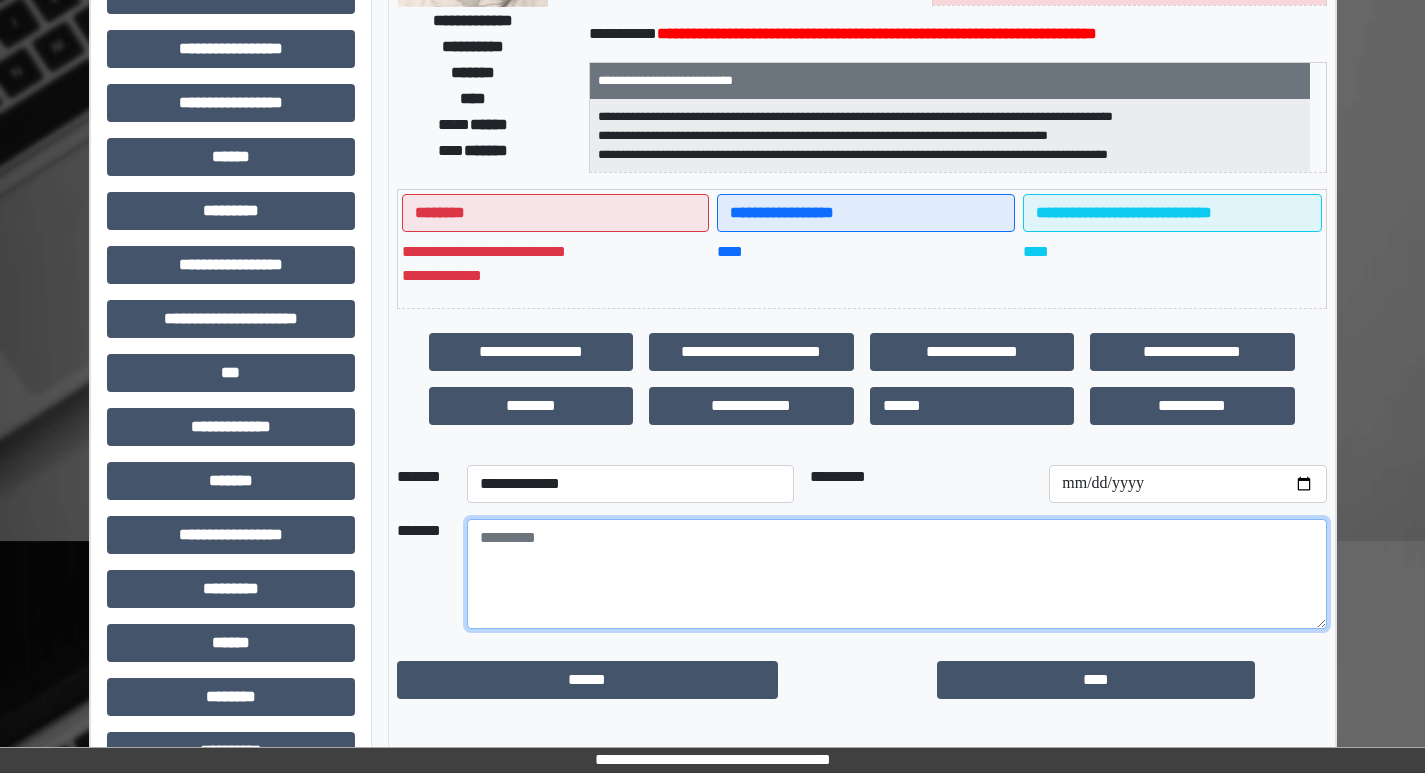 click at bounding box center [897, 574] 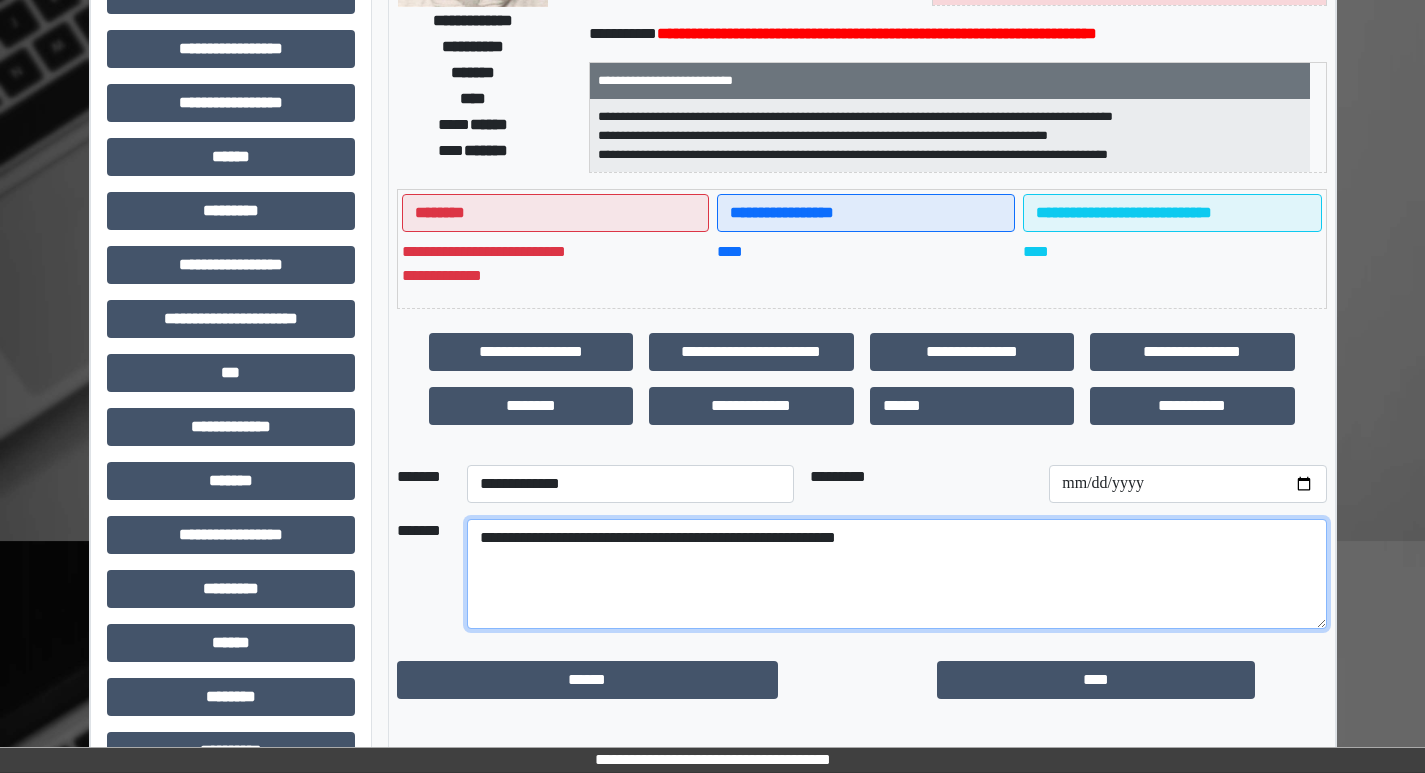 click on "**********" at bounding box center [897, 574] 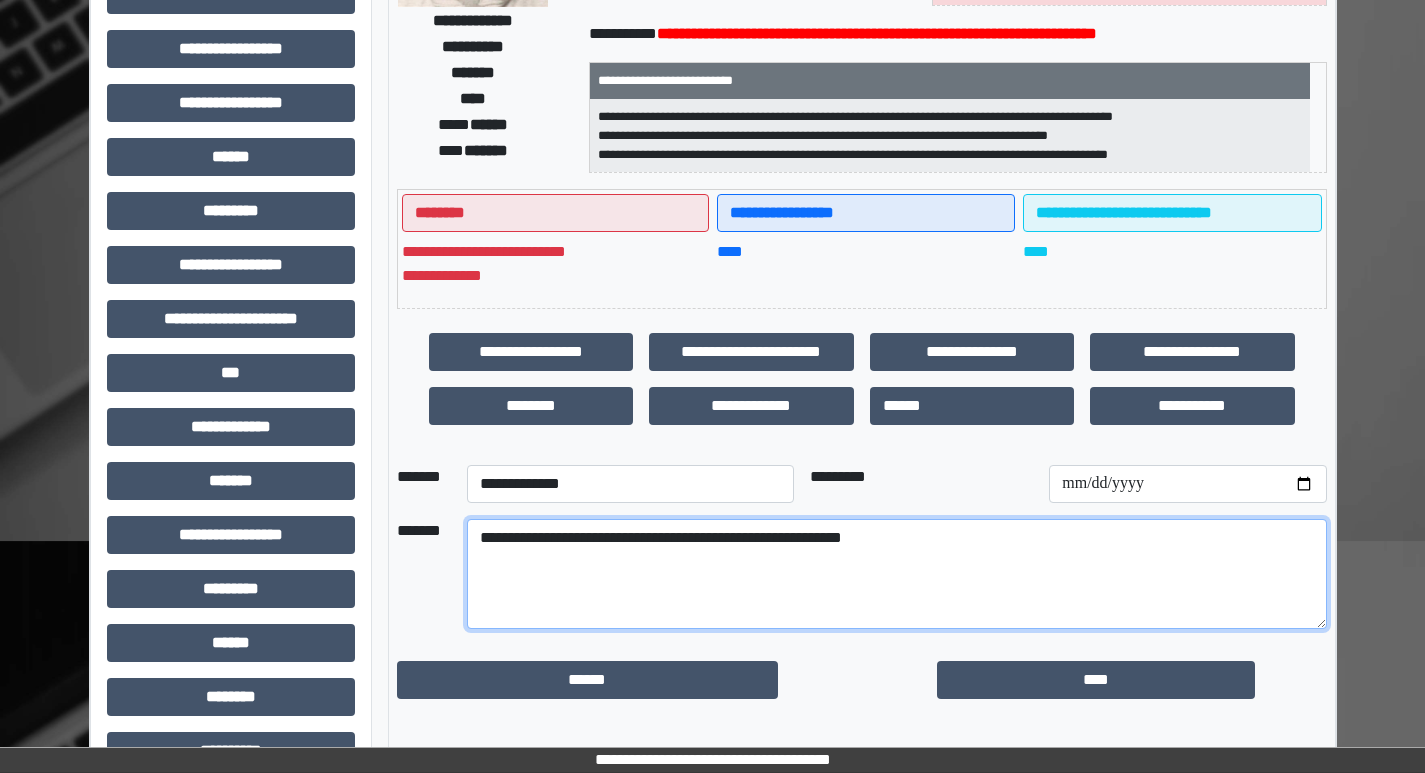 click on "**********" at bounding box center [897, 574] 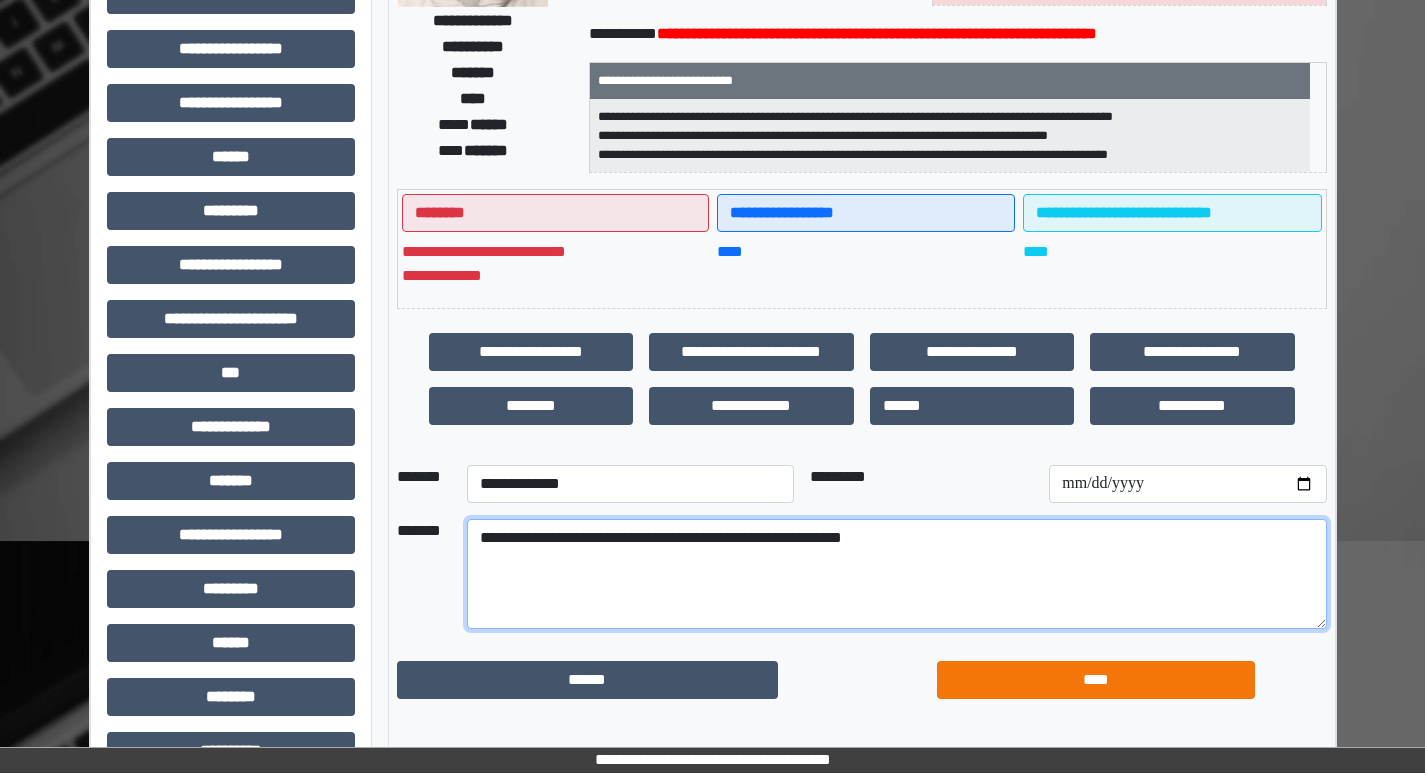 type on "**********" 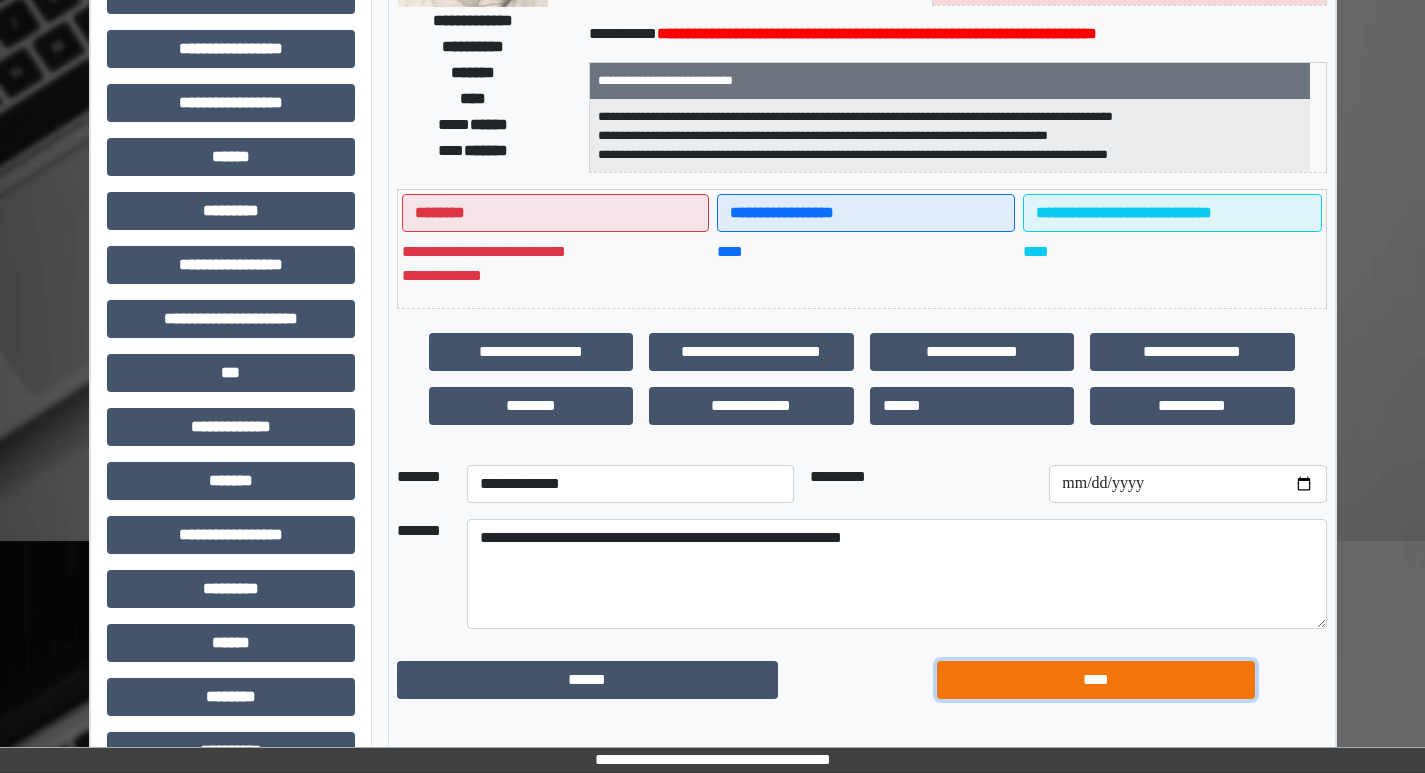 click on "****" at bounding box center (587, 680) 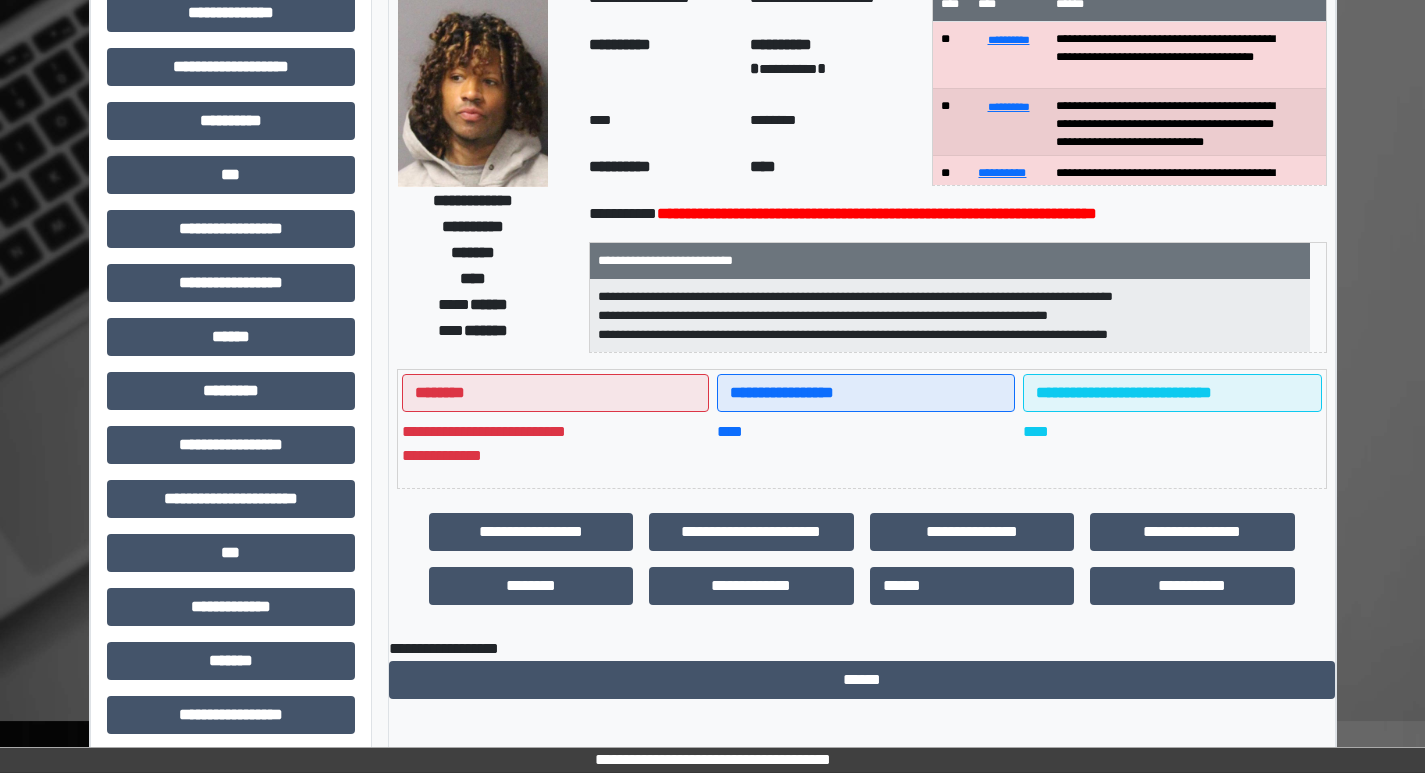 scroll, scrollTop: 0, scrollLeft: 0, axis: both 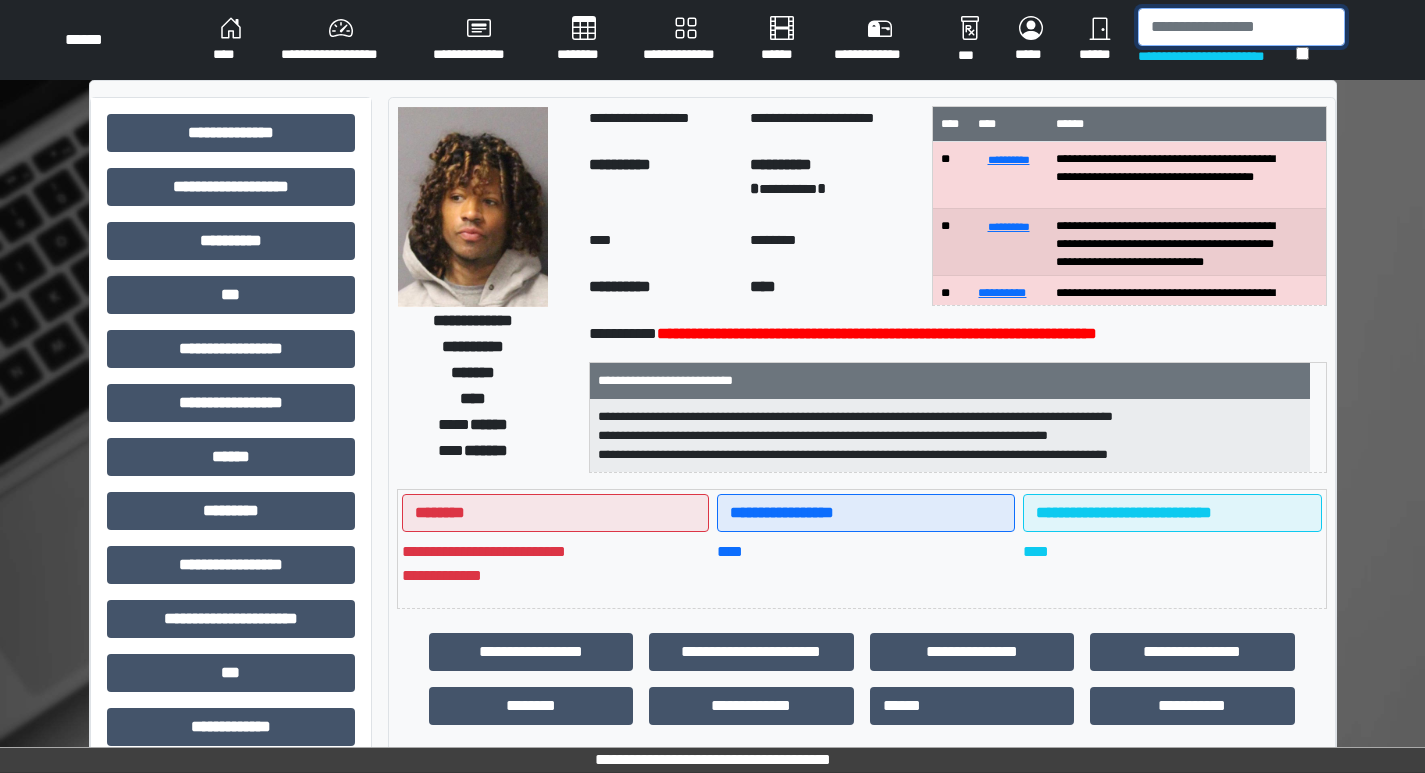 click at bounding box center (1241, 27) 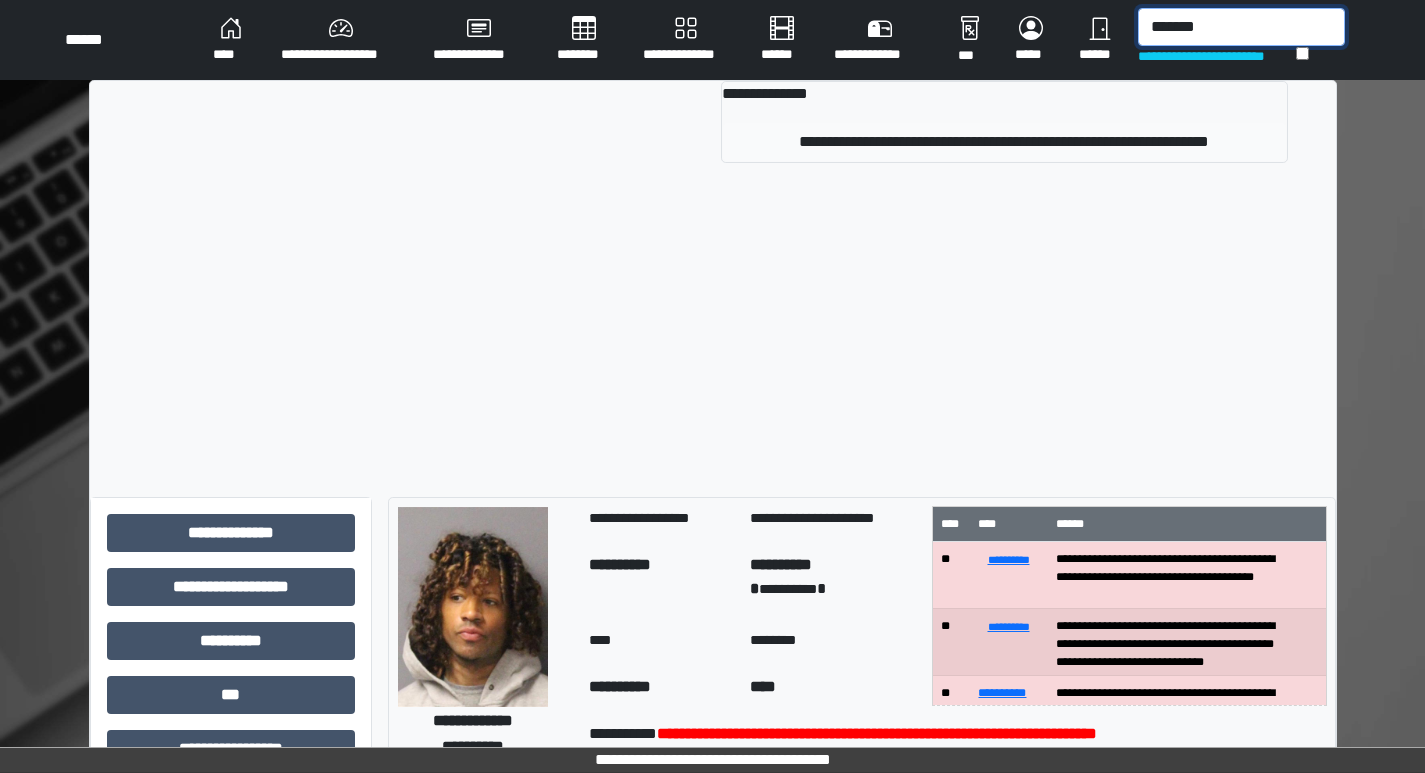 type on "****" 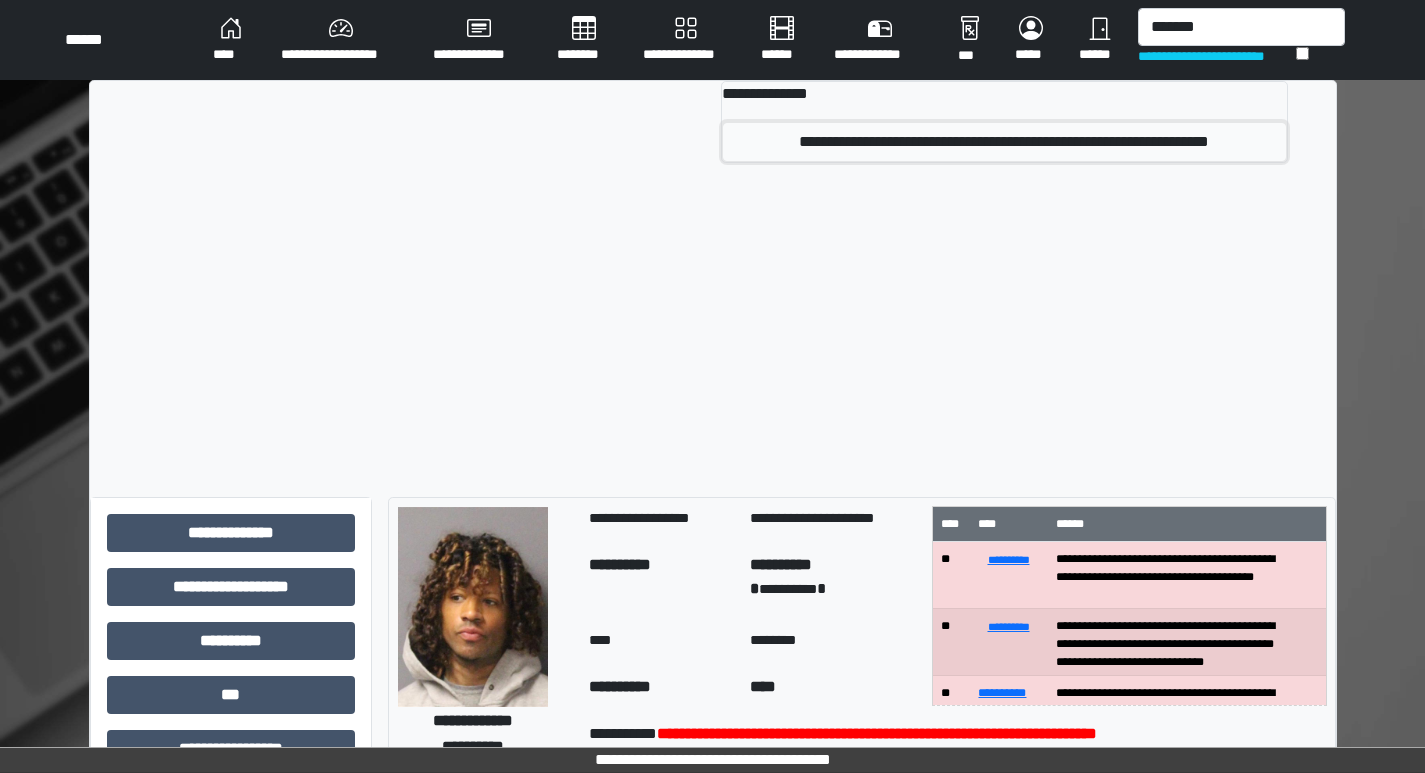 click on "**********" at bounding box center [1004, 142] 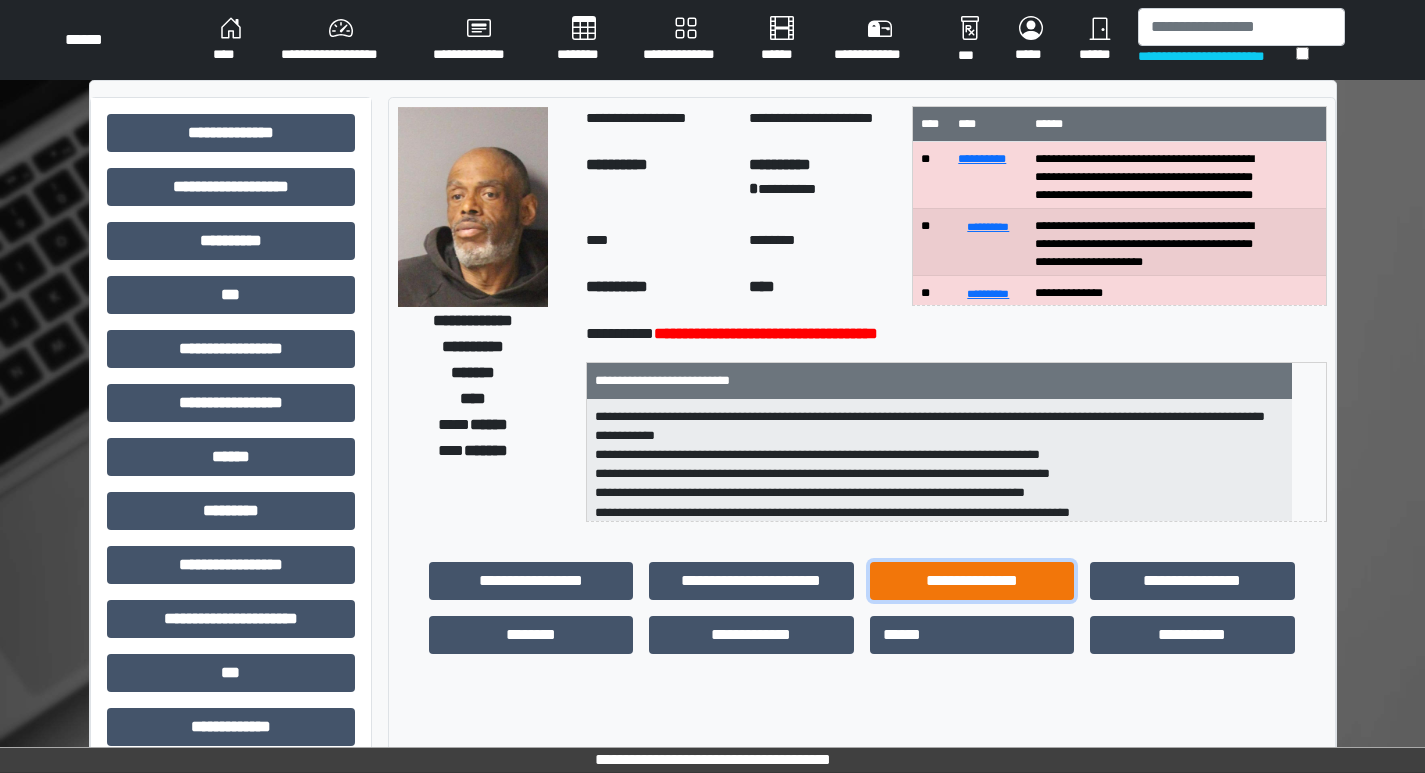 click on "**********" at bounding box center [531, 581] 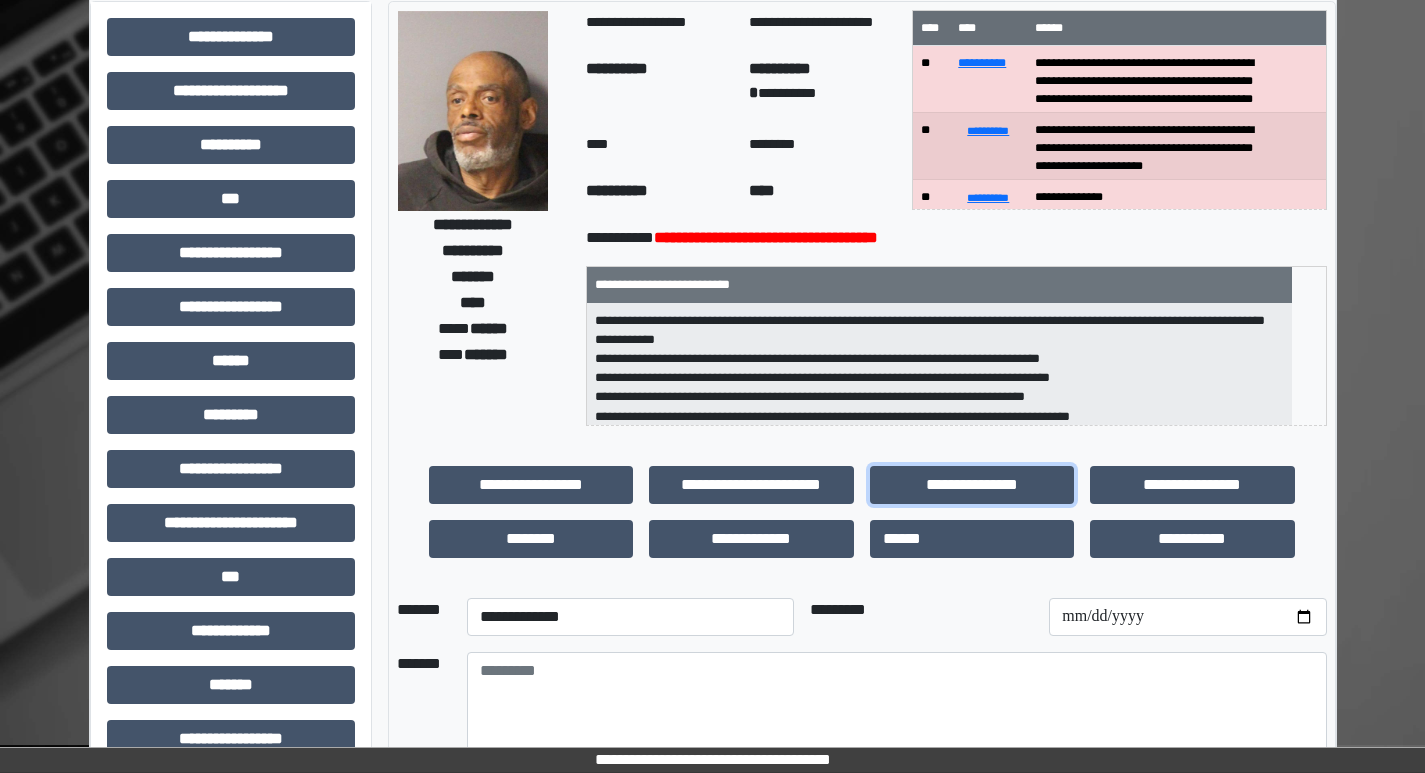 scroll, scrollTop: 300, scrollLeft: 0, axis: vertical 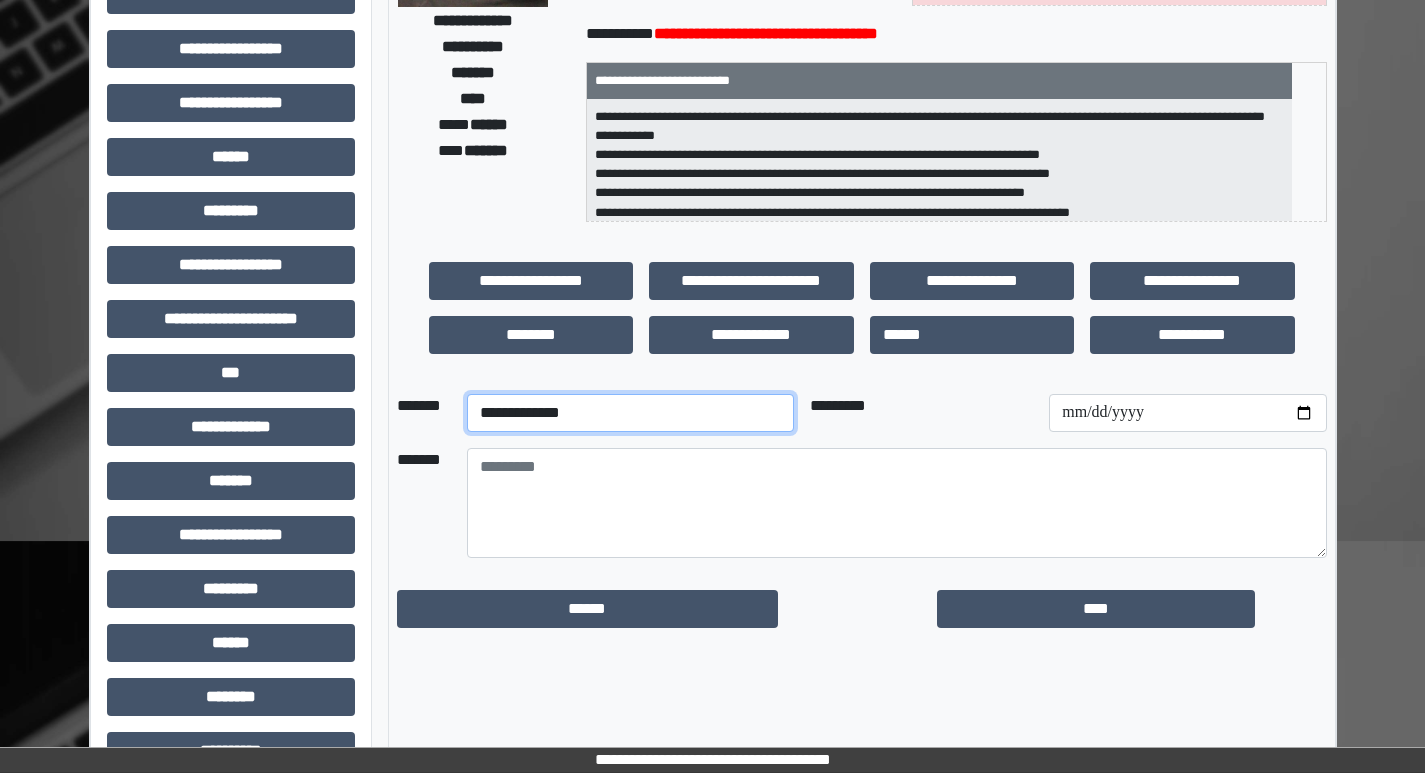 click on "**********" at bounding box center (630, 413) 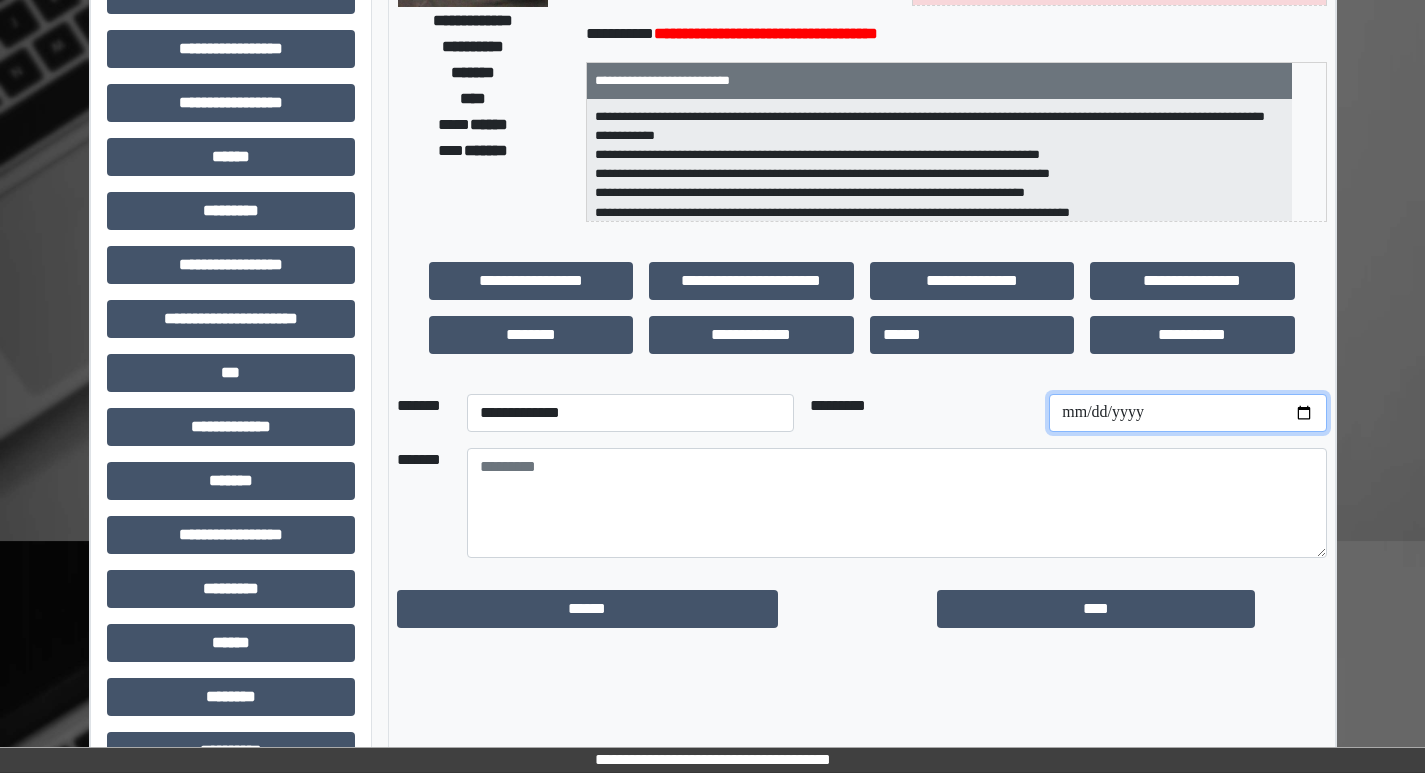 click at bounding box center (1187, 413) 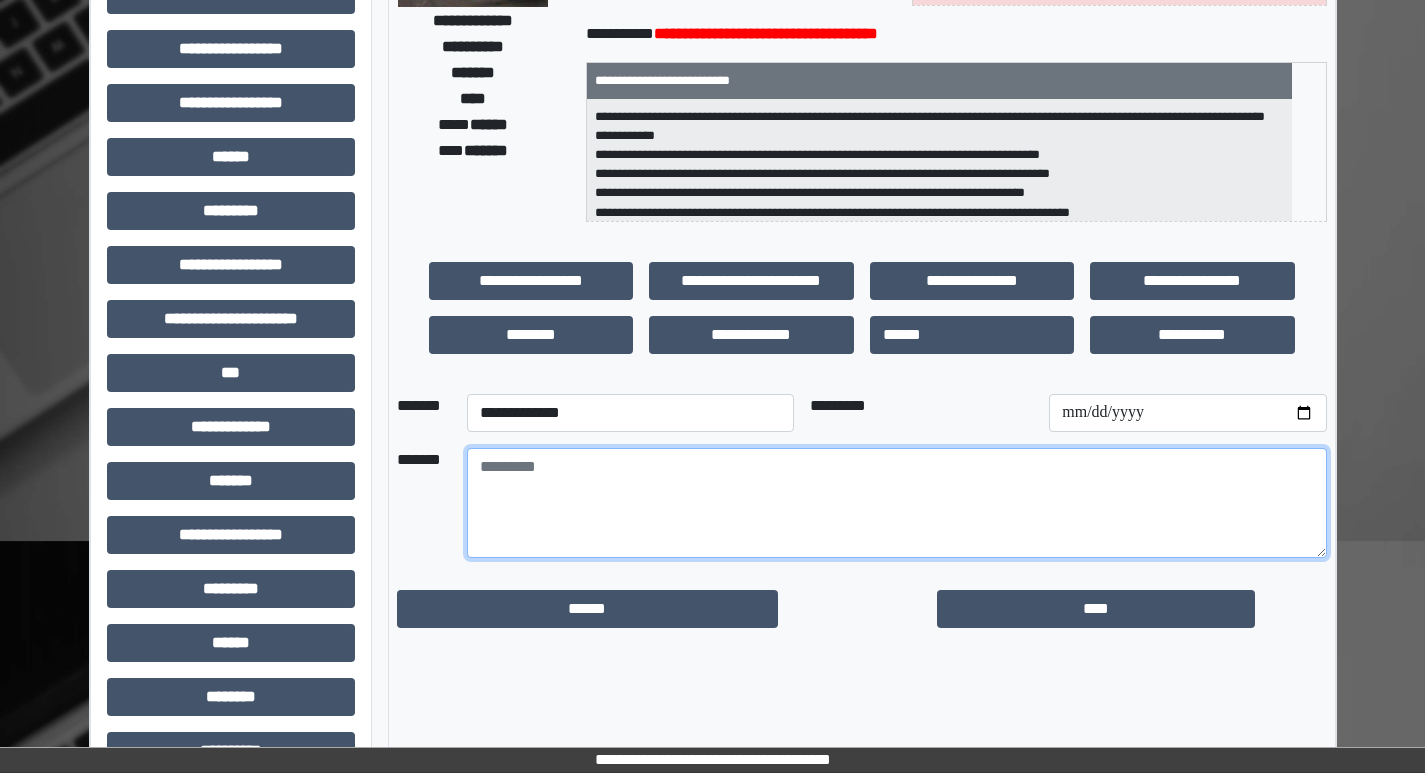 click at bounding box center [897, 503] 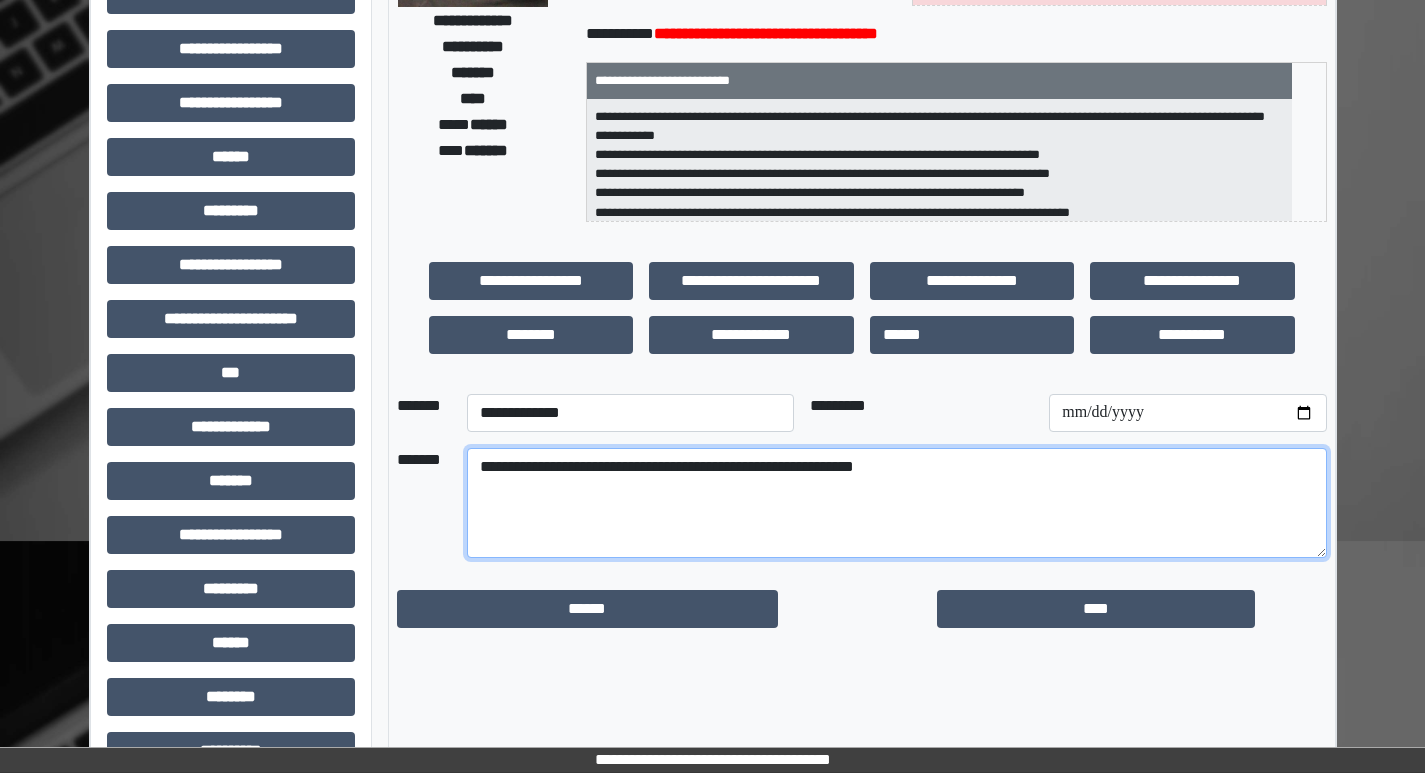click on "**********" at bounding box center [897, 503] 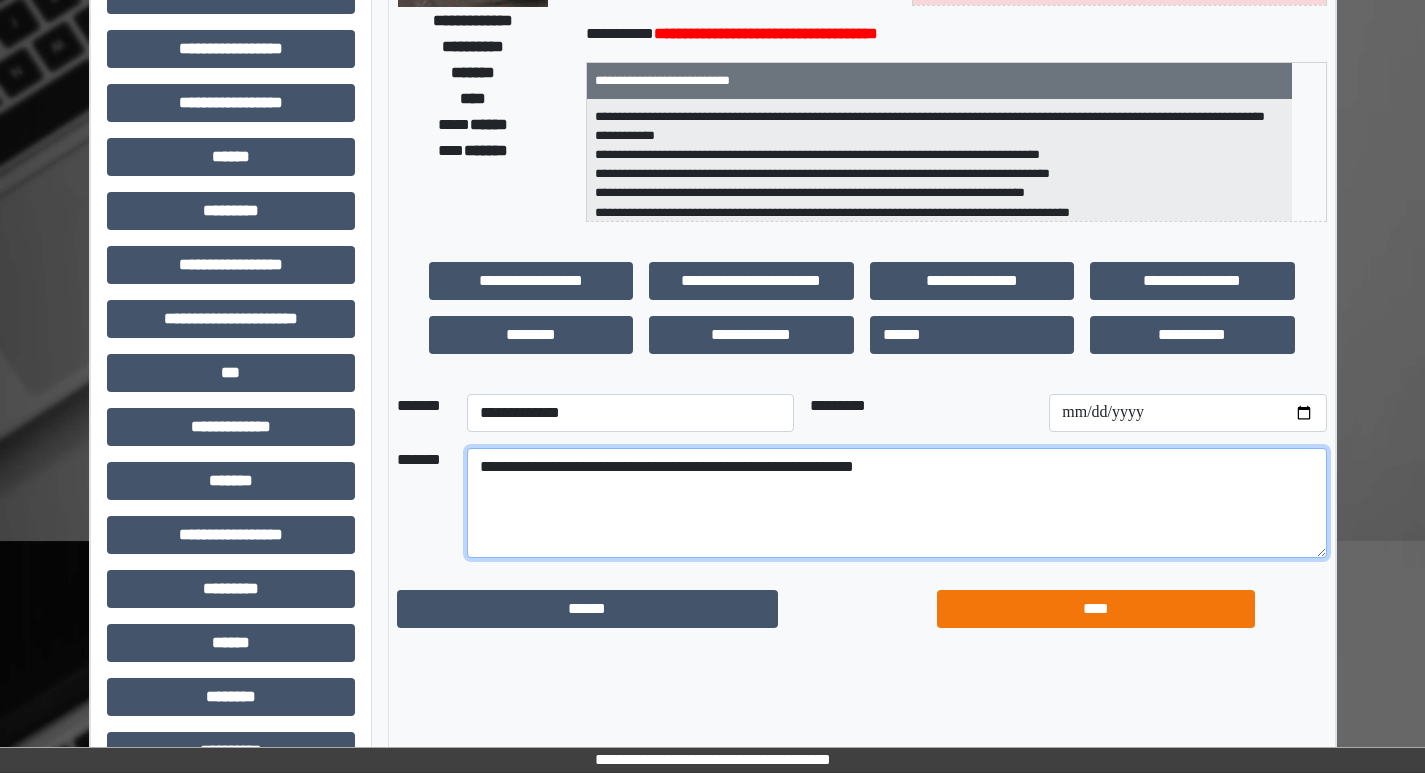 type on "**********" 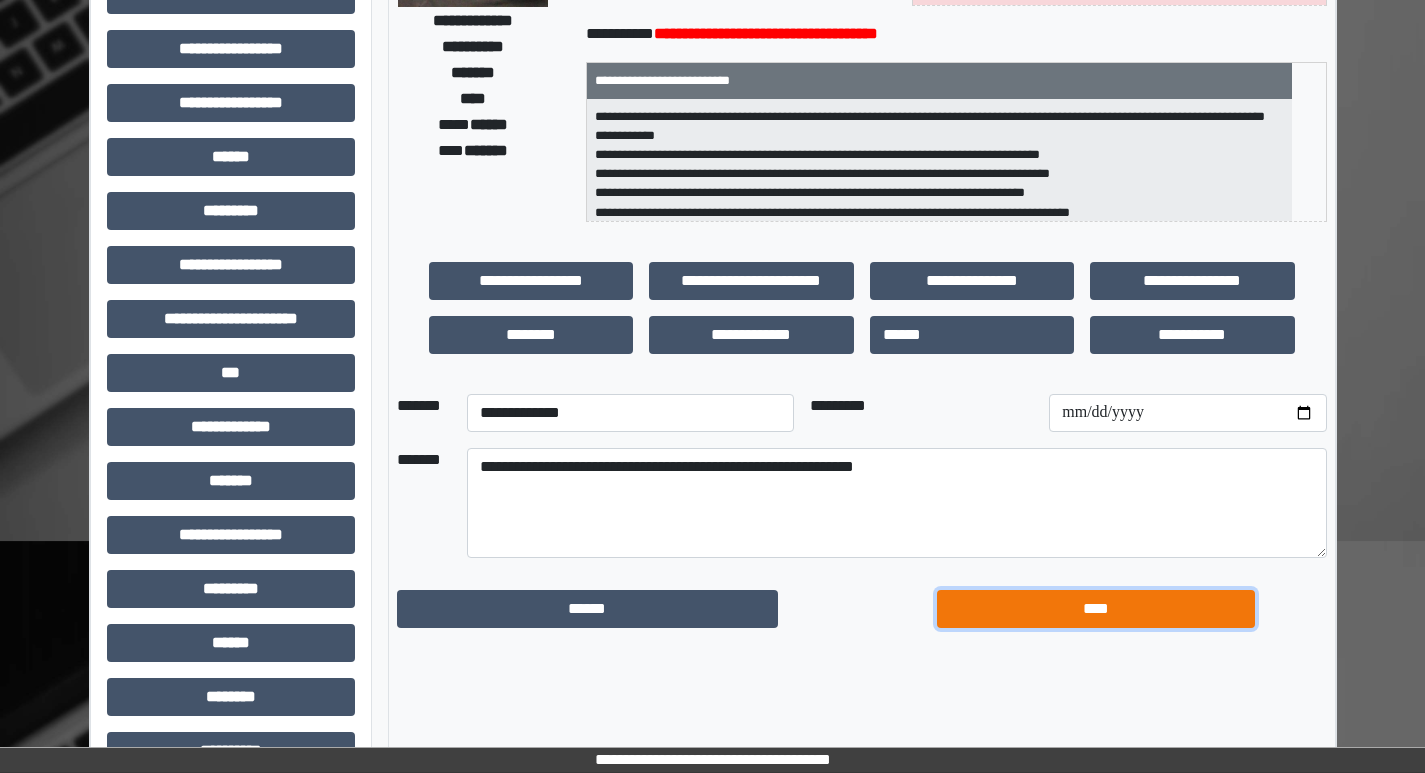 click on "****" at bounding box center (587, 609) 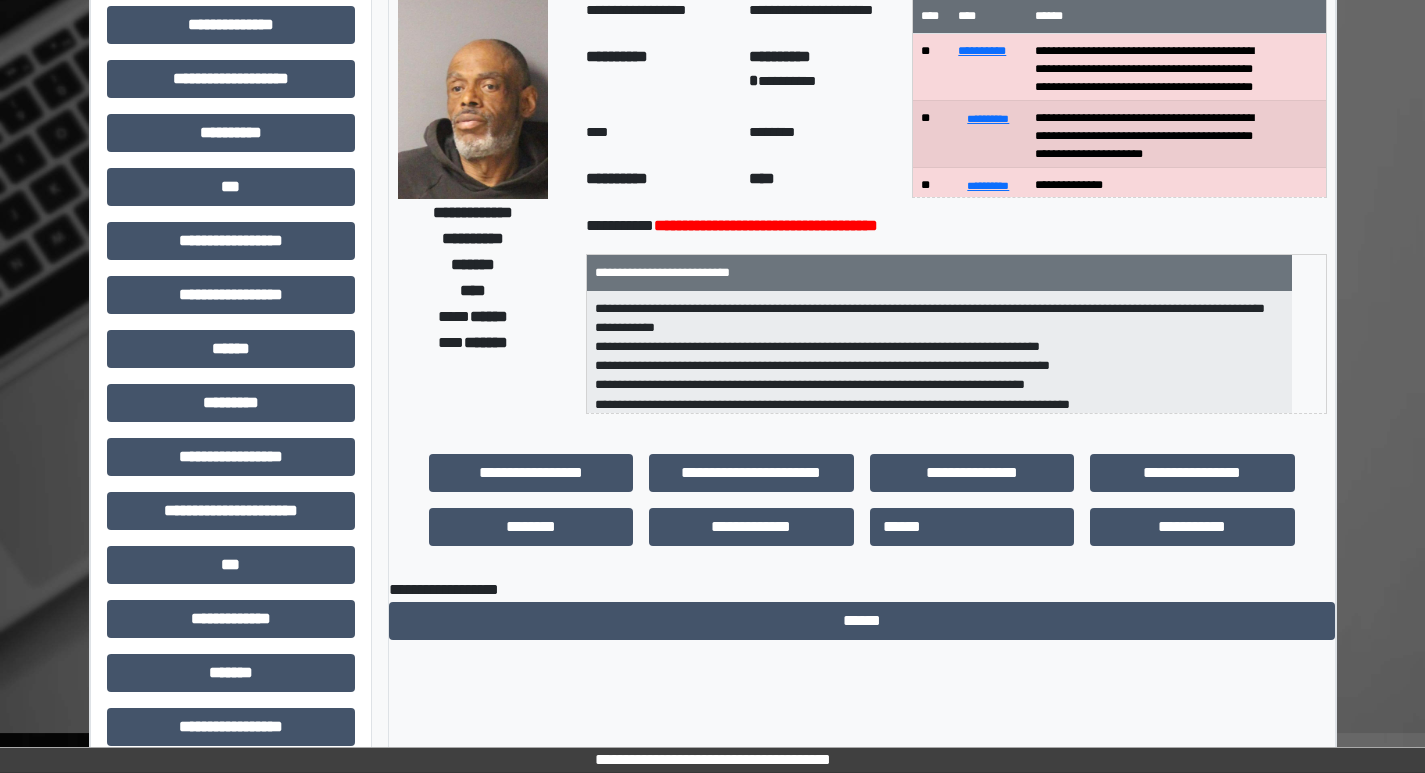 scroll, scrollTop: 0, scrollLeft: 0, axis: both 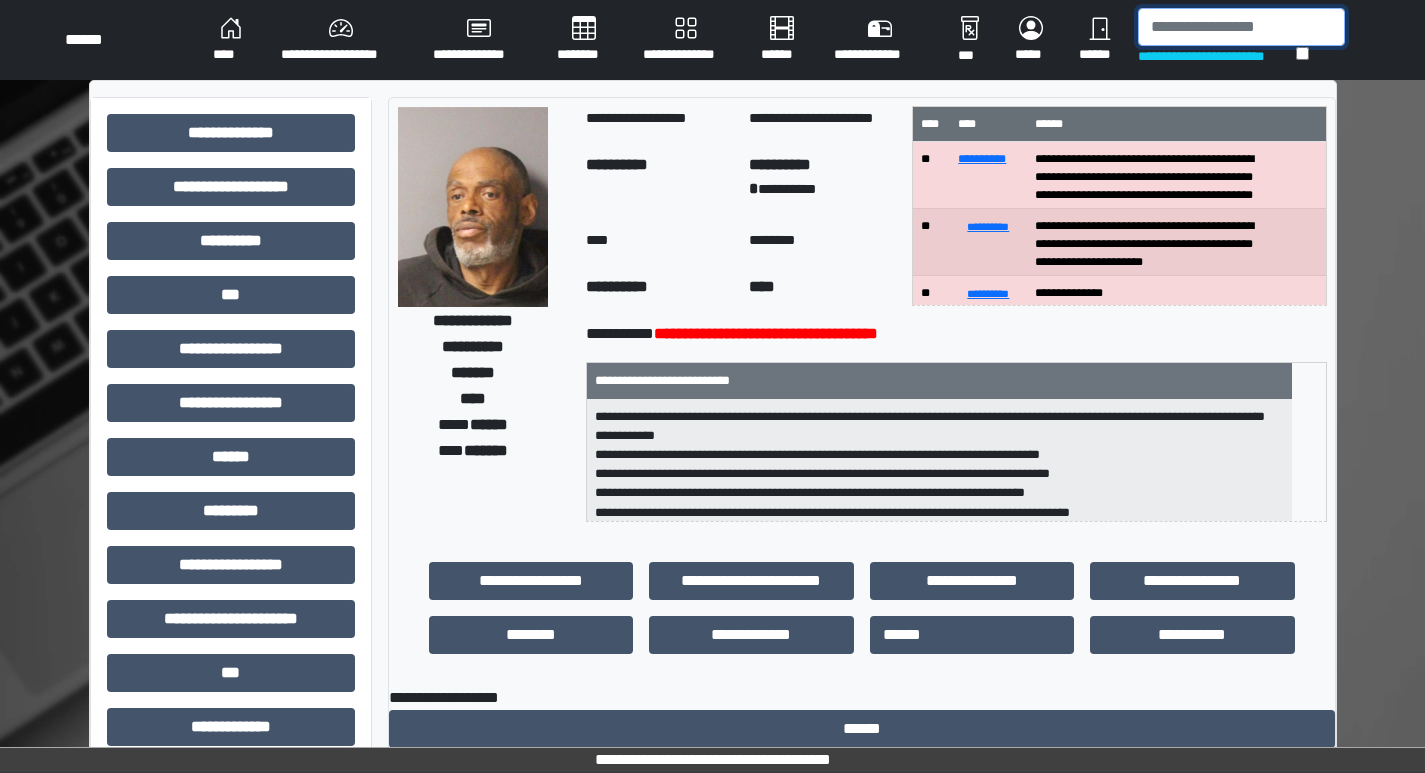 click at bounding box center (1241, 27) 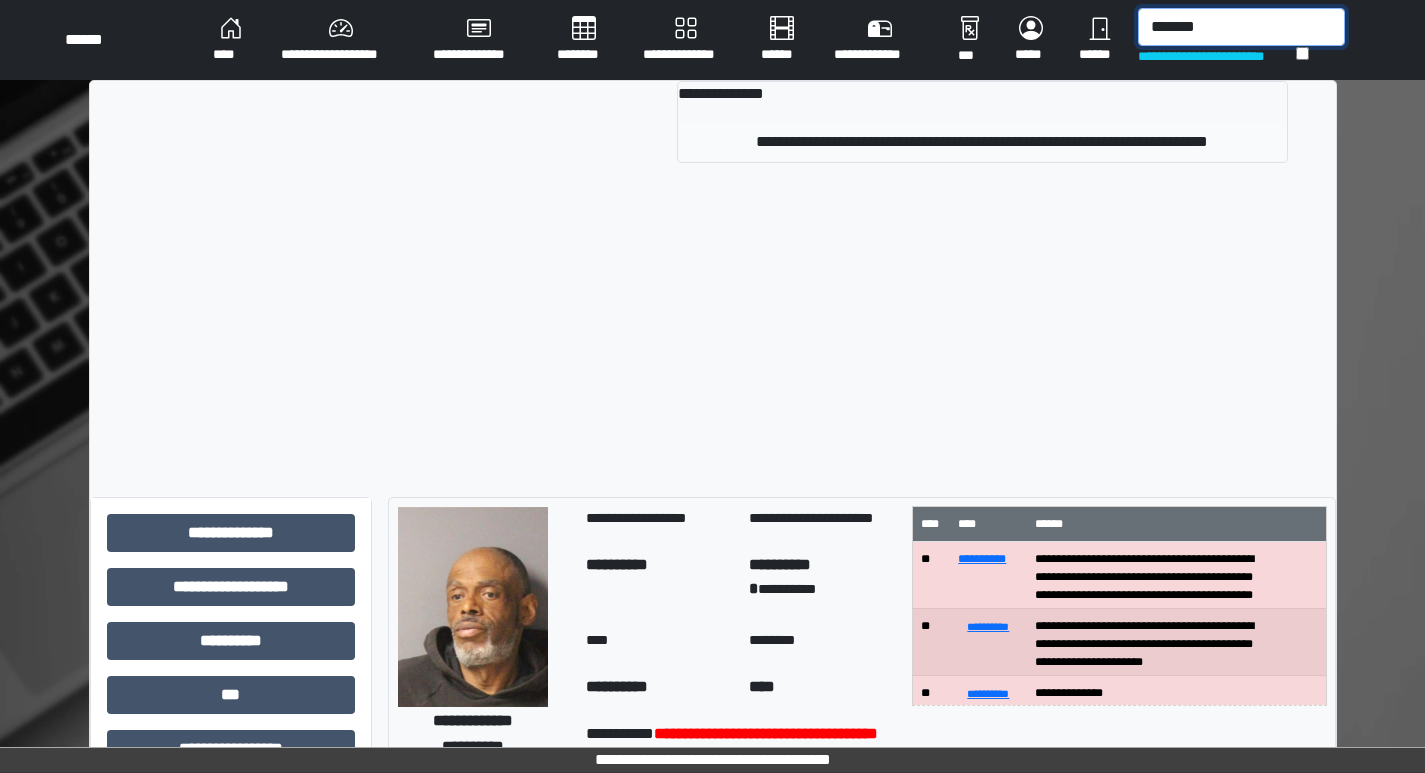 type on "****" 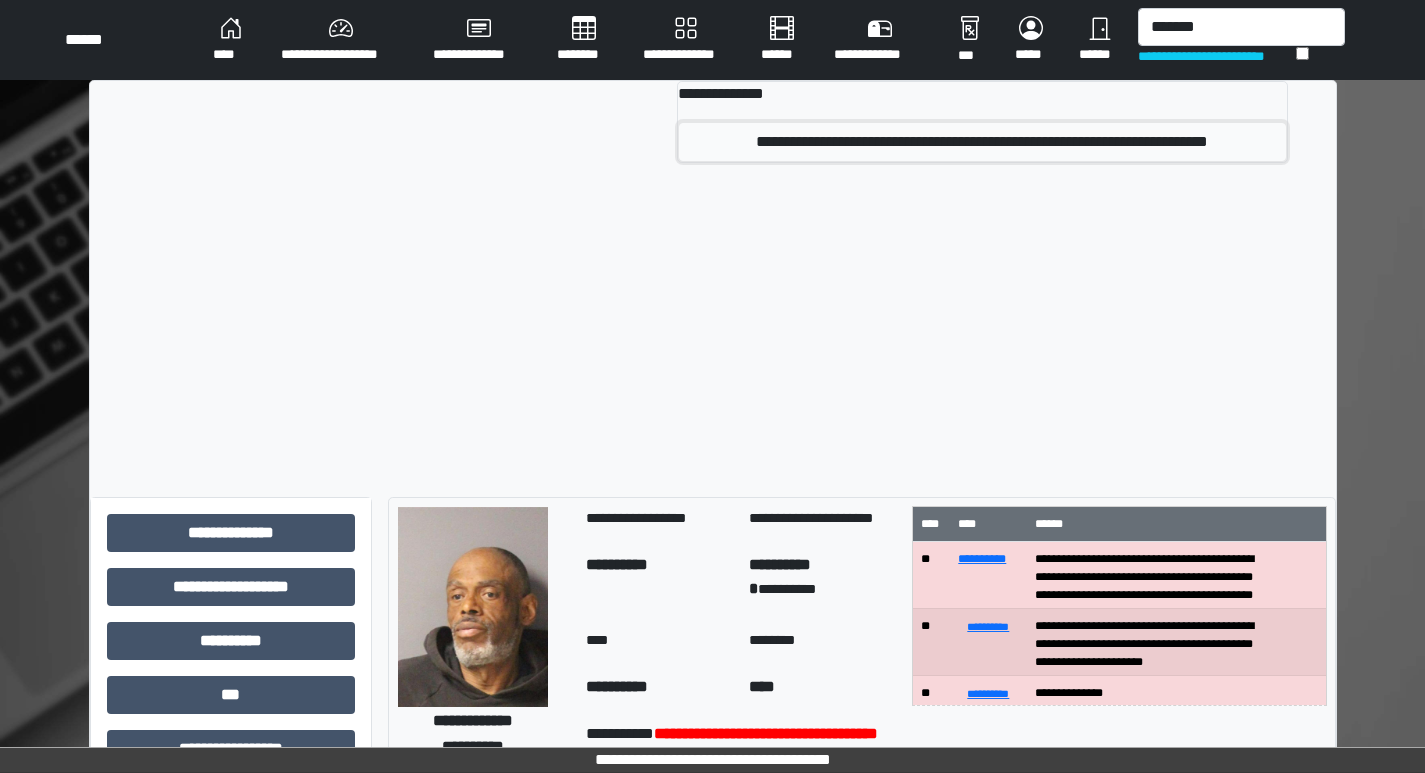 click on "**********" at bounding box center (982, 142) 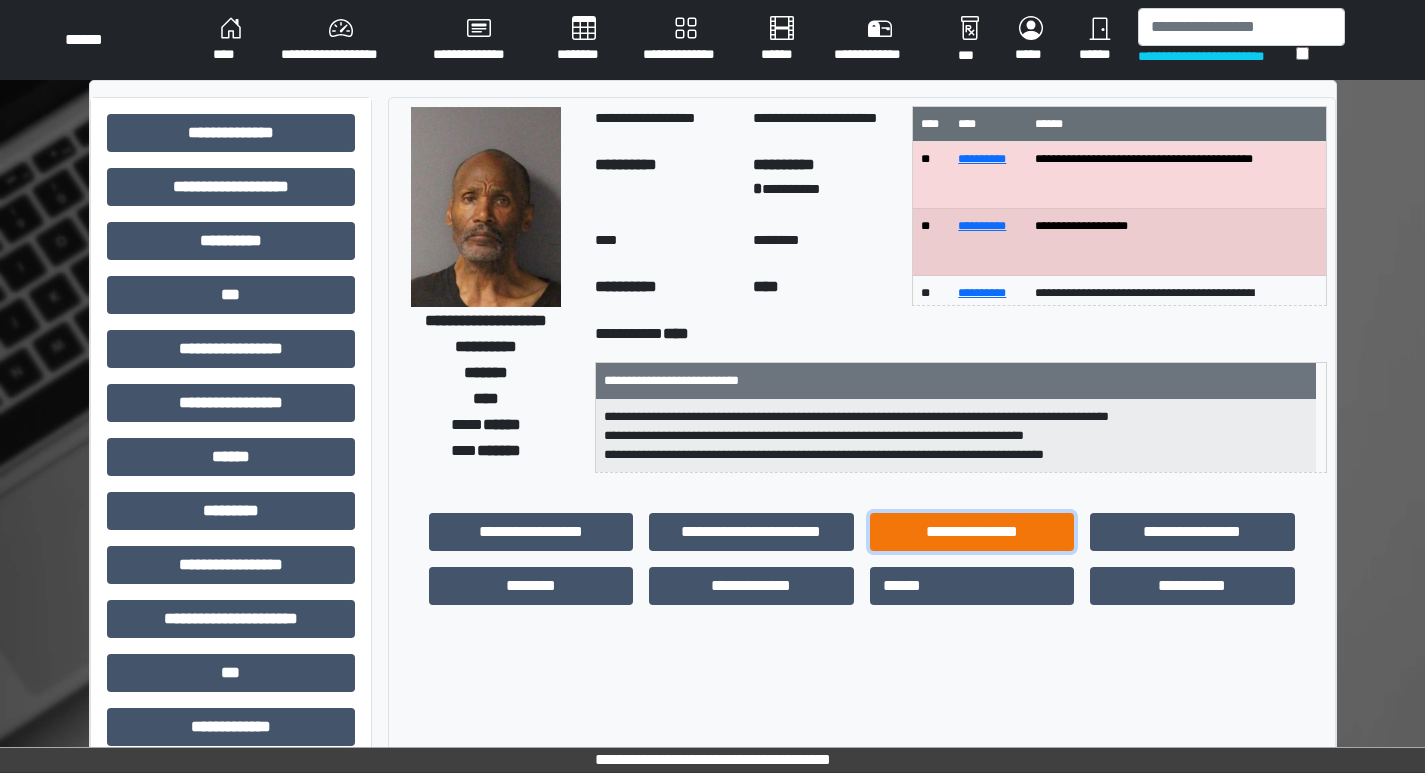 click on "**********" at bounding box center (531, 532) 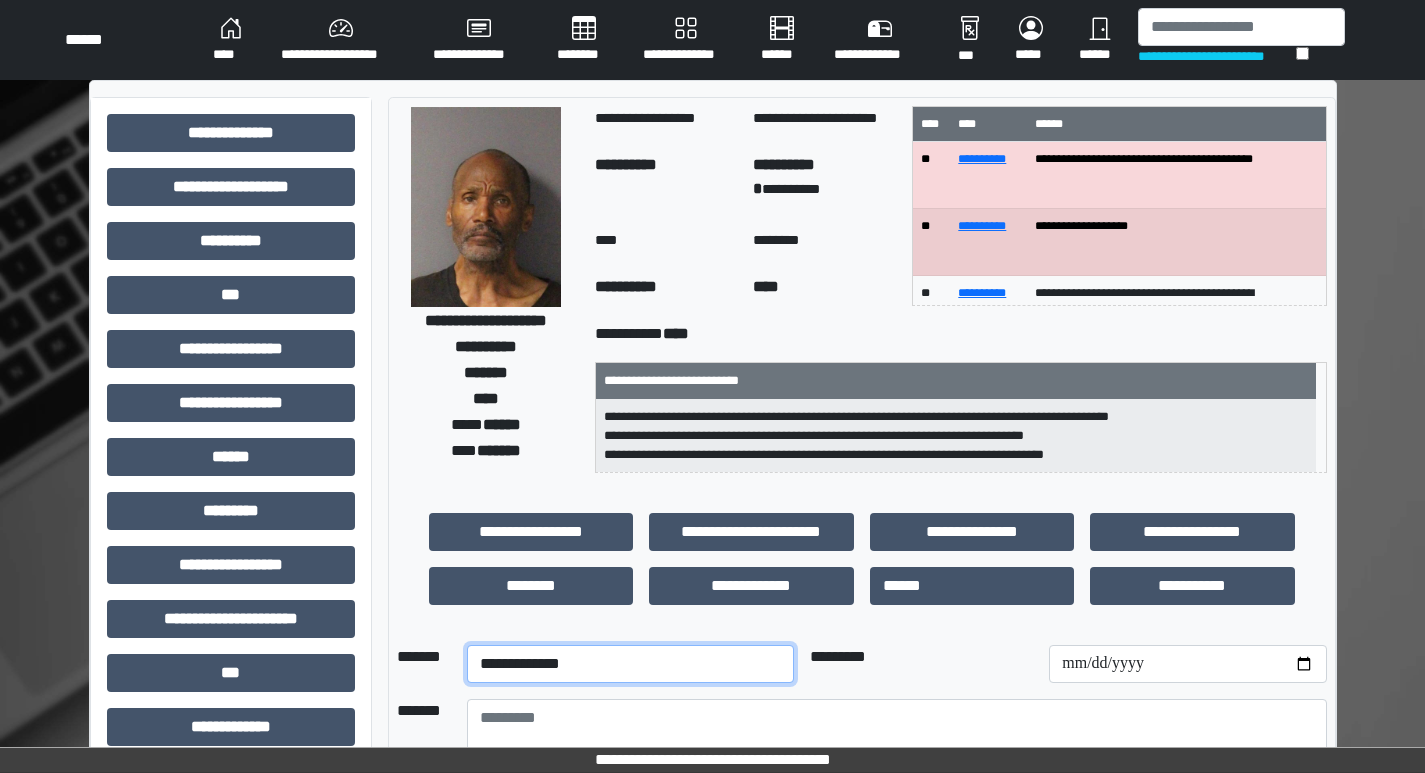 click on "**********" at bounding box center [630, 664] 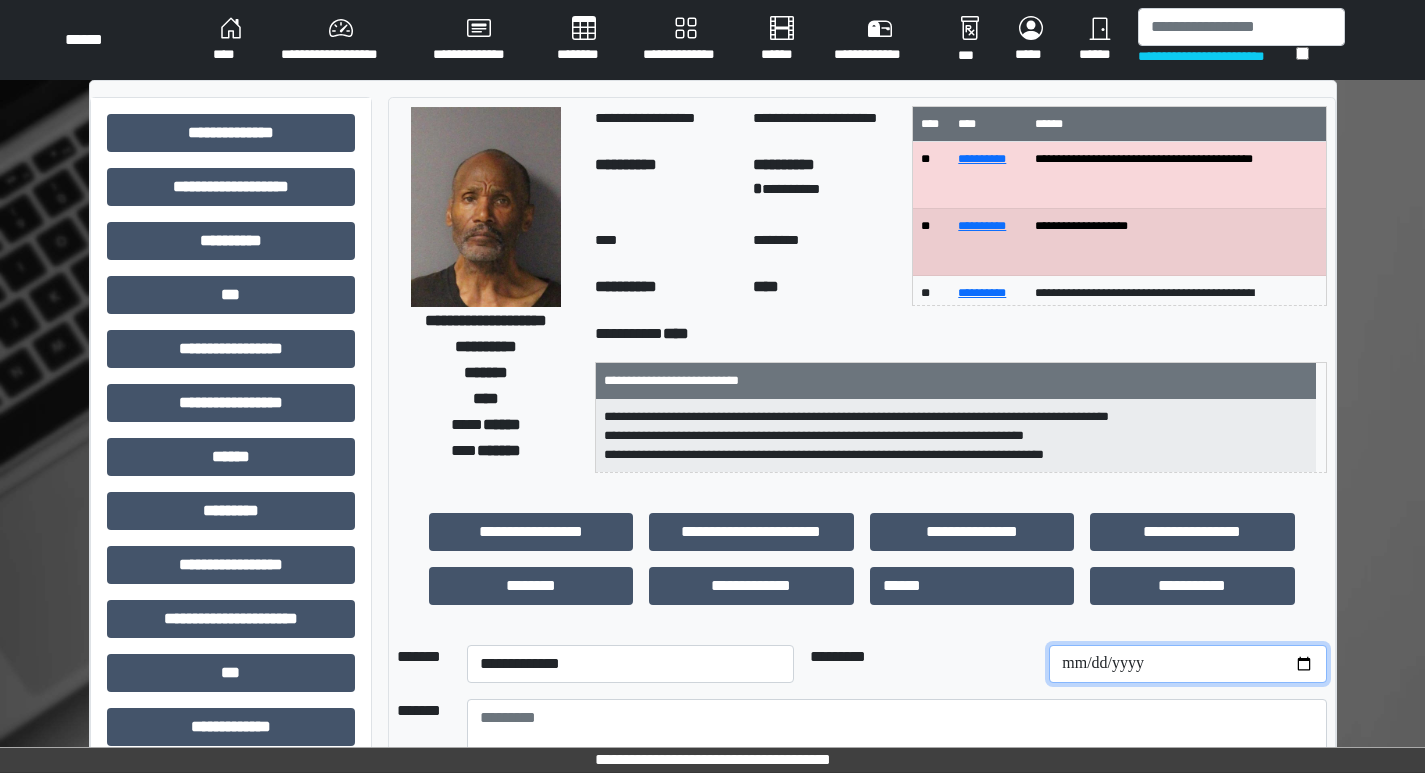 click at bounding box center [1187, 664] 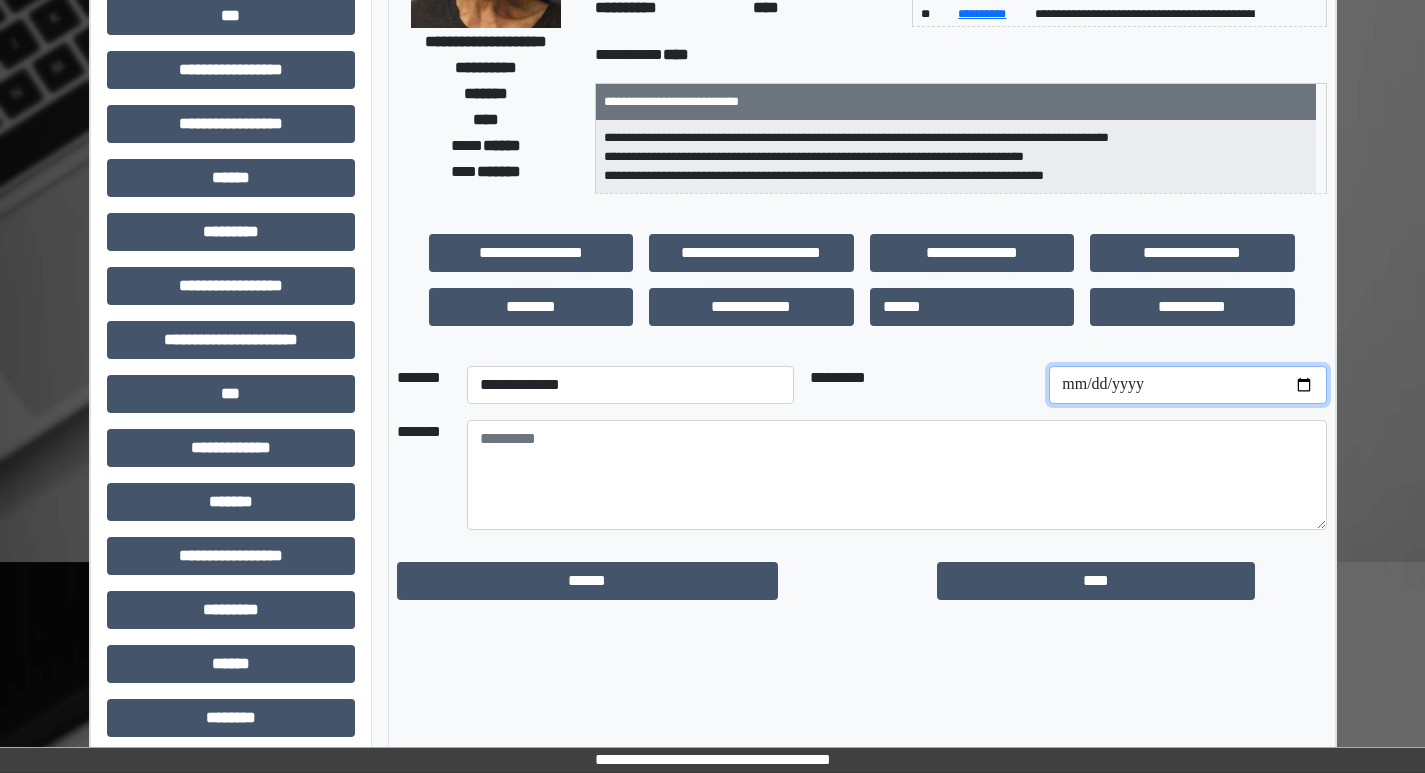 scroll, scrollTop: 300, scrollLeft: 0, axis: vertical 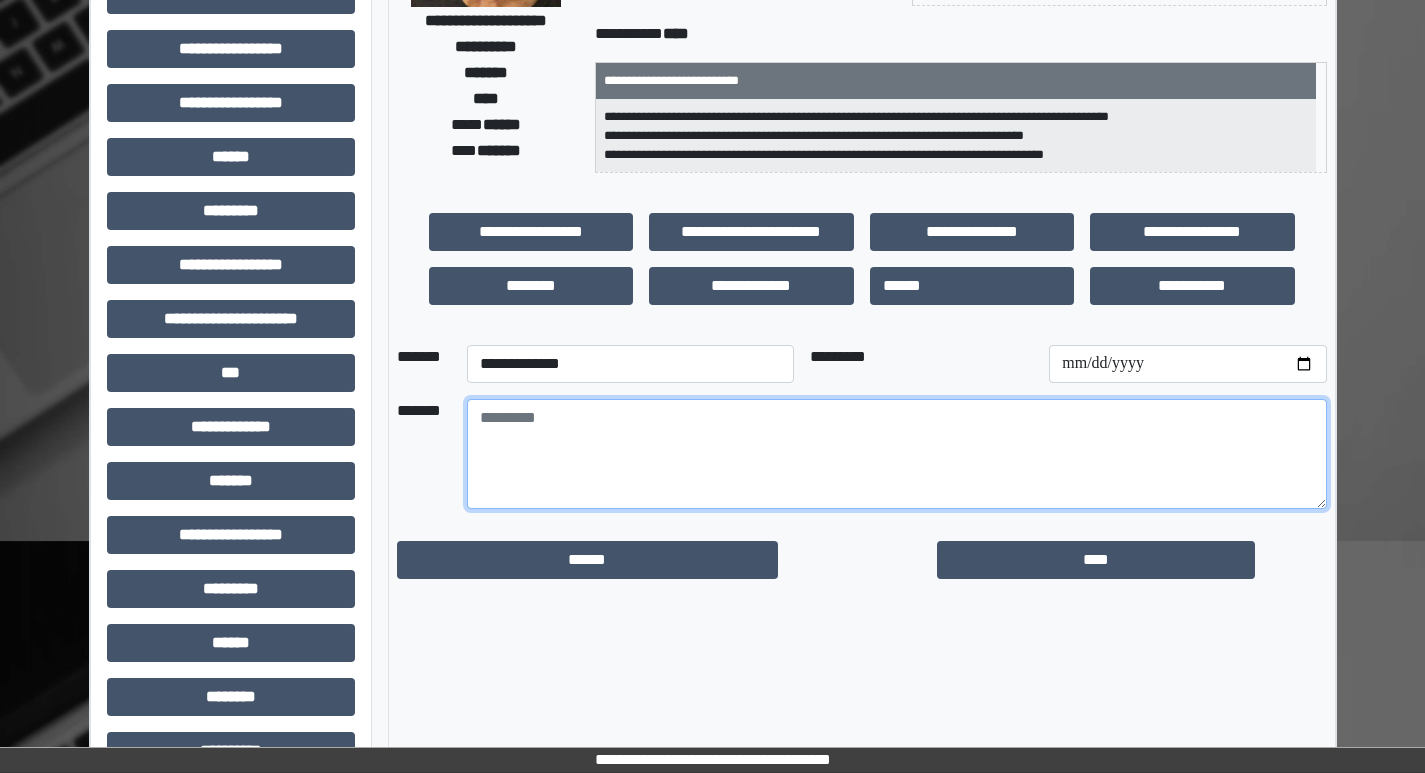 click at bounding box center (897, 454) 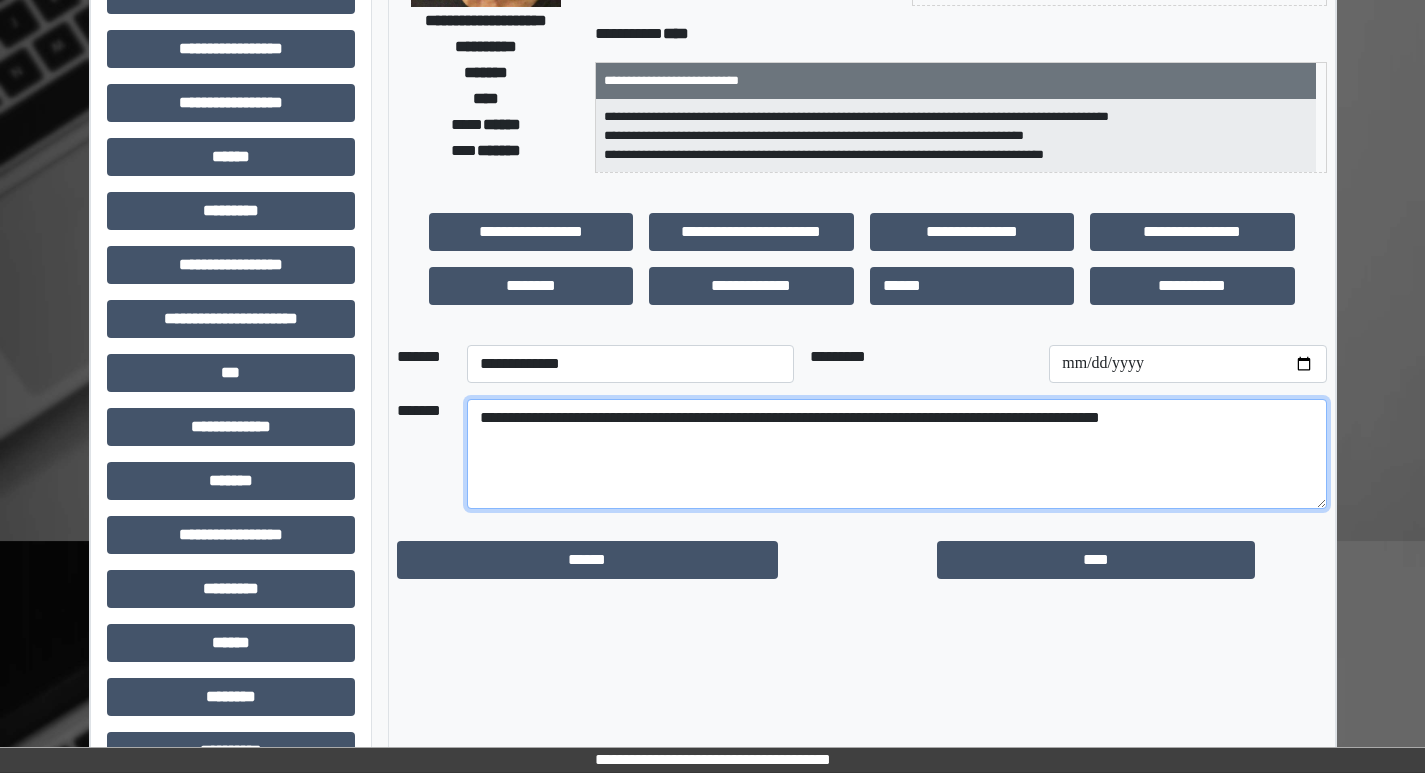 click on "**********" at bounding box center [897, 454] 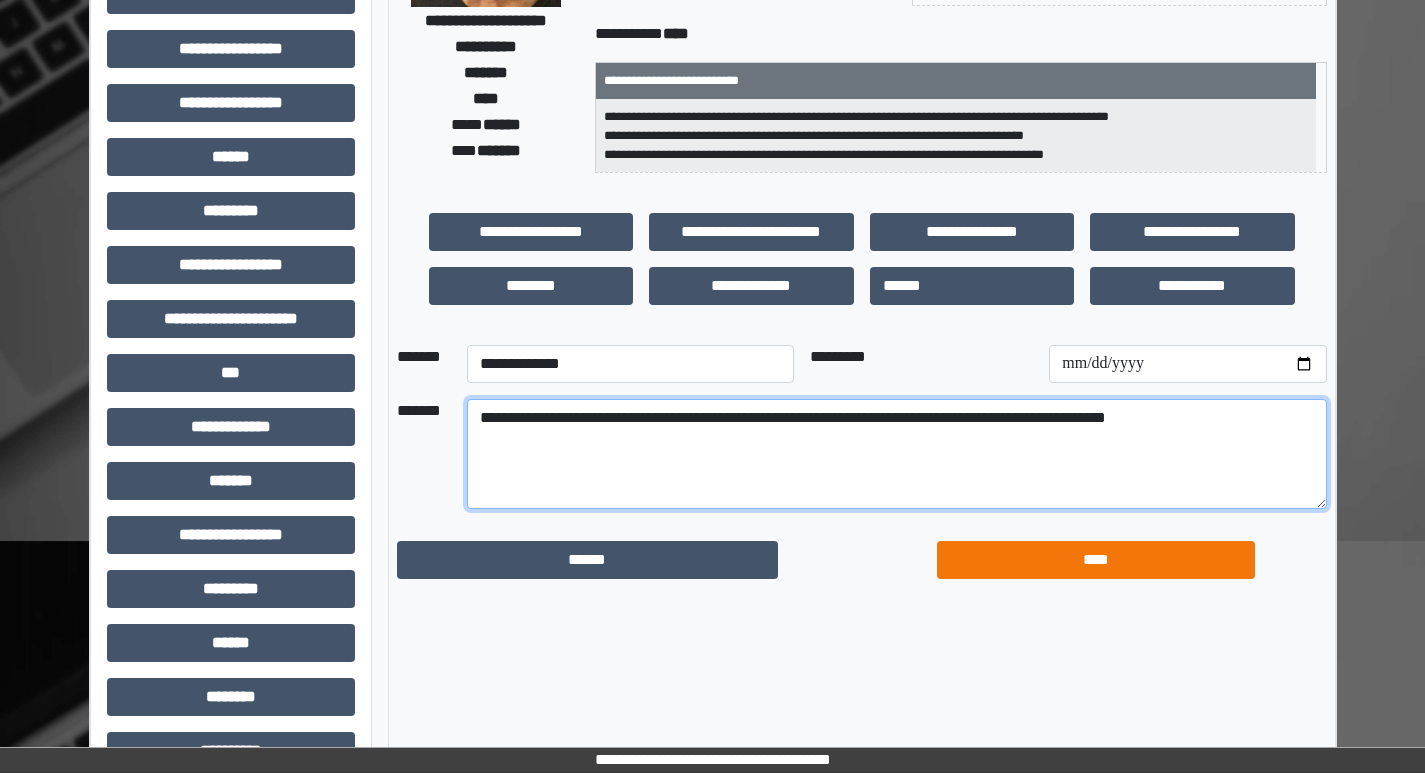 type on "**********" 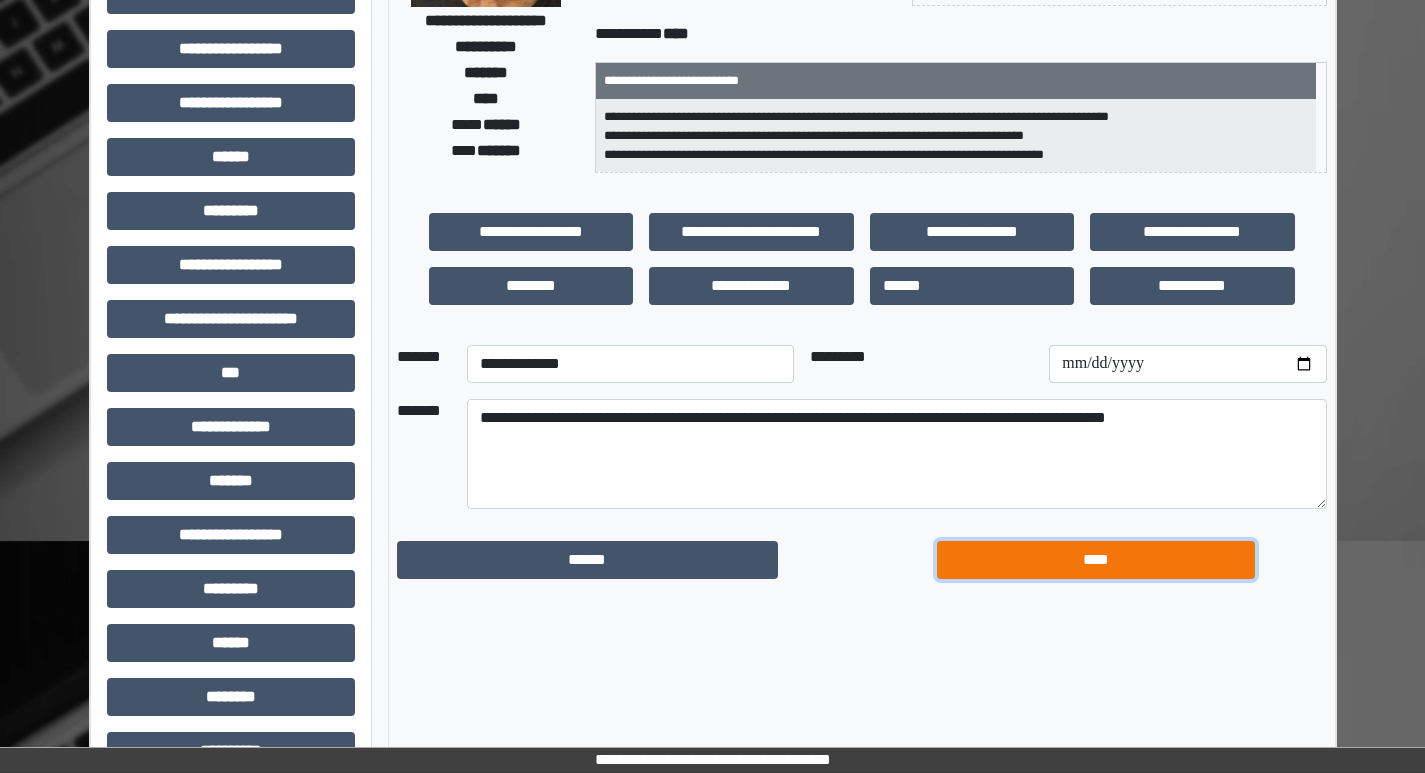 click on "****" at bounding box center [587, 560] 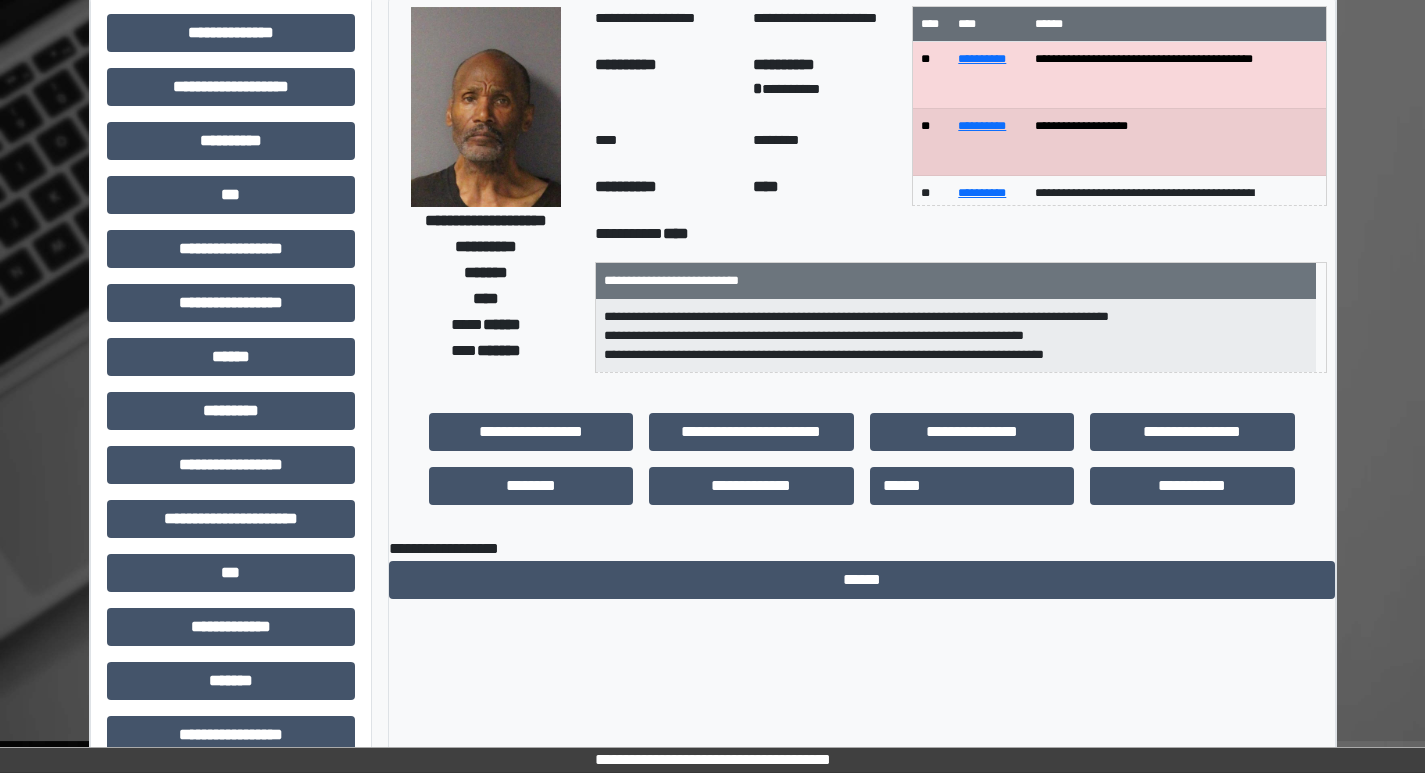 scroll, scrollTop: 0, scrollLeft: 0, axis: both 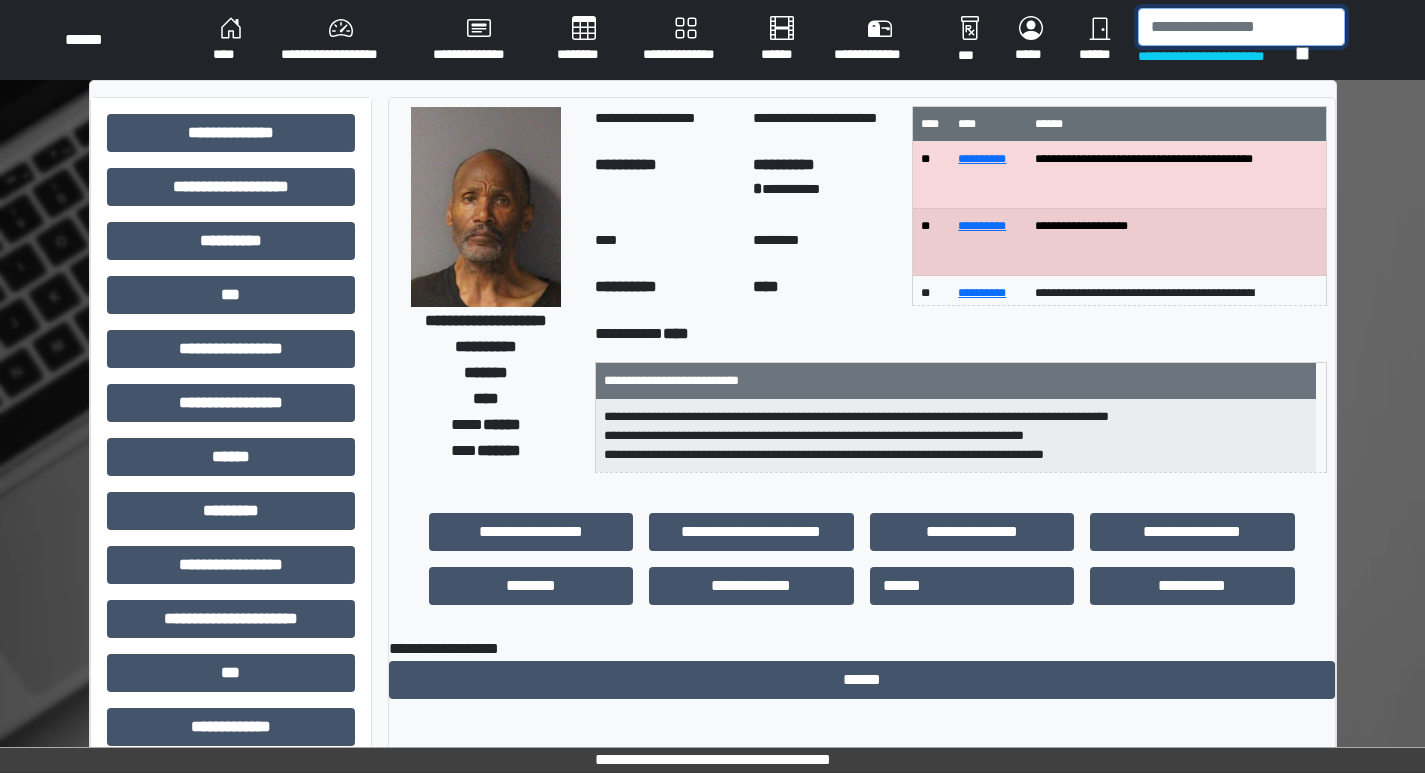 click at bounding box center [1241, 27] 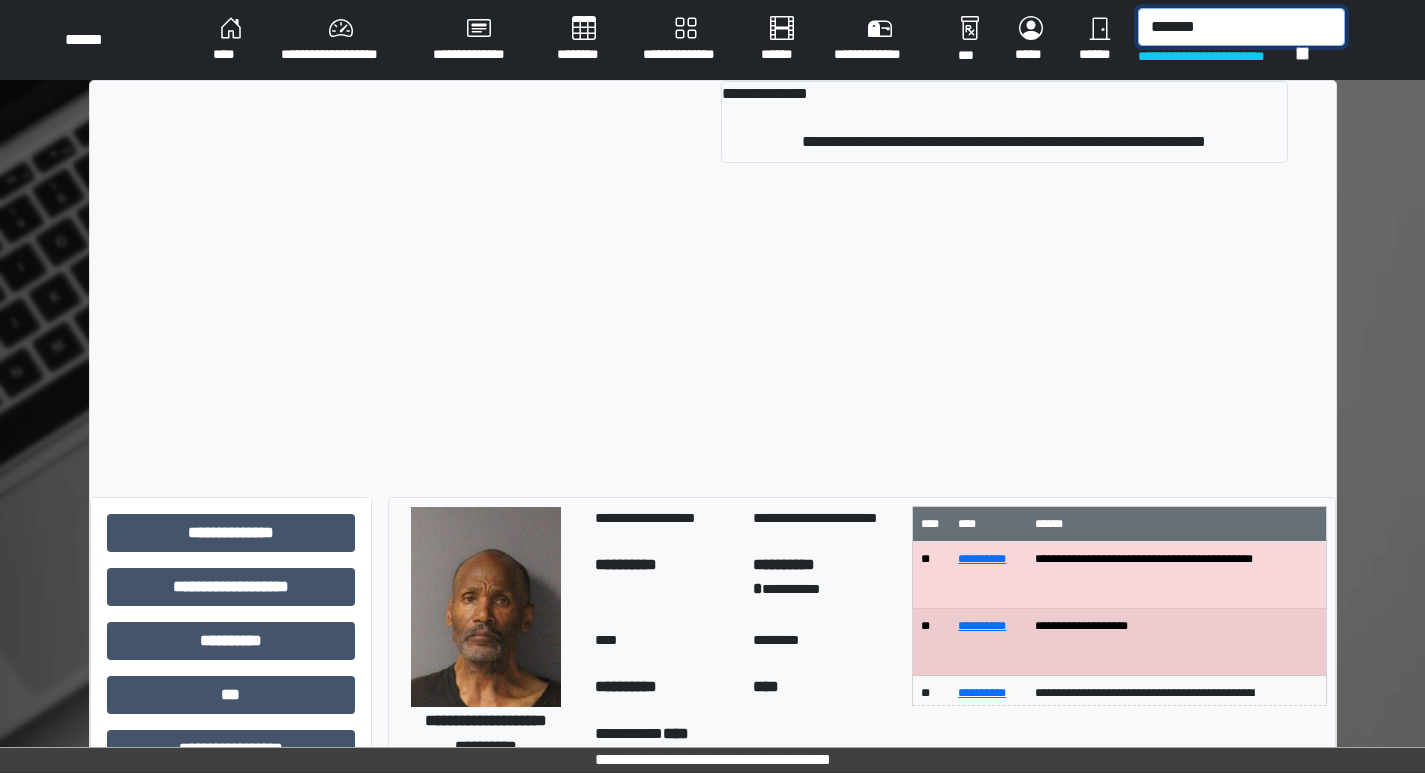 type on "****" 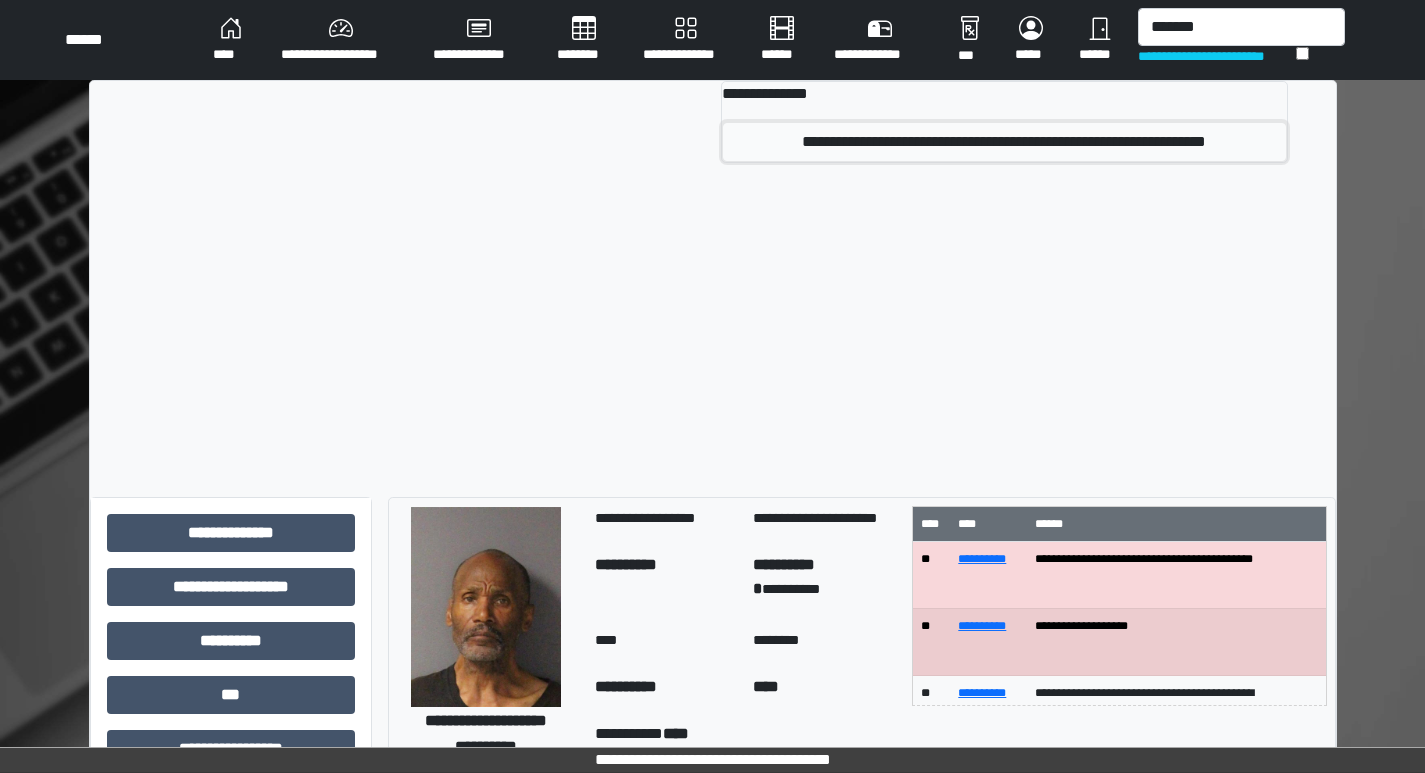 click on "**********" at bounding box center (1004, 142) 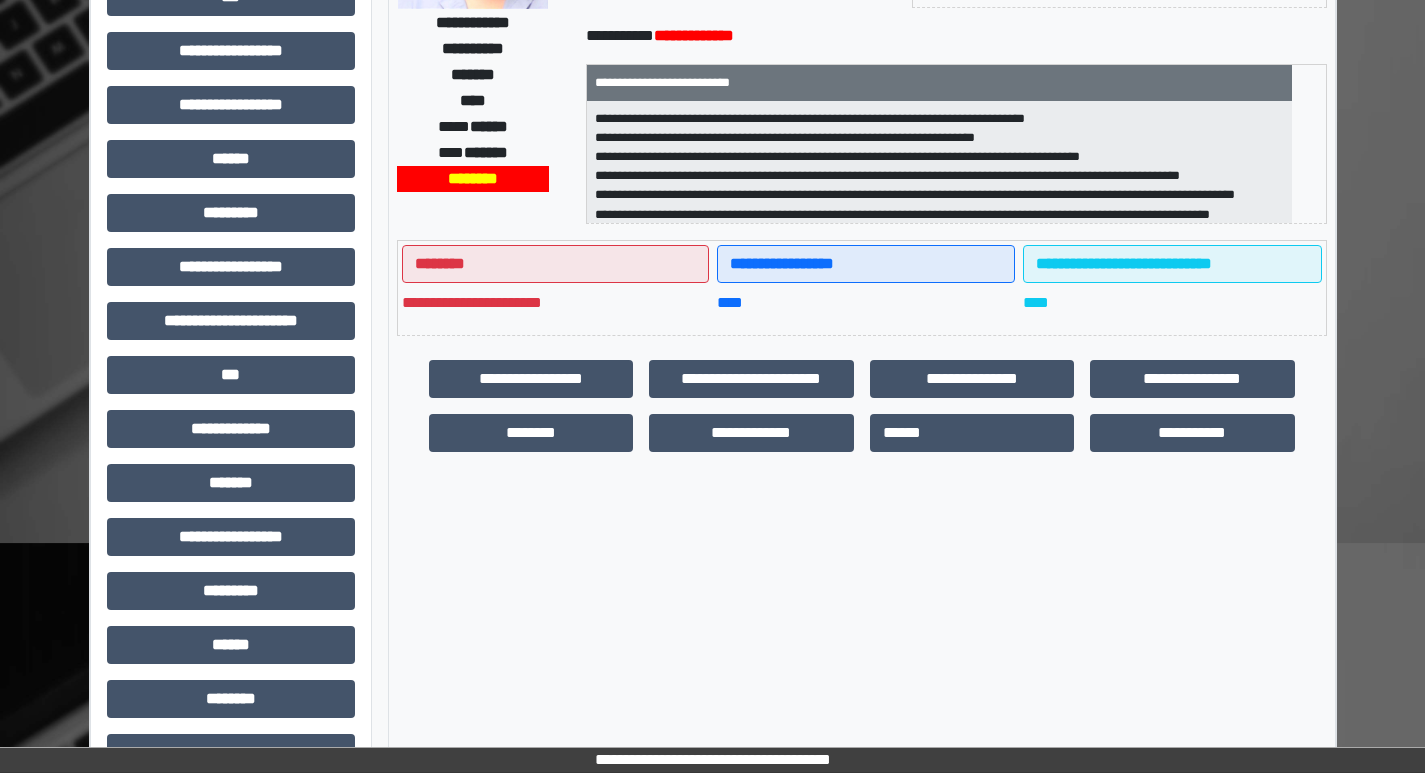 scroll, scrollTop: 300, scrollLeft: 0, axis: vertical 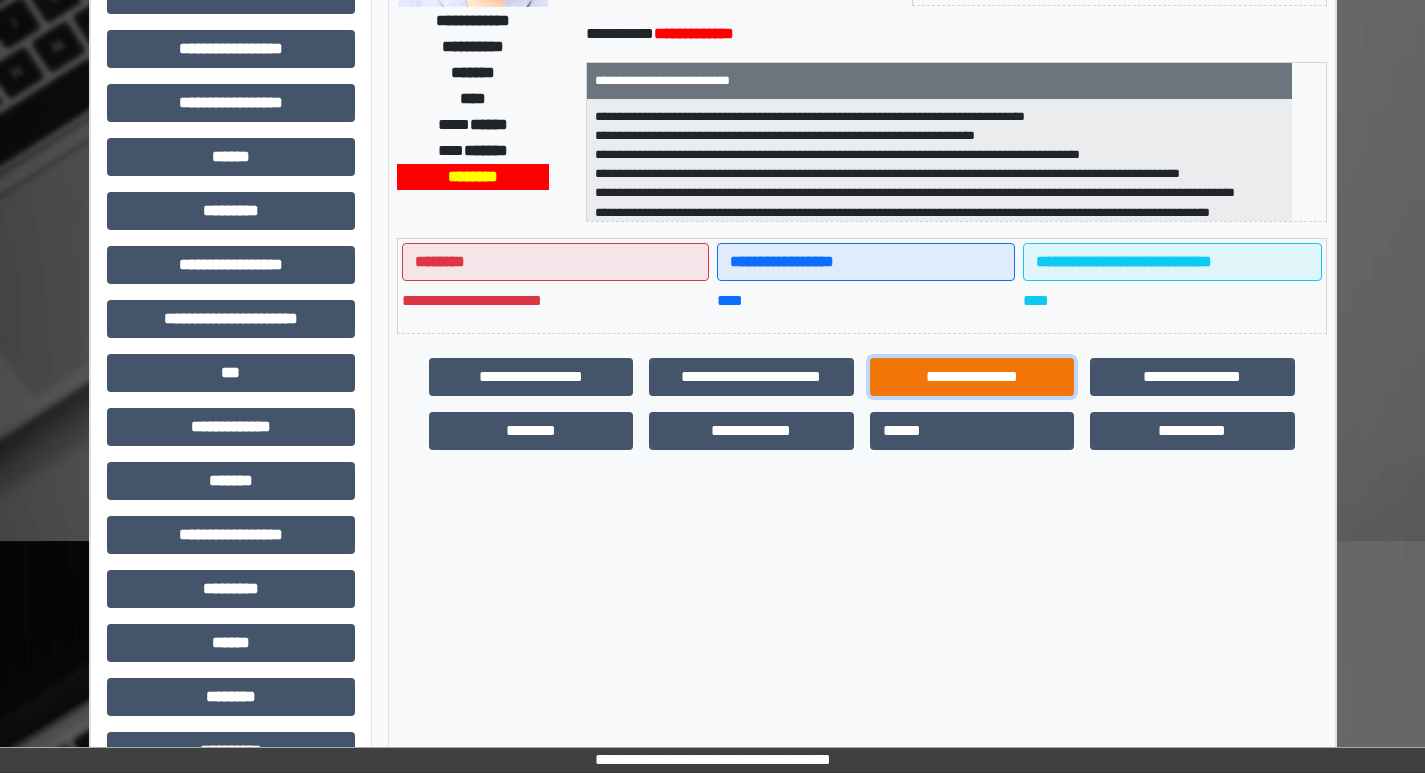 click on "**********" at bounding box center (531, 377) 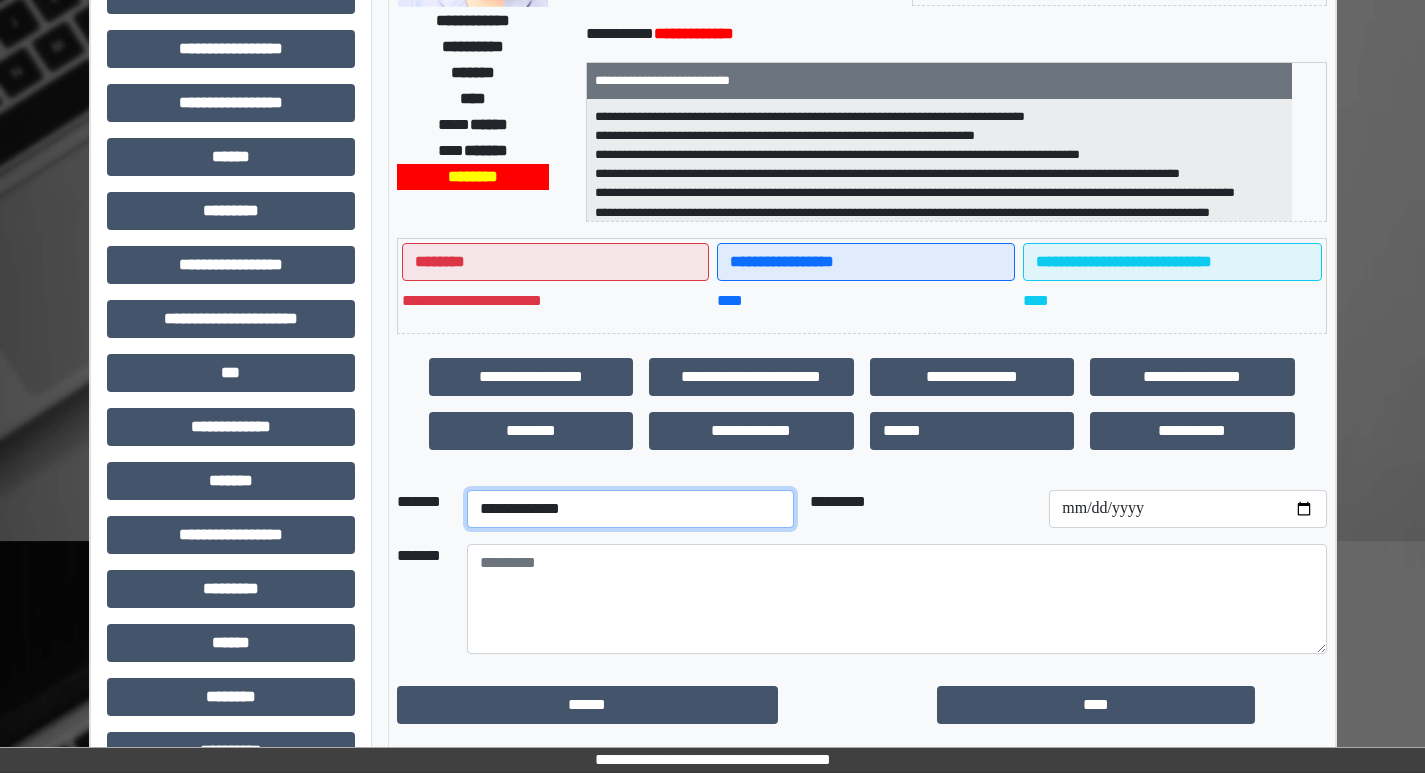 click on "**********" at bounding box center (630, 509) 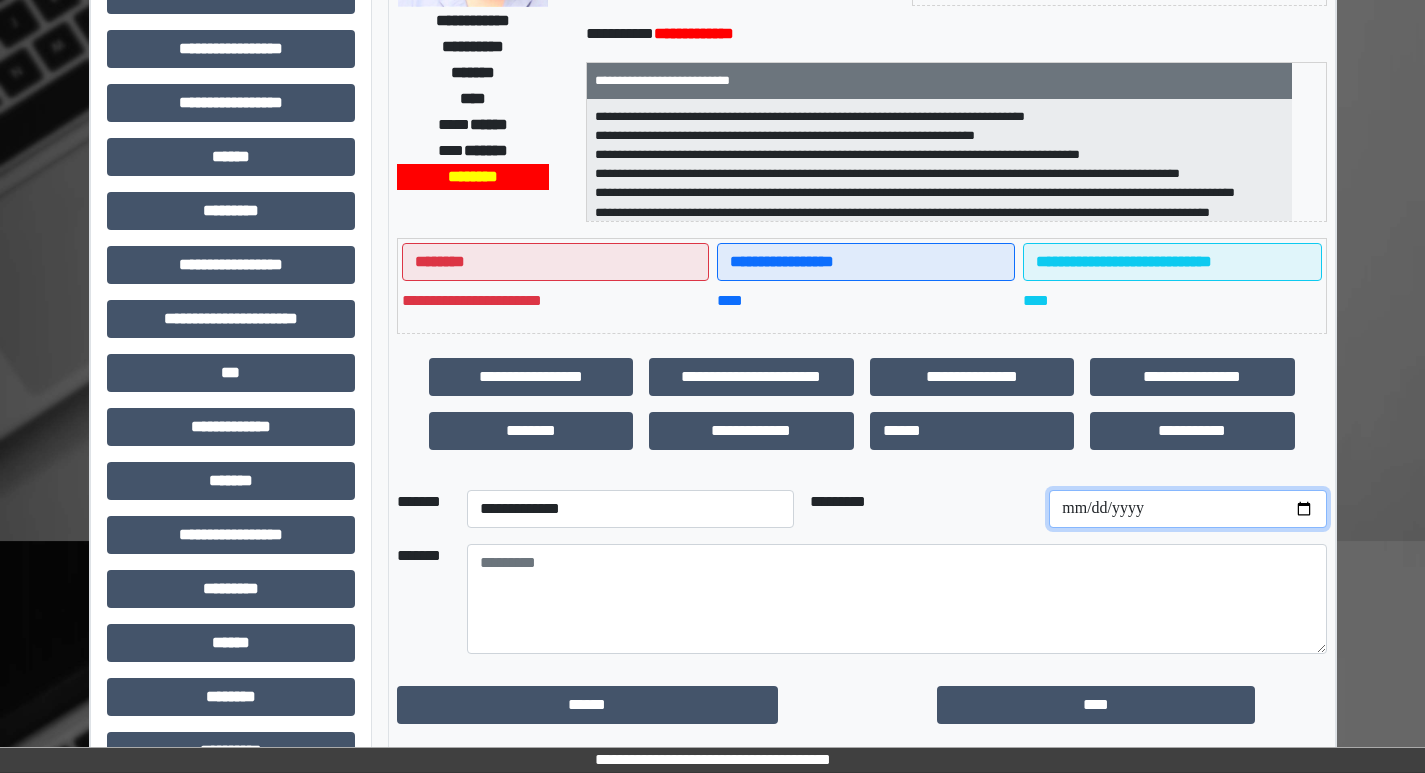 click at bounding box center [1187, 509] 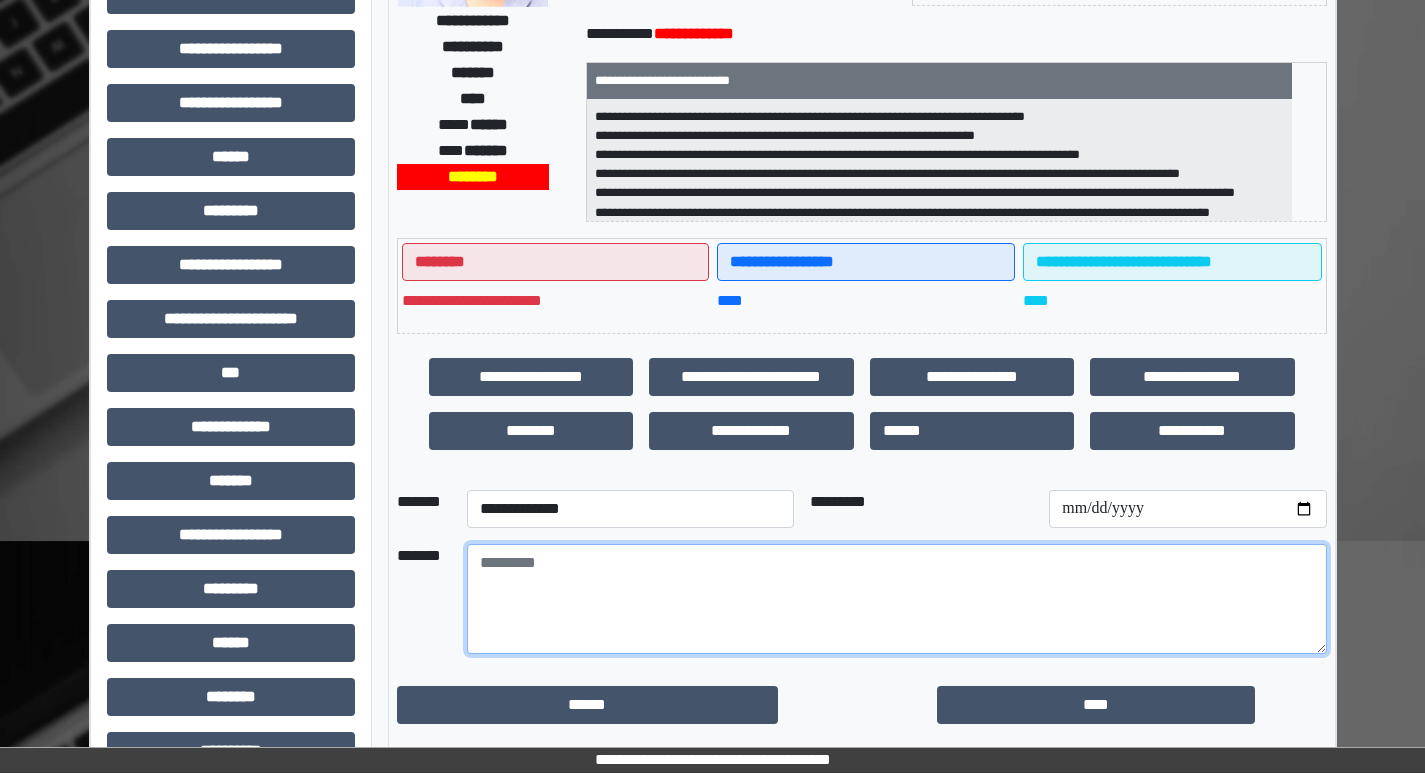 click at bounding box center [897, 599] 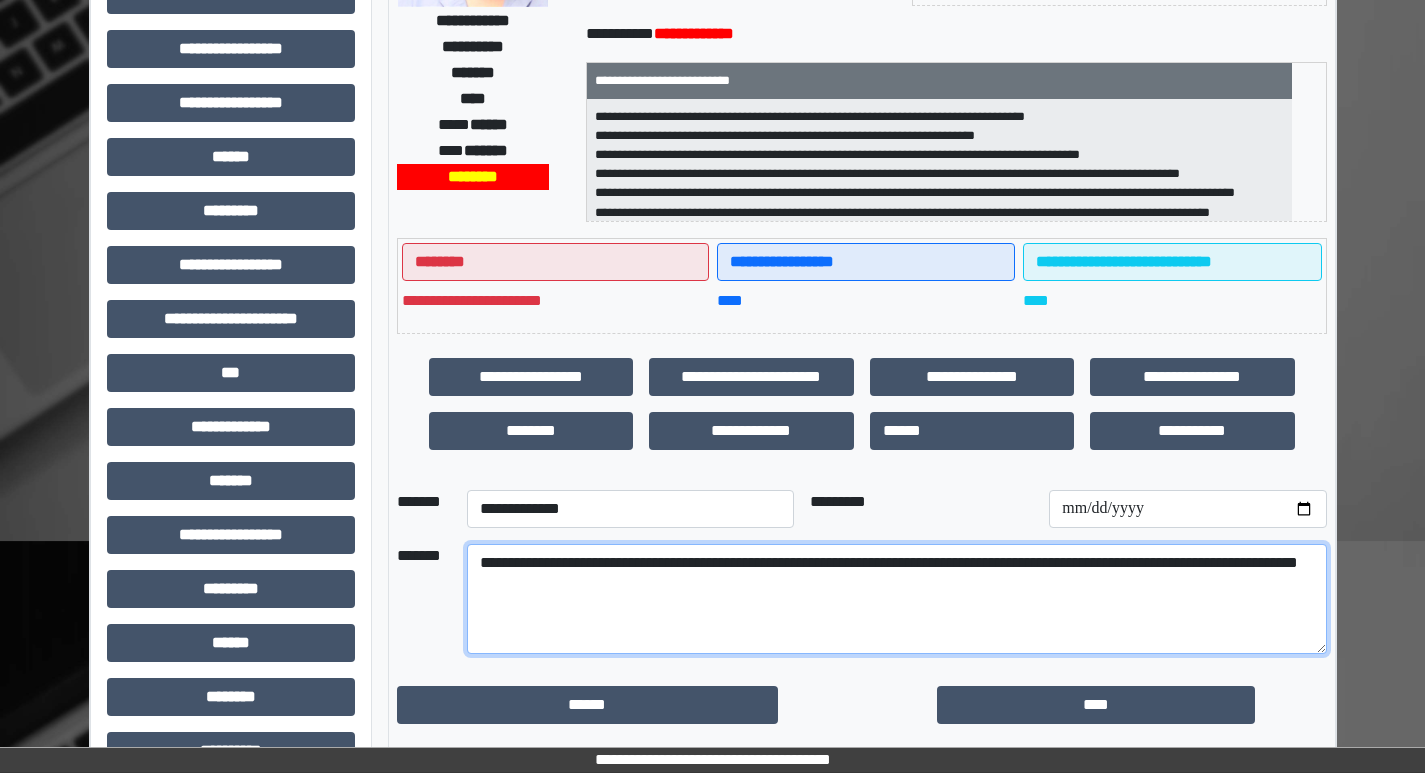 click on "**********" at bounding box center (897, 599) 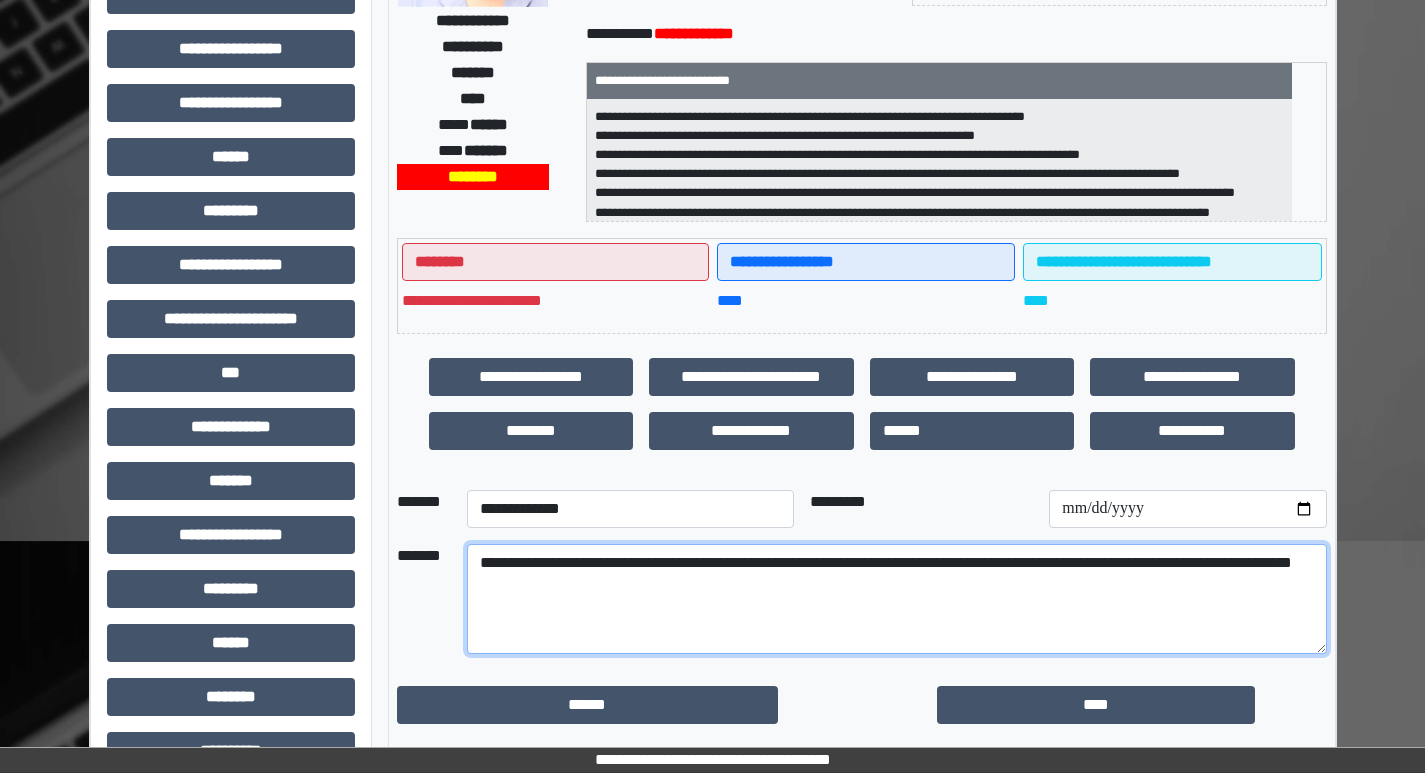 click on "**********" at bounding box center (897, 599) 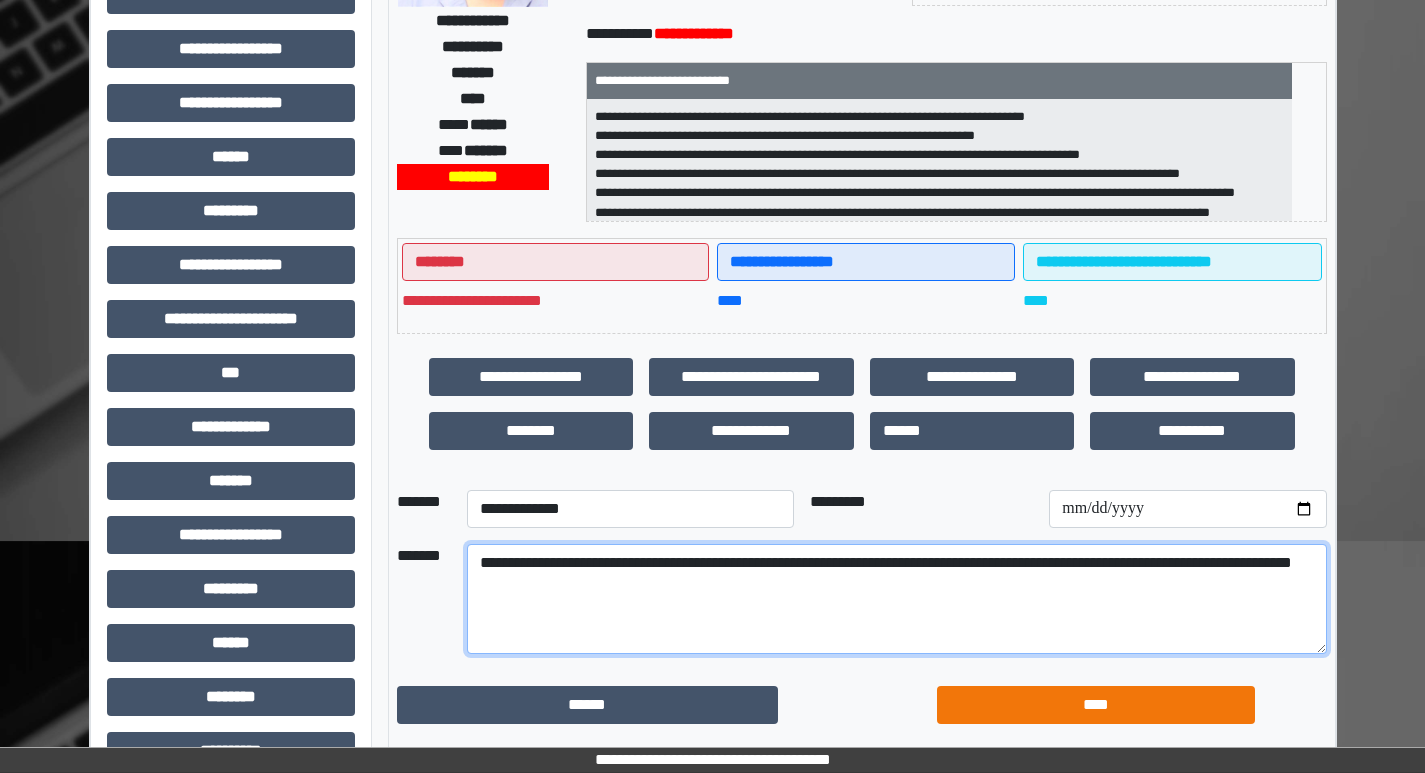 type on "**********" 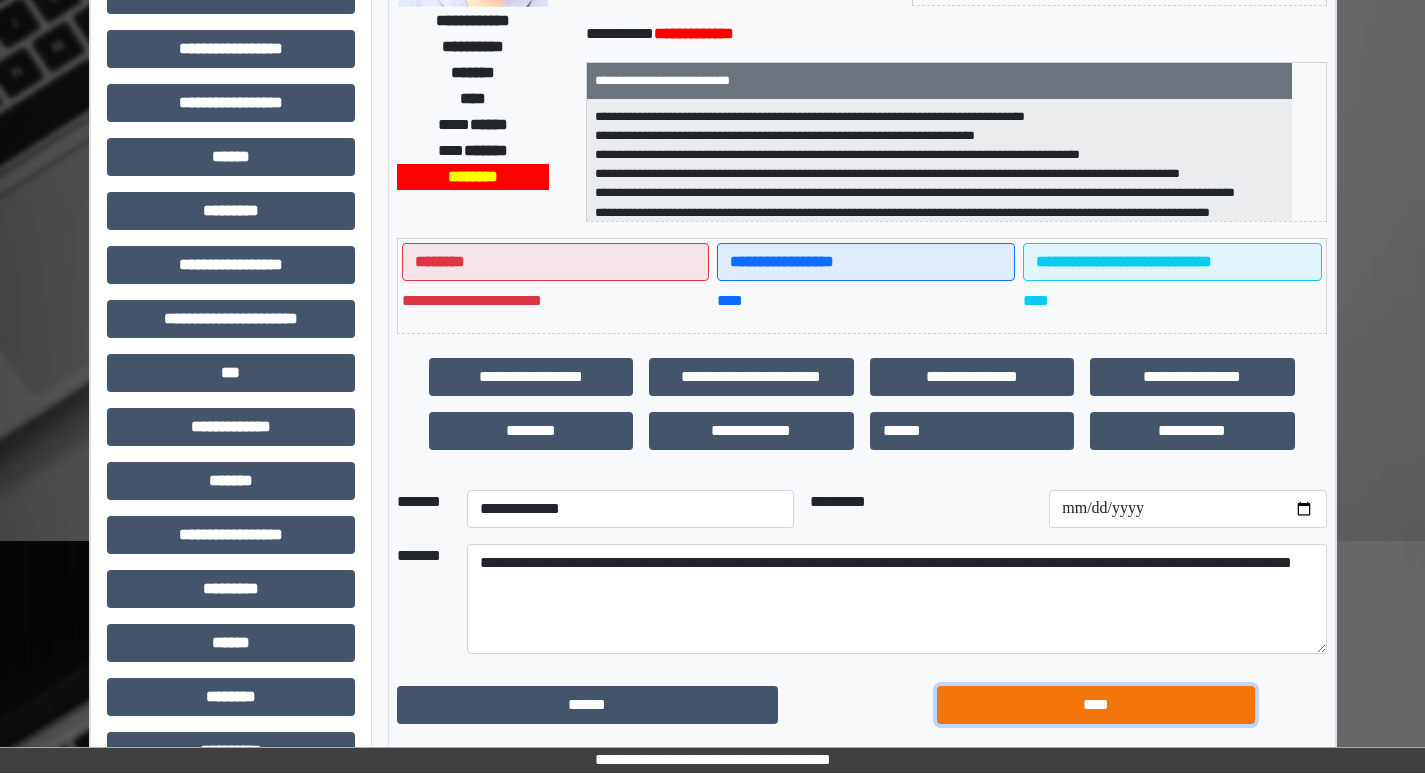 click on "****" at bounding box center [587, 705] 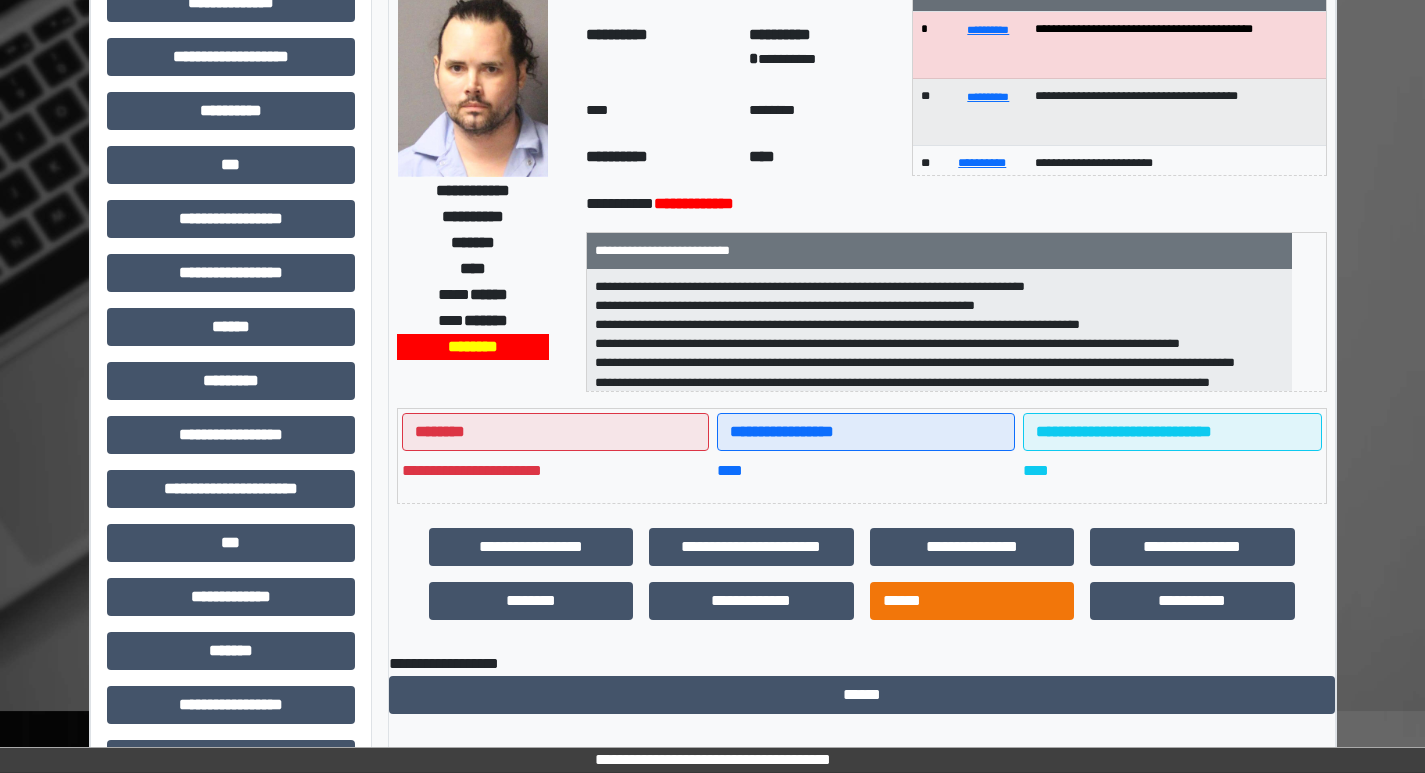 scroll, scrollTop: 0, scrollLeft: 0, axis: both 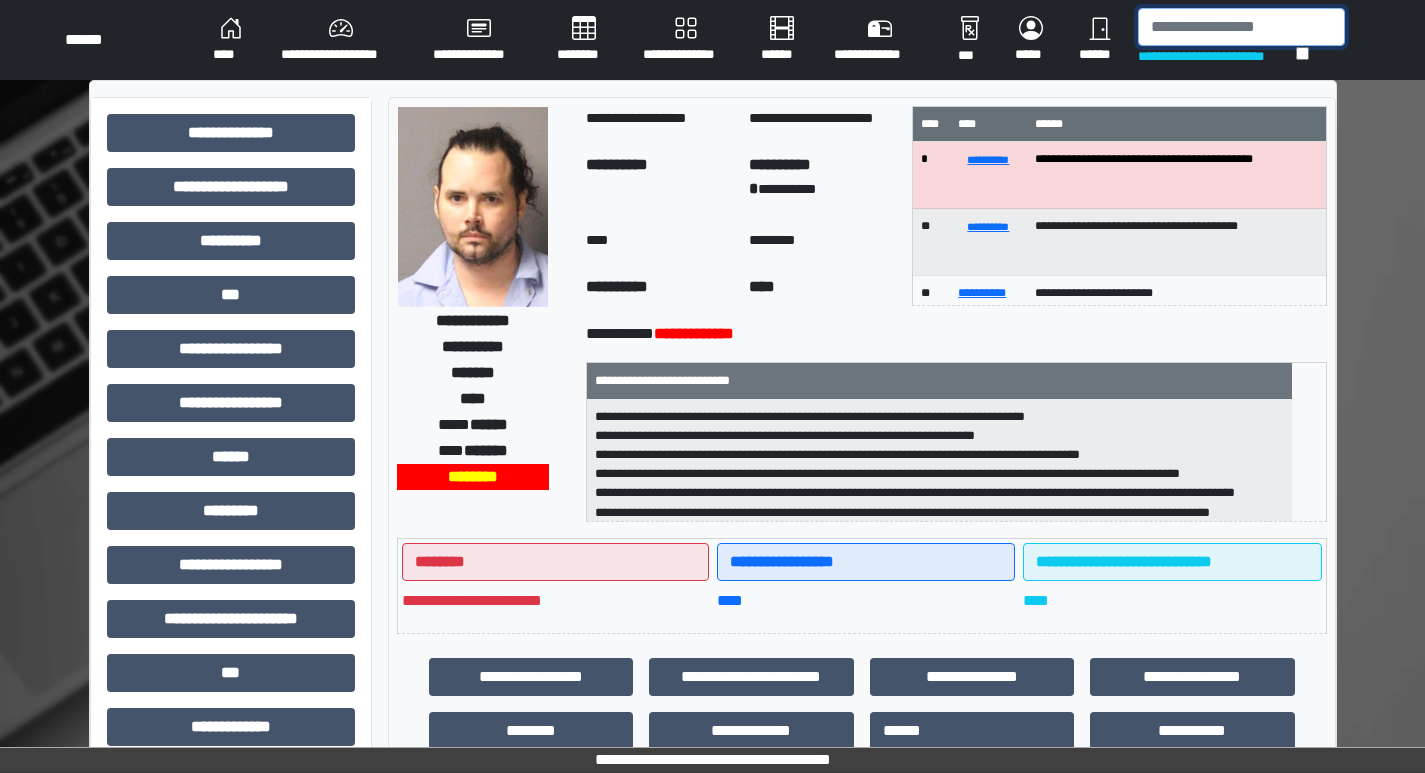 click at bounding box center (1241, 27) 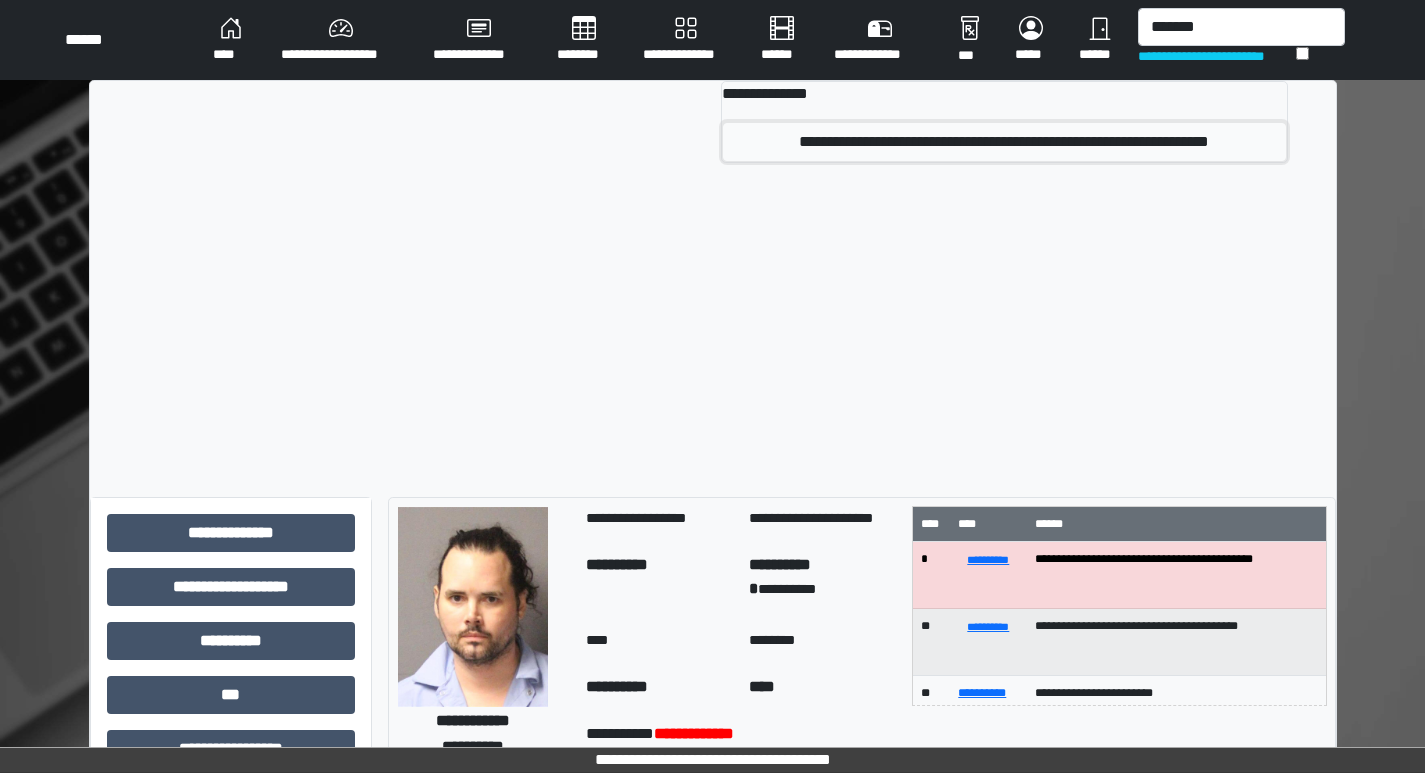 click on "**********" at bounding box center [1004, 142] 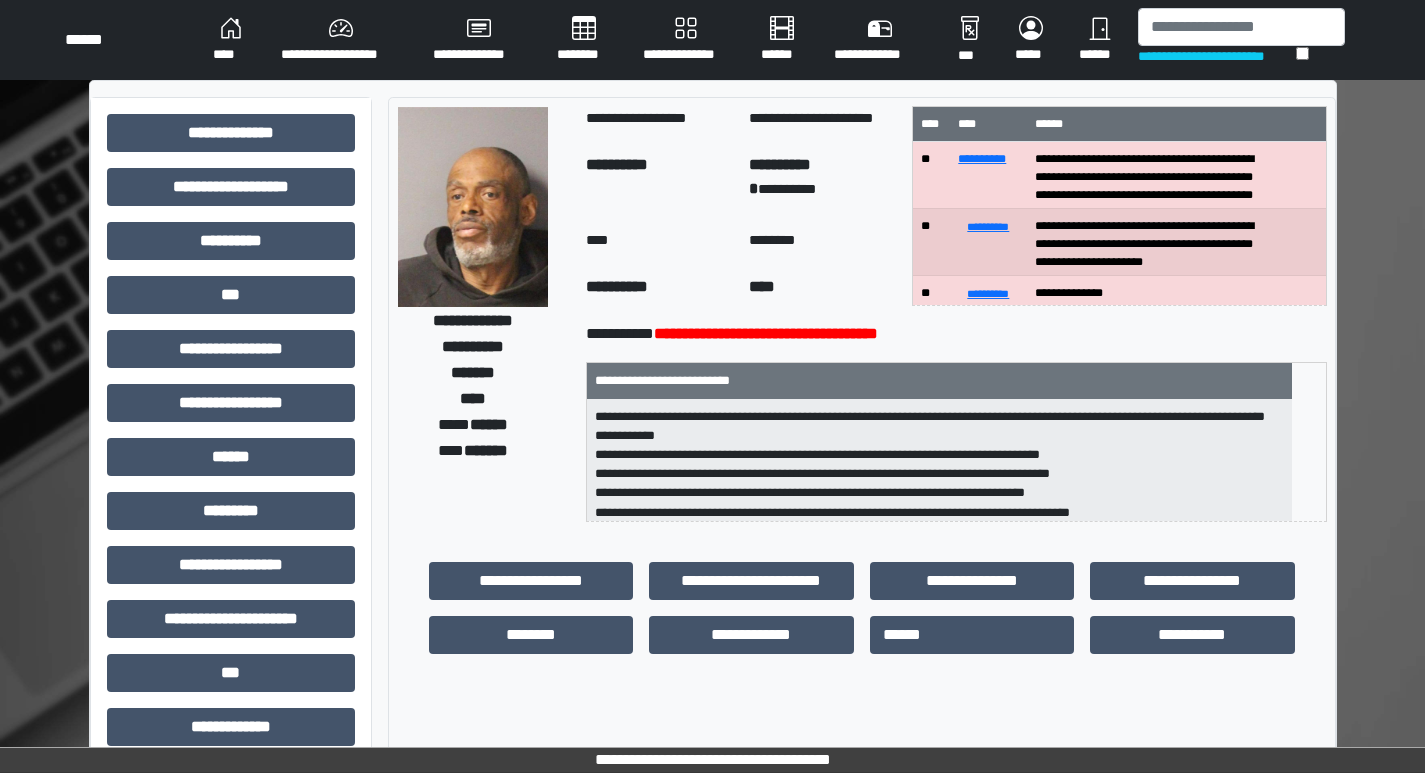 scroll, scrollTop: 6, scrollLeft: 0, axis: vertical 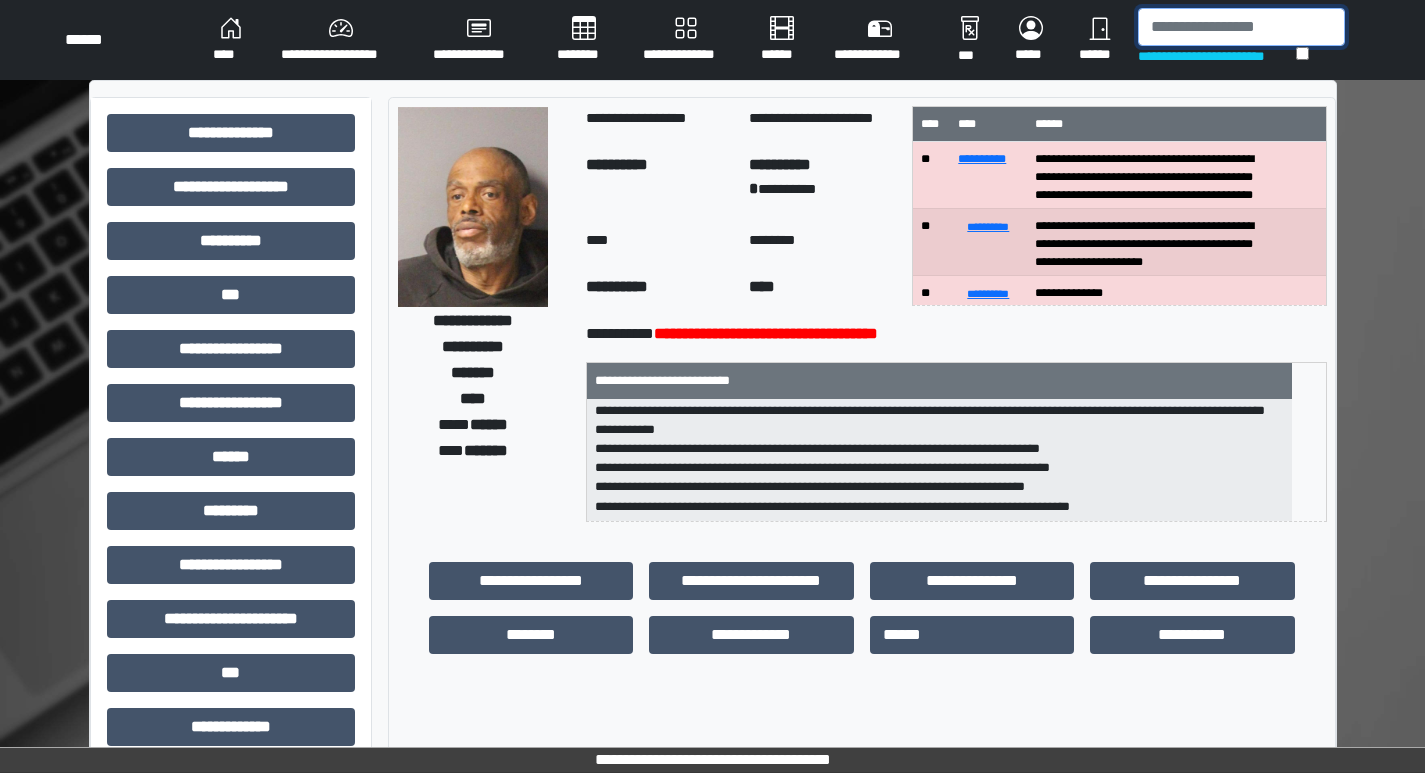 click at bounding box center [1241, 27] 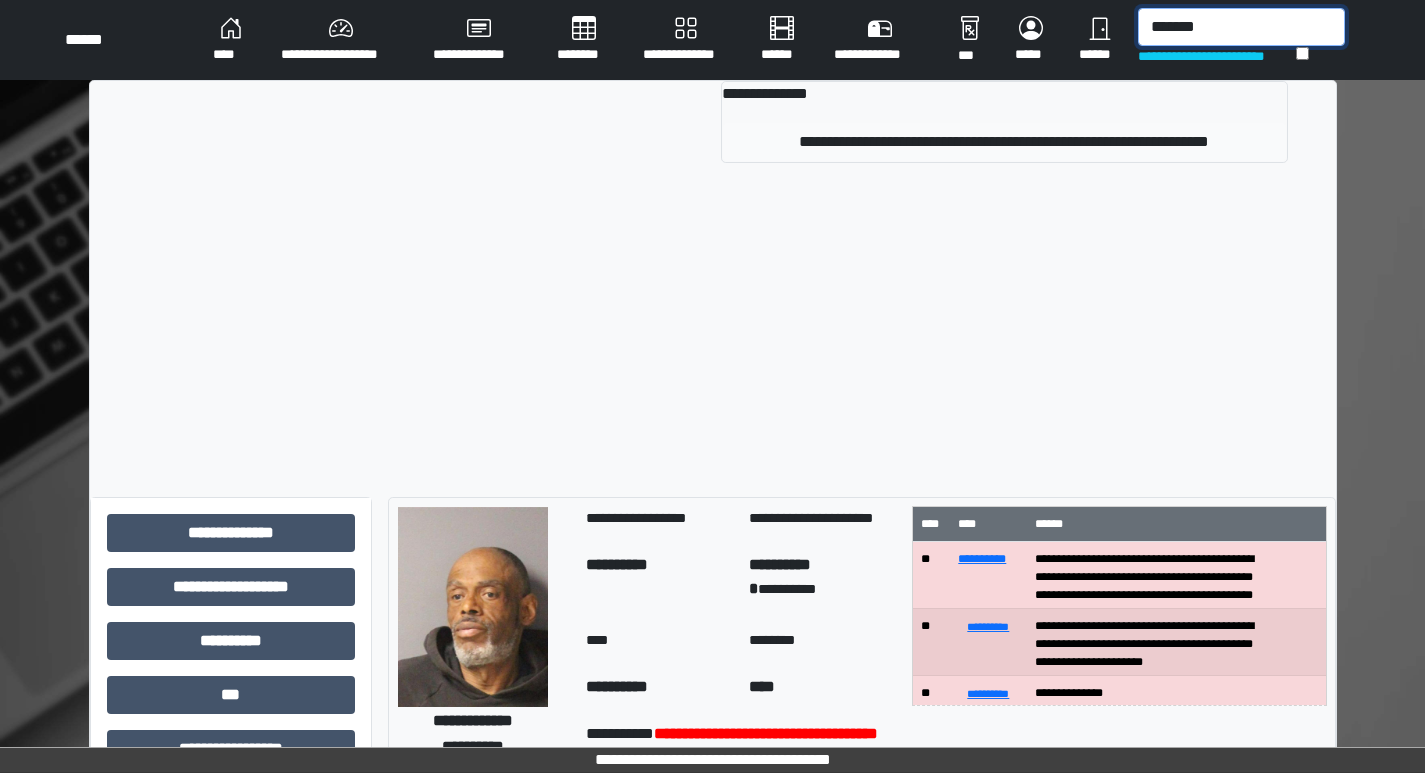type on "****" 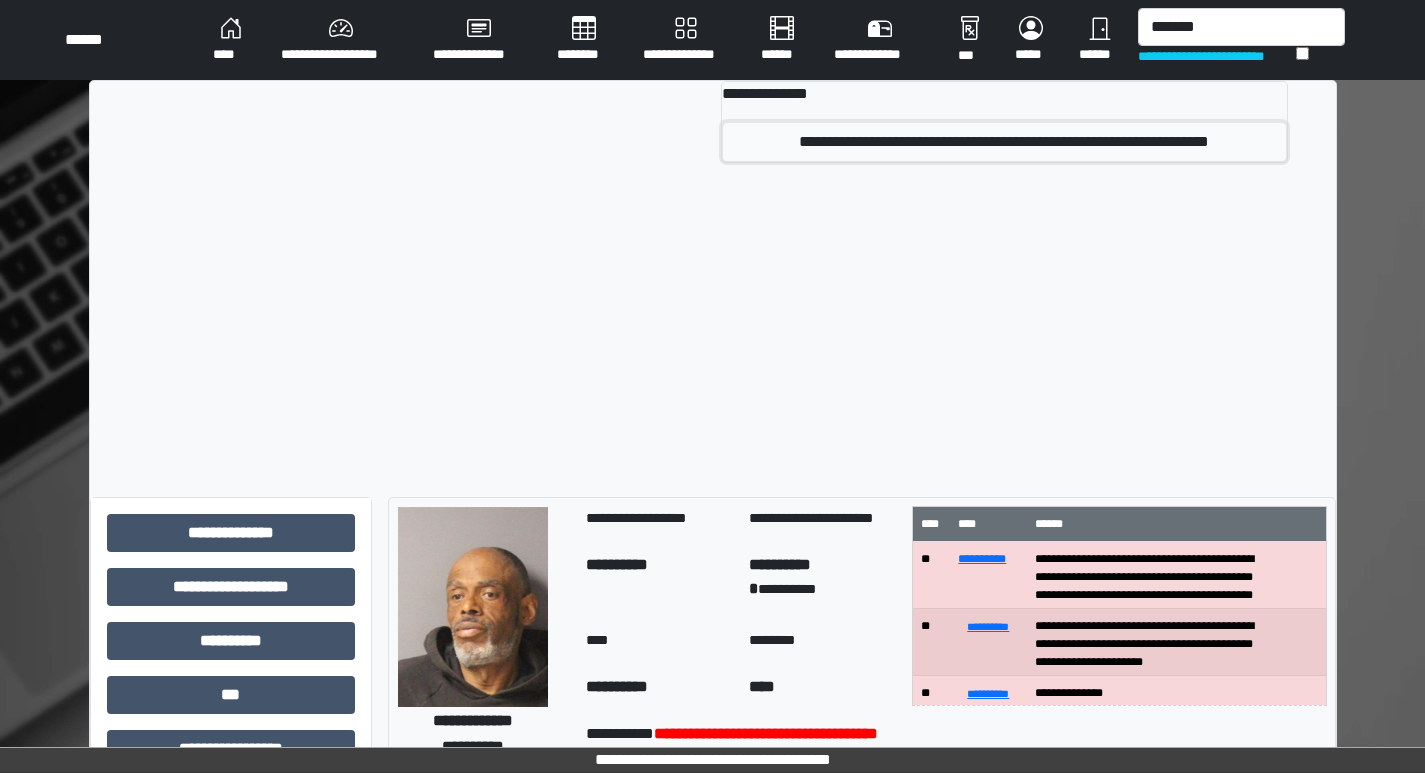 click on "**********" at bounding box center (1004, 142) 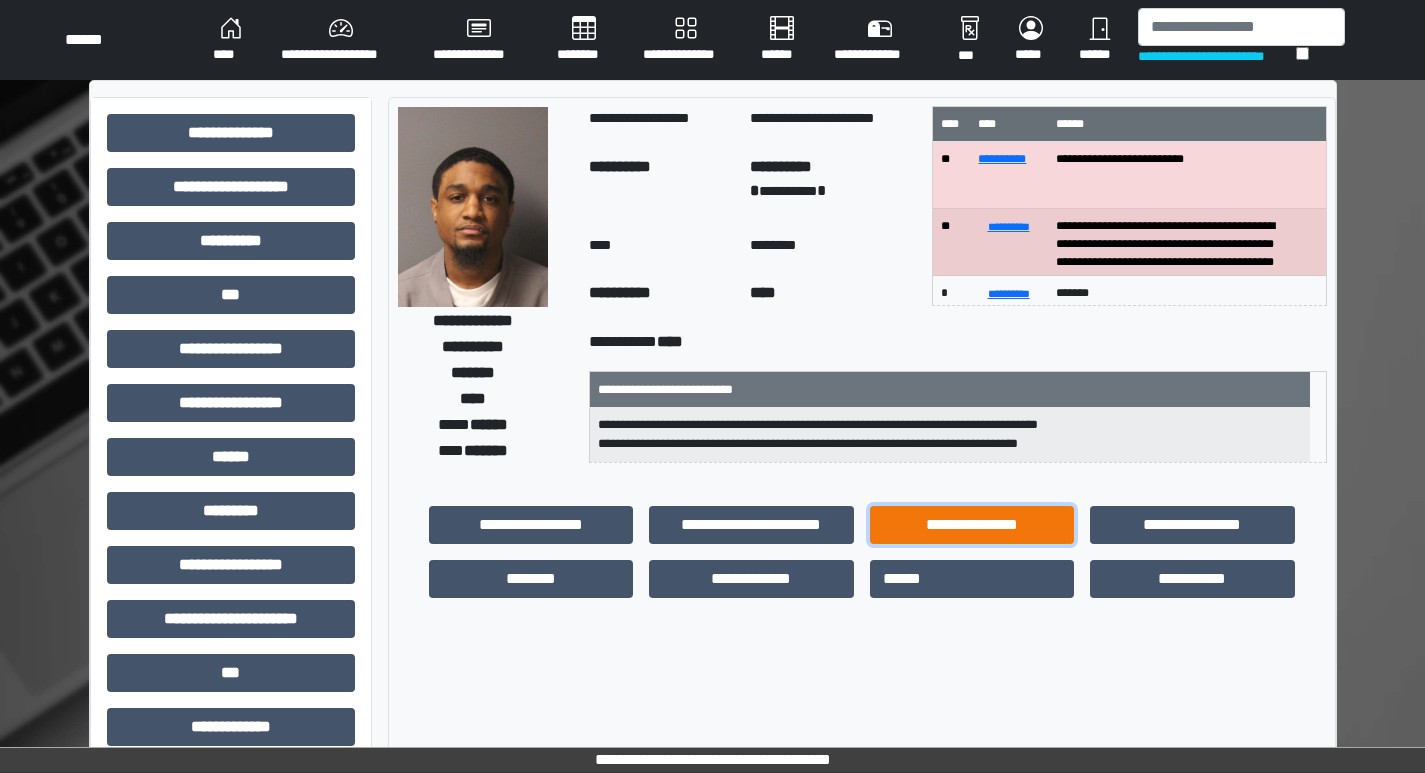 click on "**********" at bounding box center (531, 525) 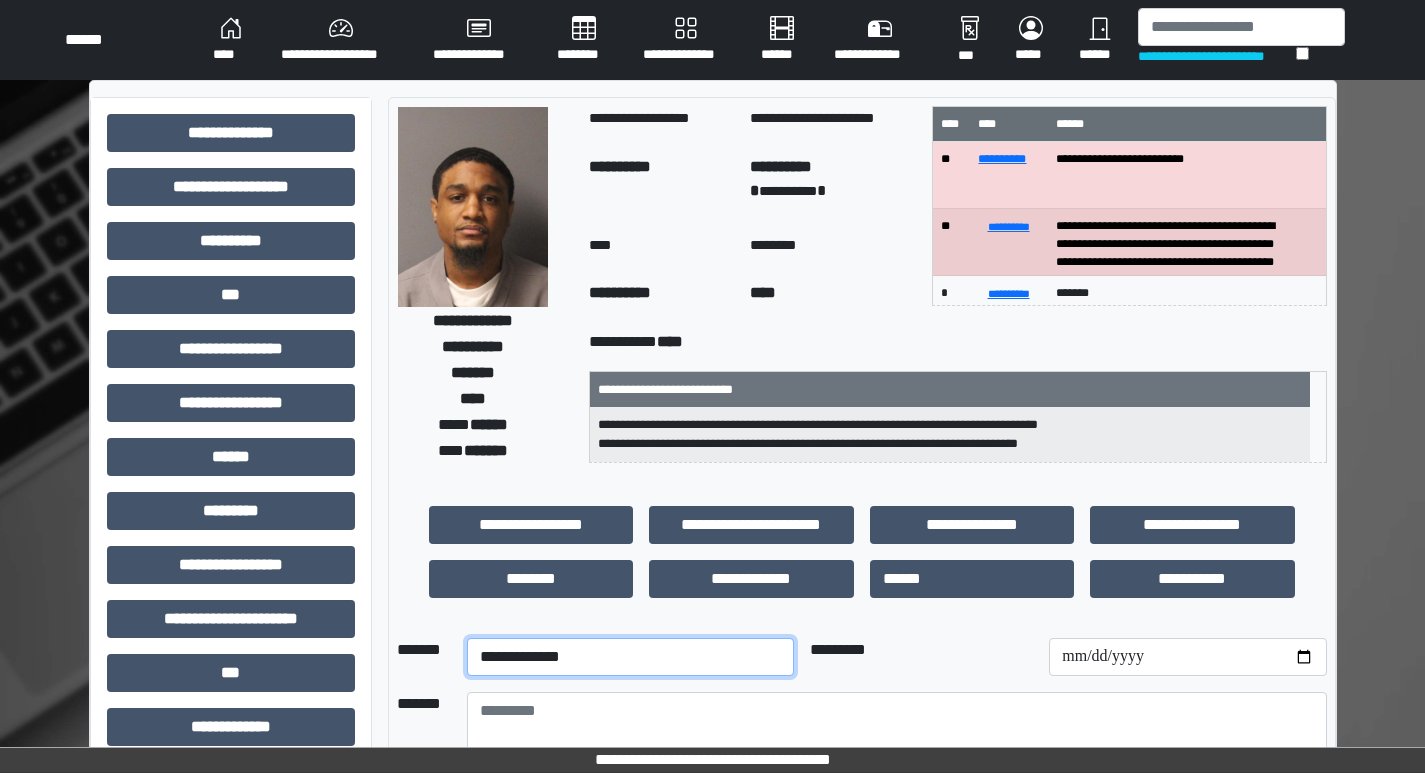 click on "**********" at bounding box center (630, 657) 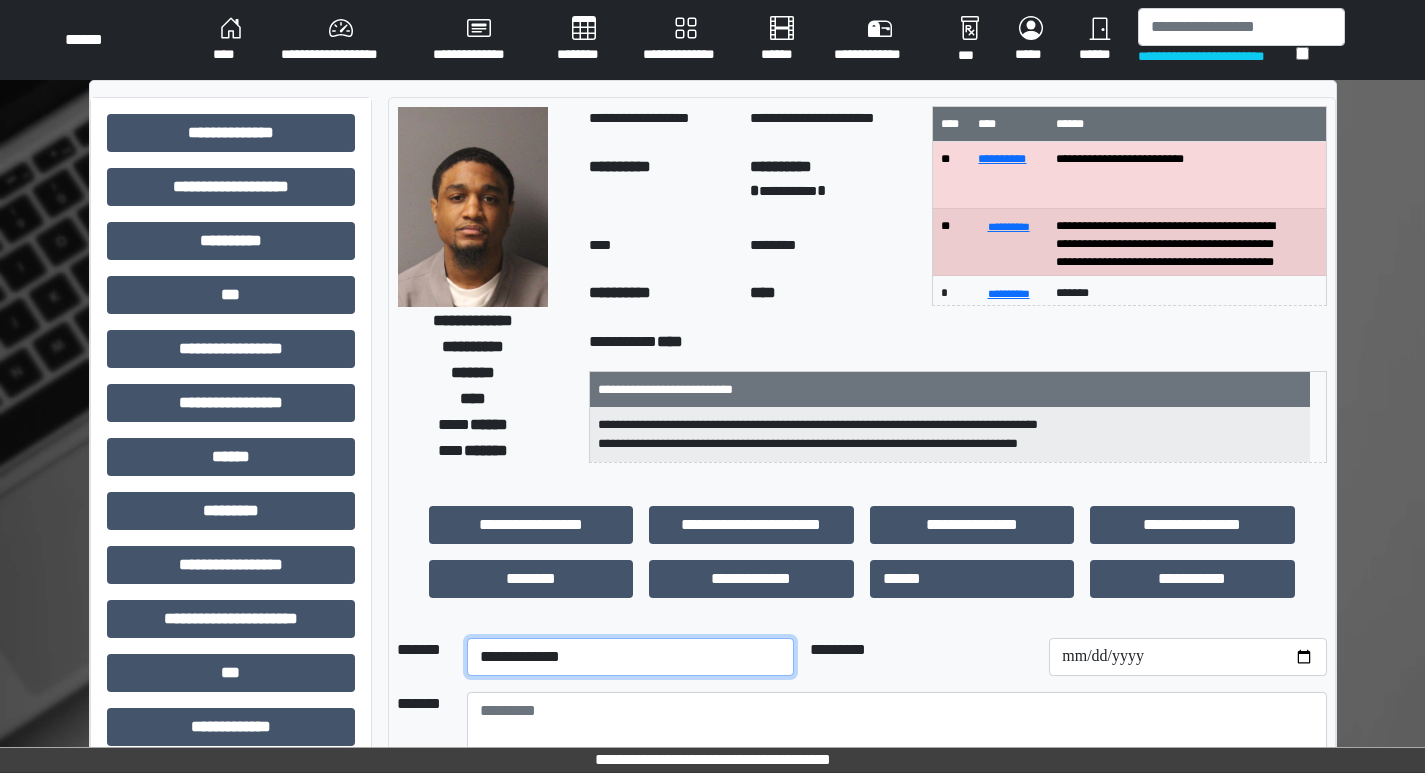 select on "**" 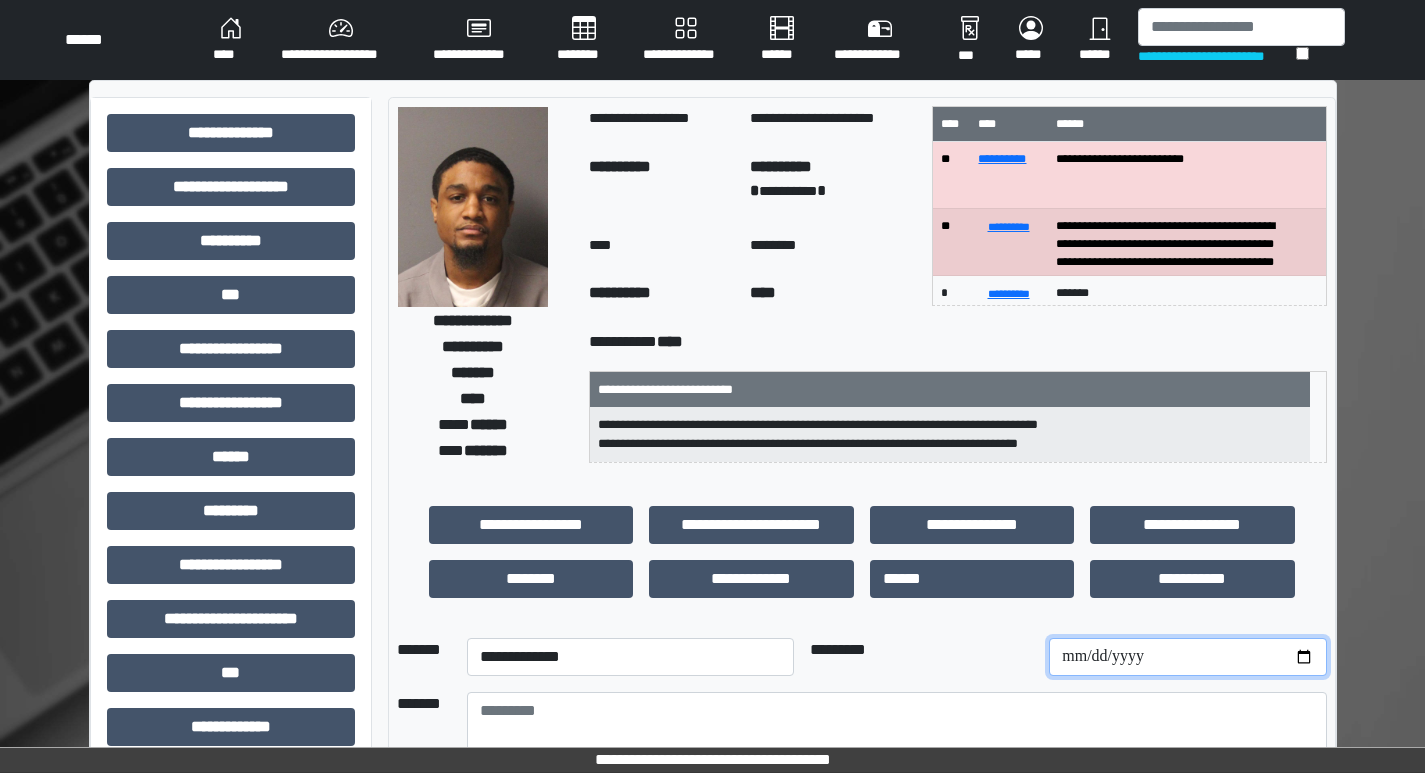 click at bounding box center [1187, 657] 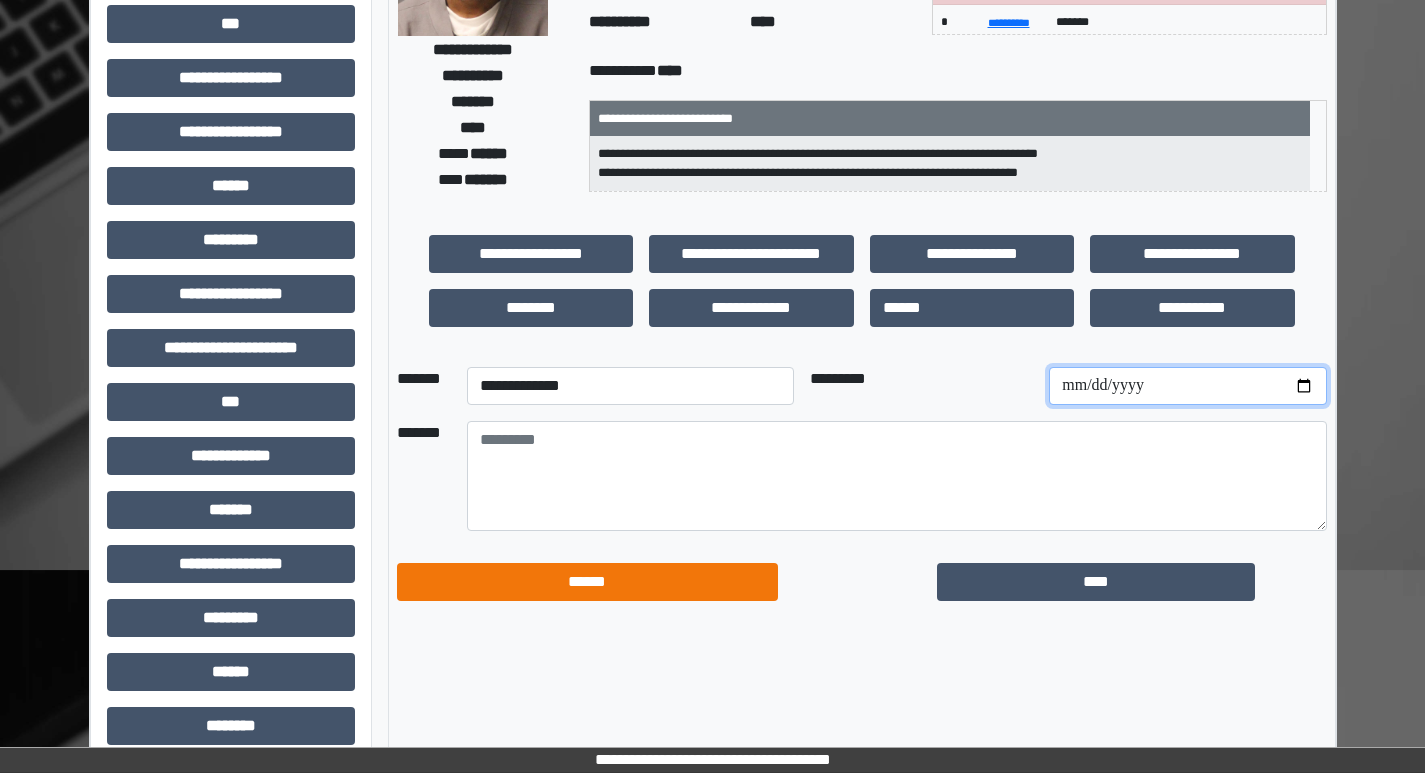 scroll, scrollTop: 300, scrollLeft: 0, axis: vertical 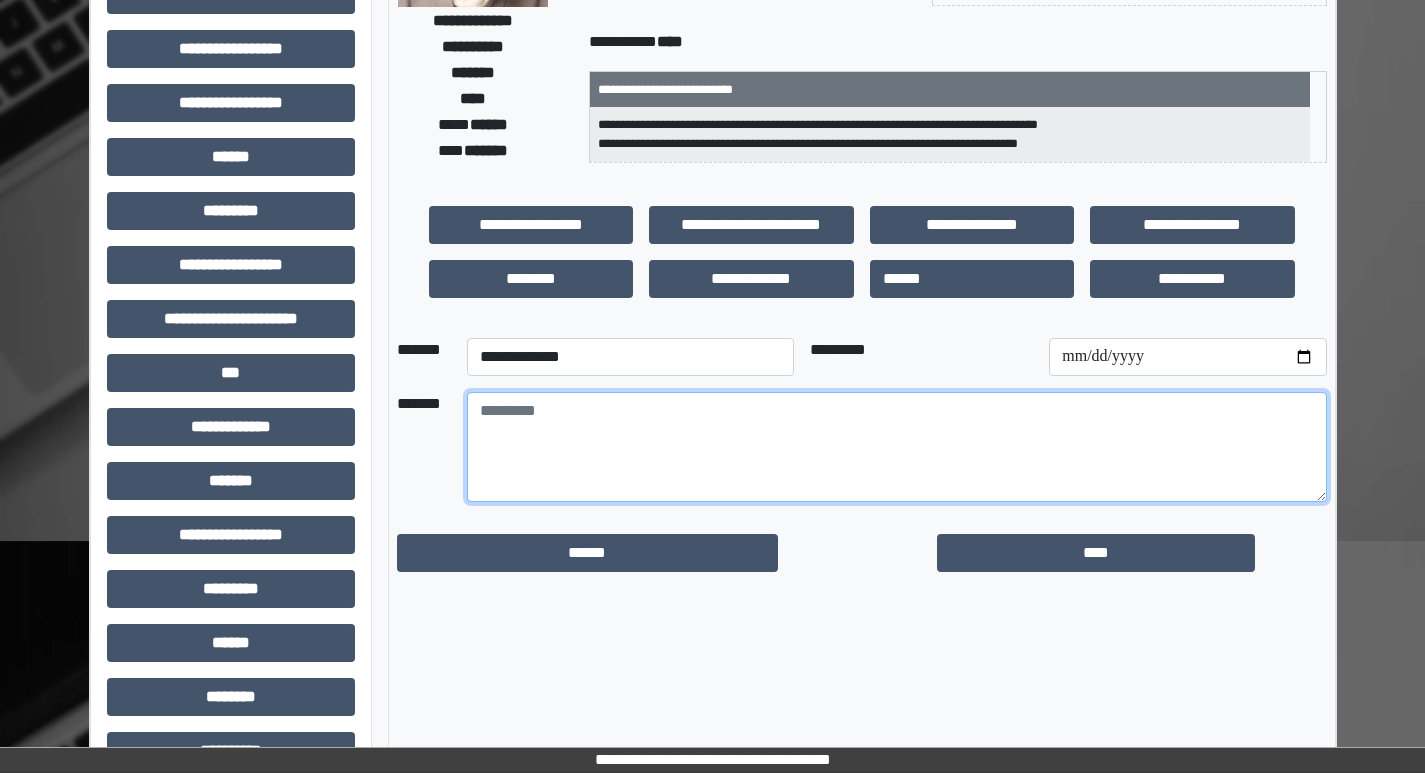 click at bounding box center [897, 447] 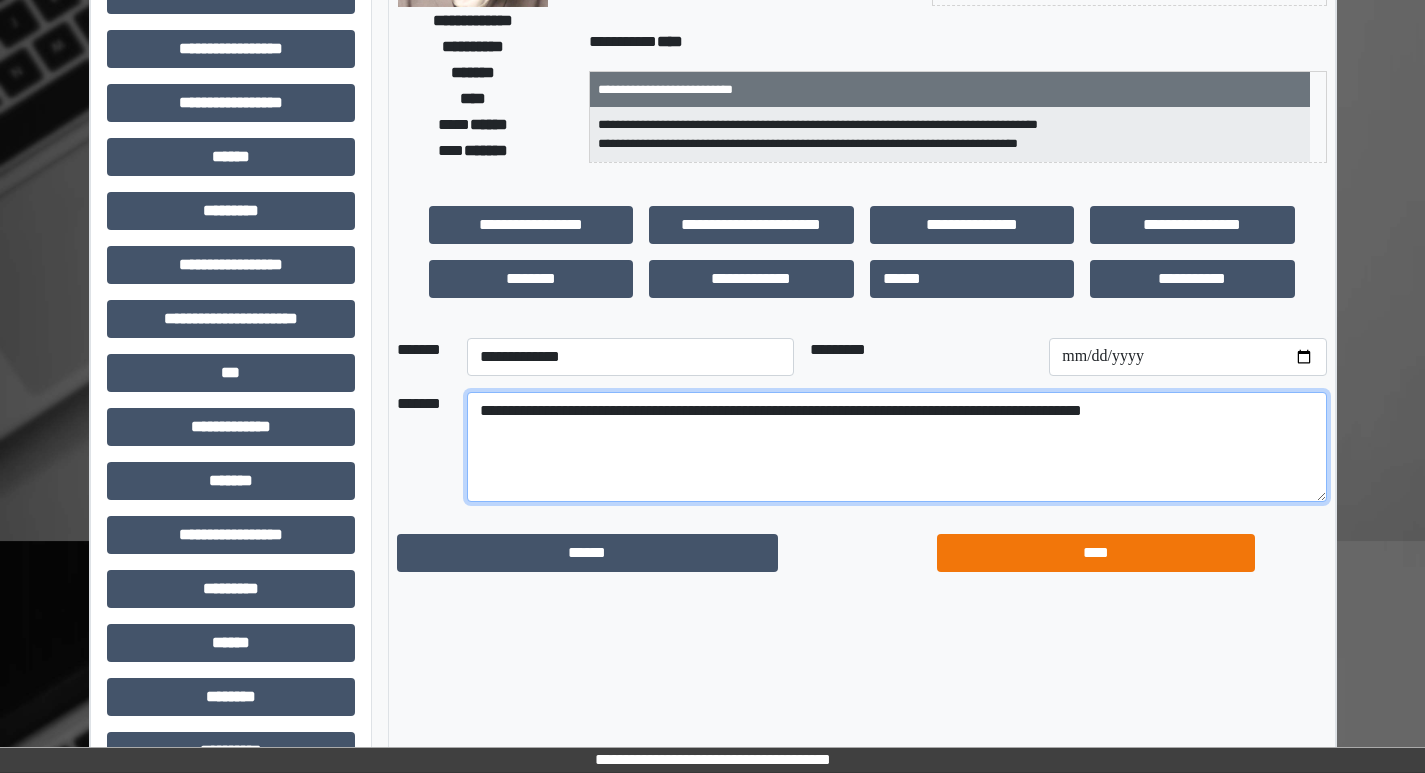 type on "**********" 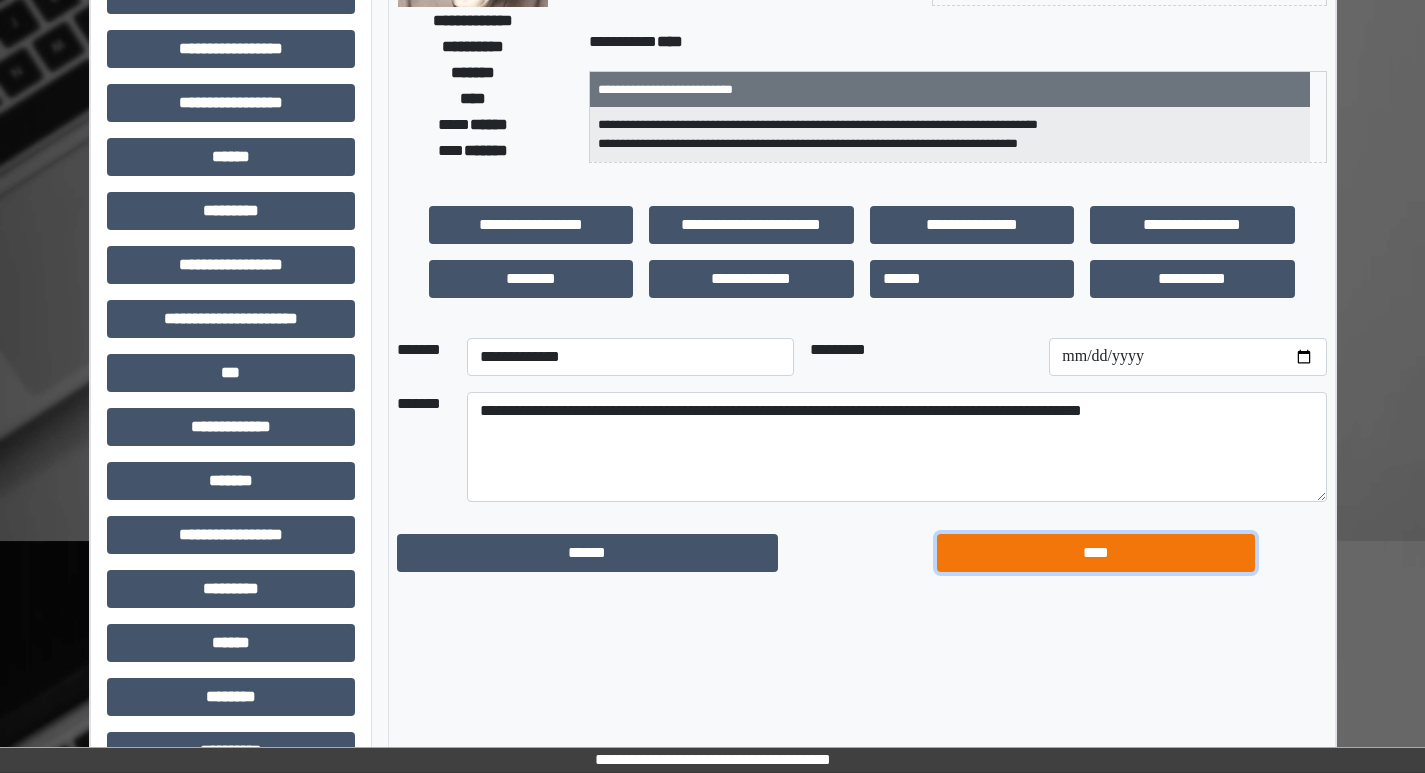click on "****" at bounding box center [587, 553] 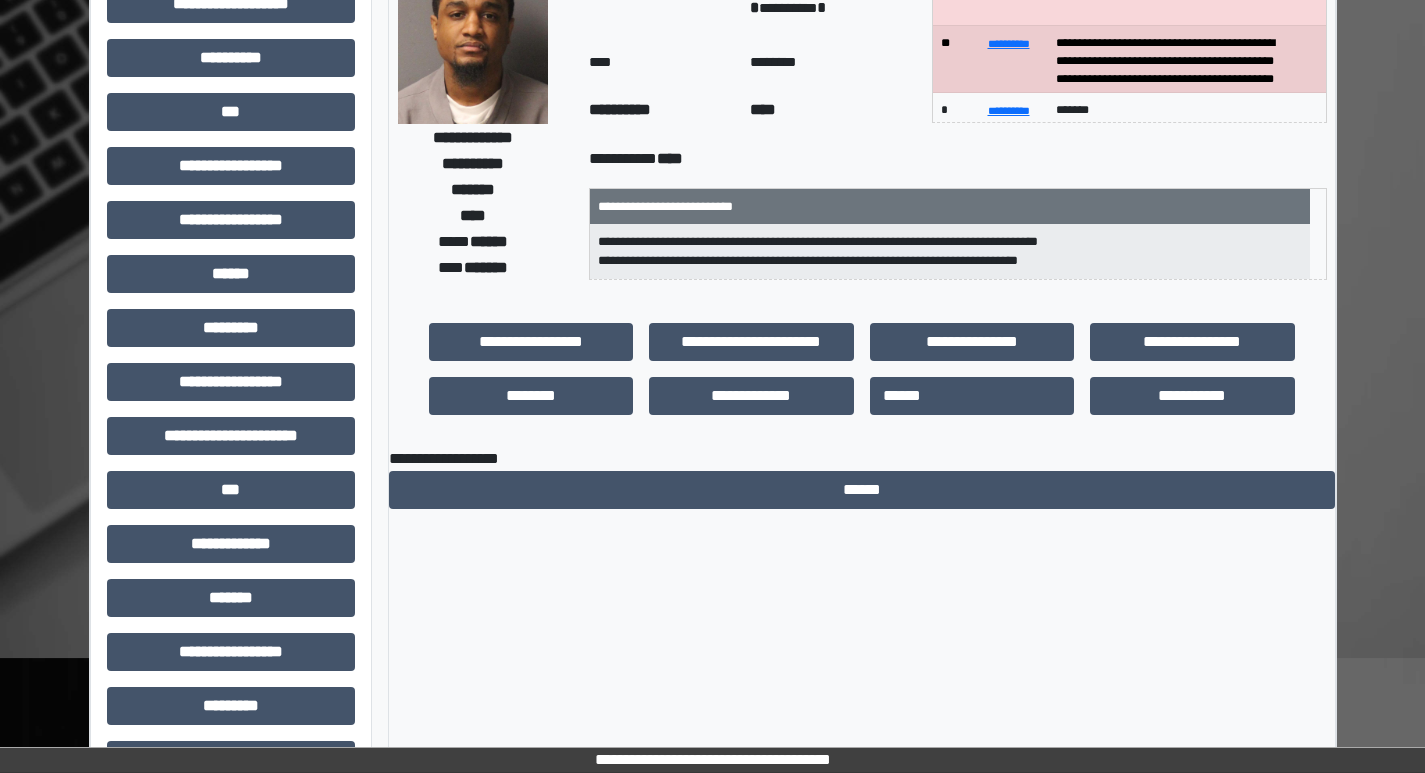 scroll, scrollTop: 0, scrollLeft: 0, axis: both 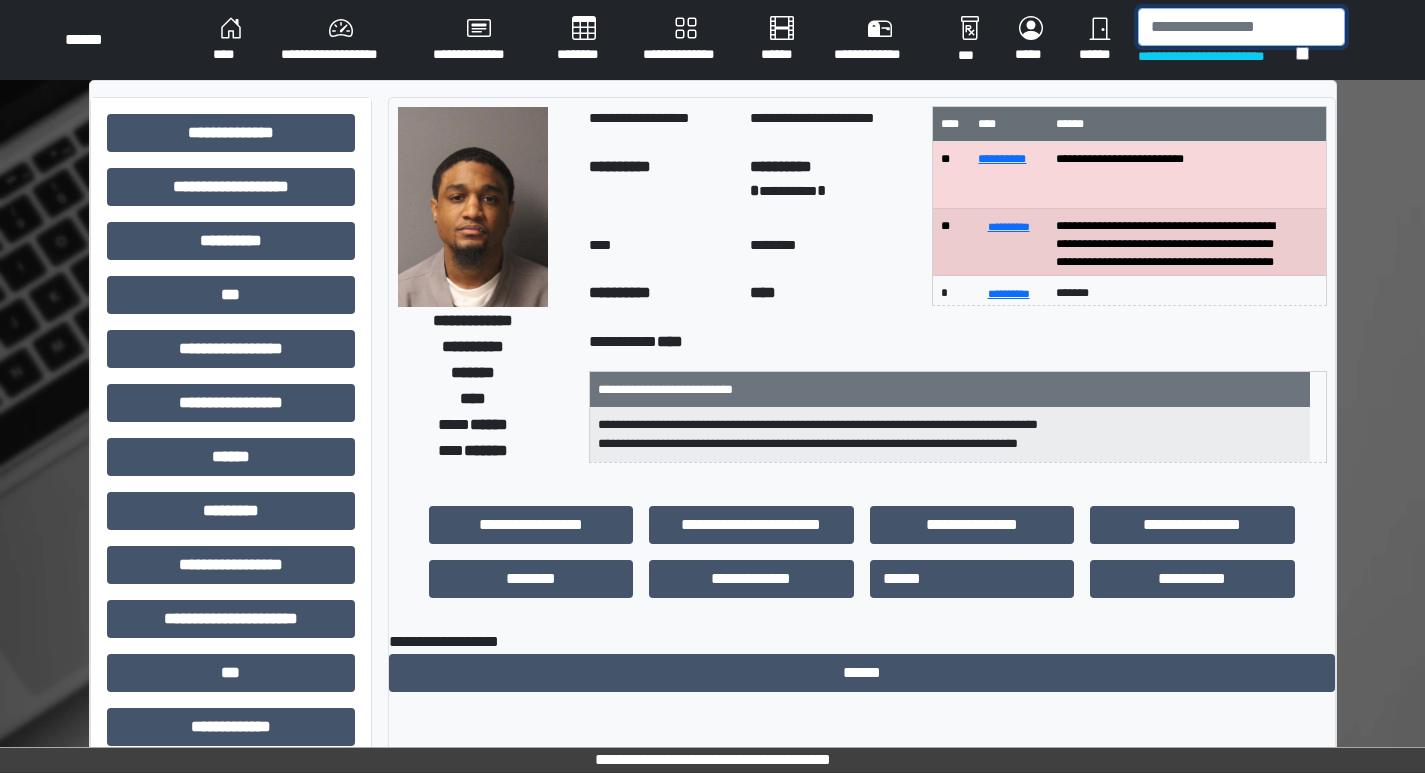 click at bounding box center [1241, 27] 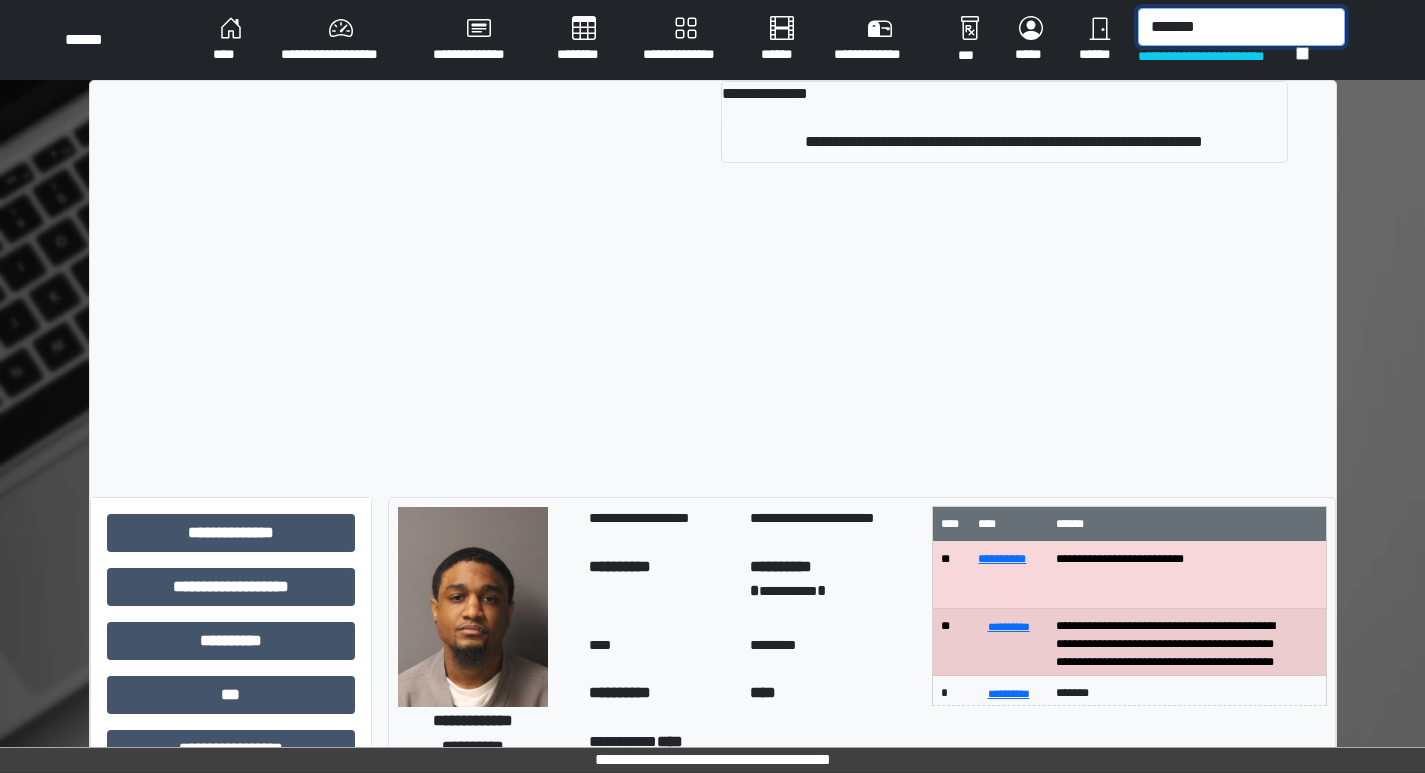 type on "****" 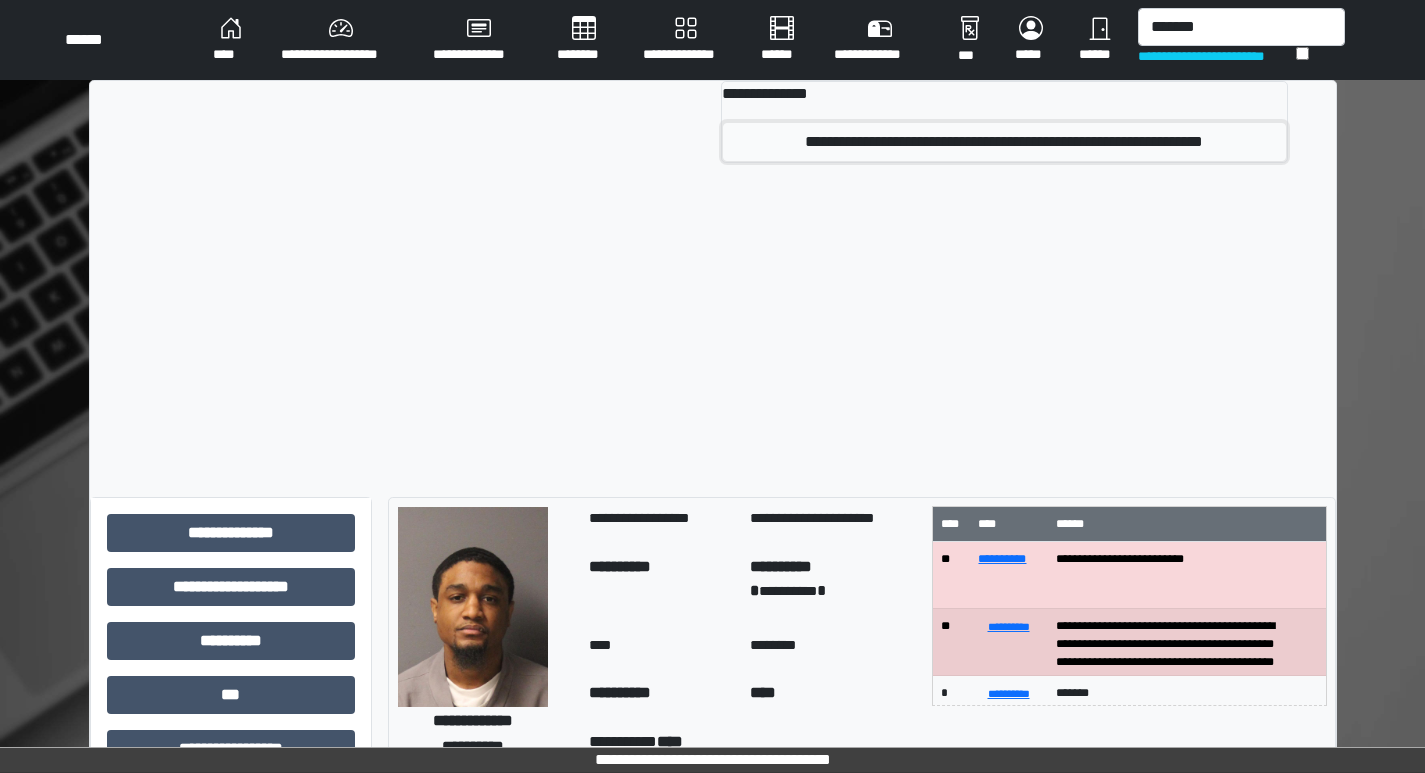 click on "**********" at bounding box center [1004, 142] 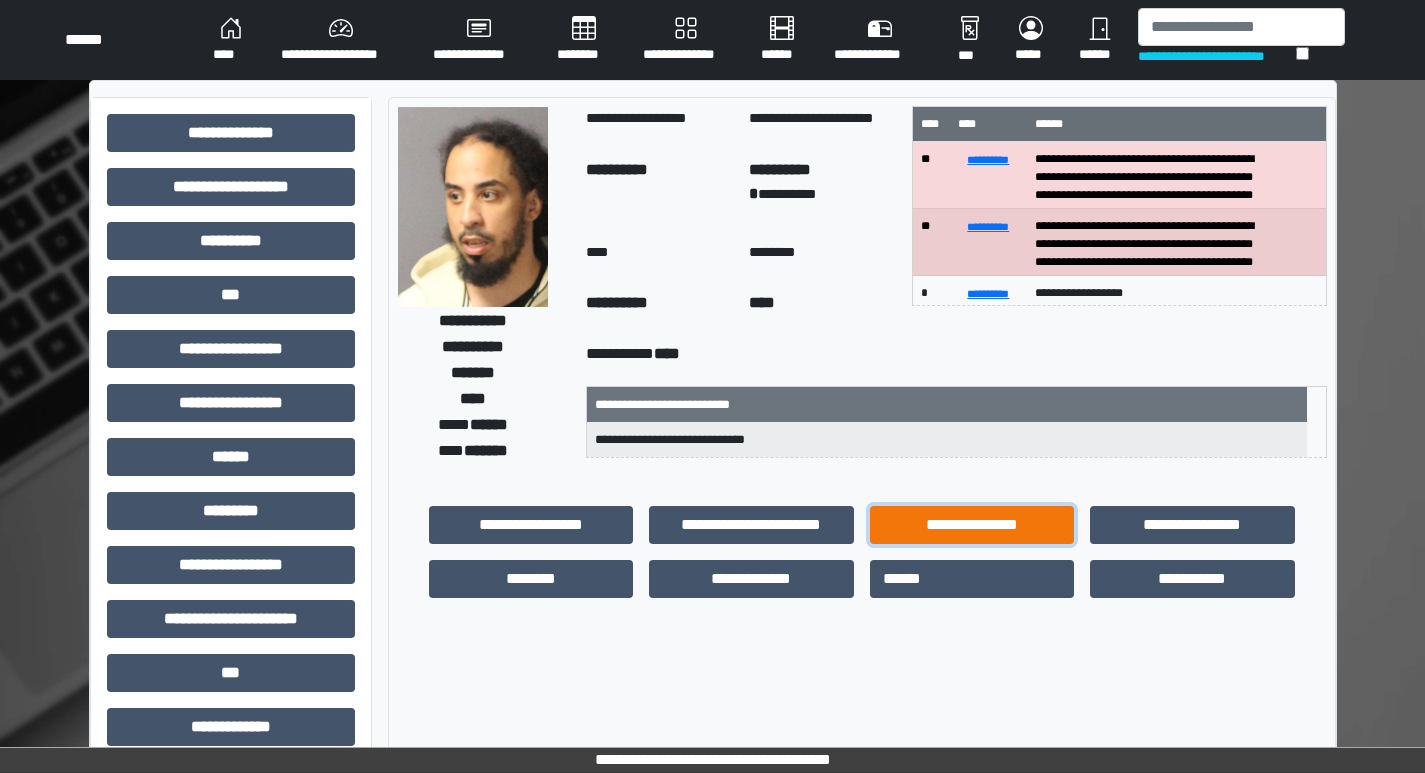 click on "**********" at bounding box center [531, 525] 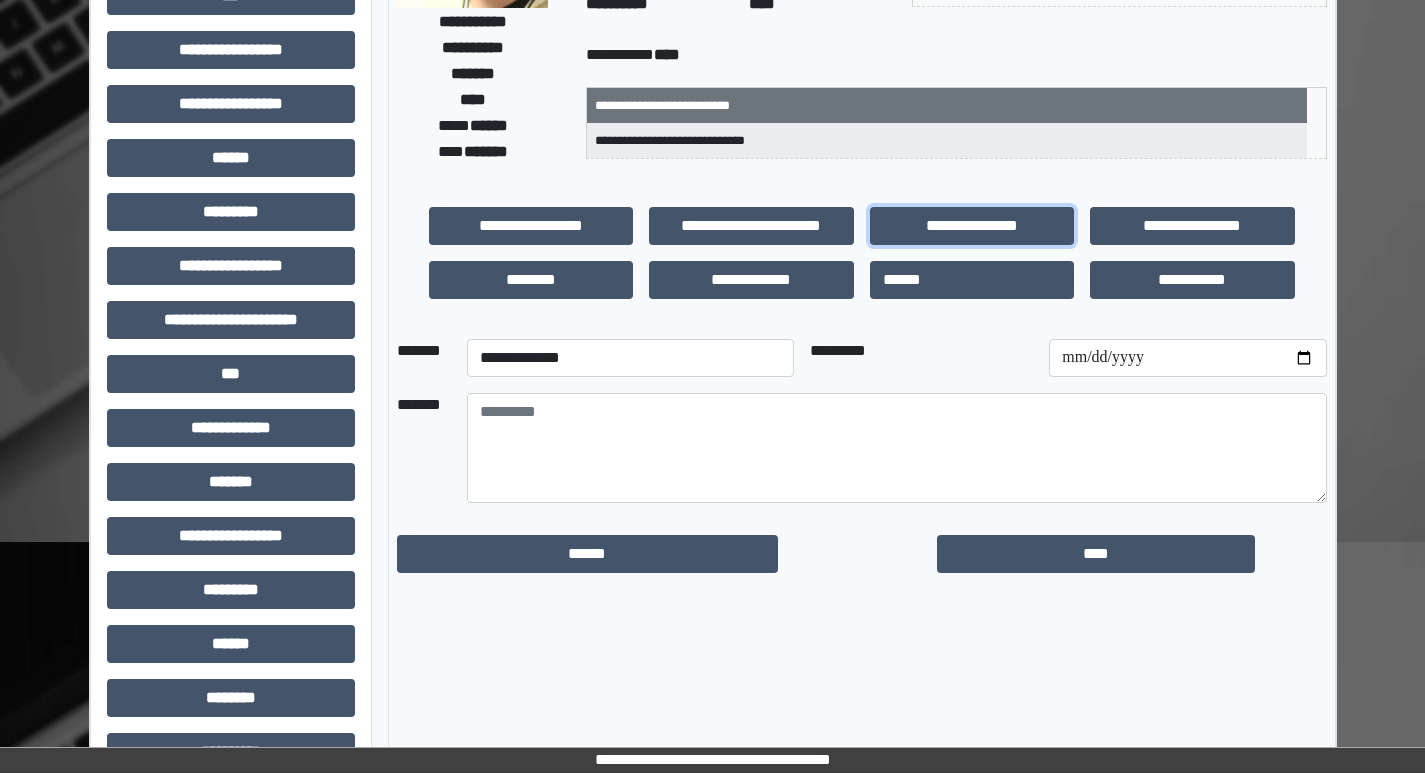 scroll, scrollTop: 300, scrollLeft: 0, axis: vertical 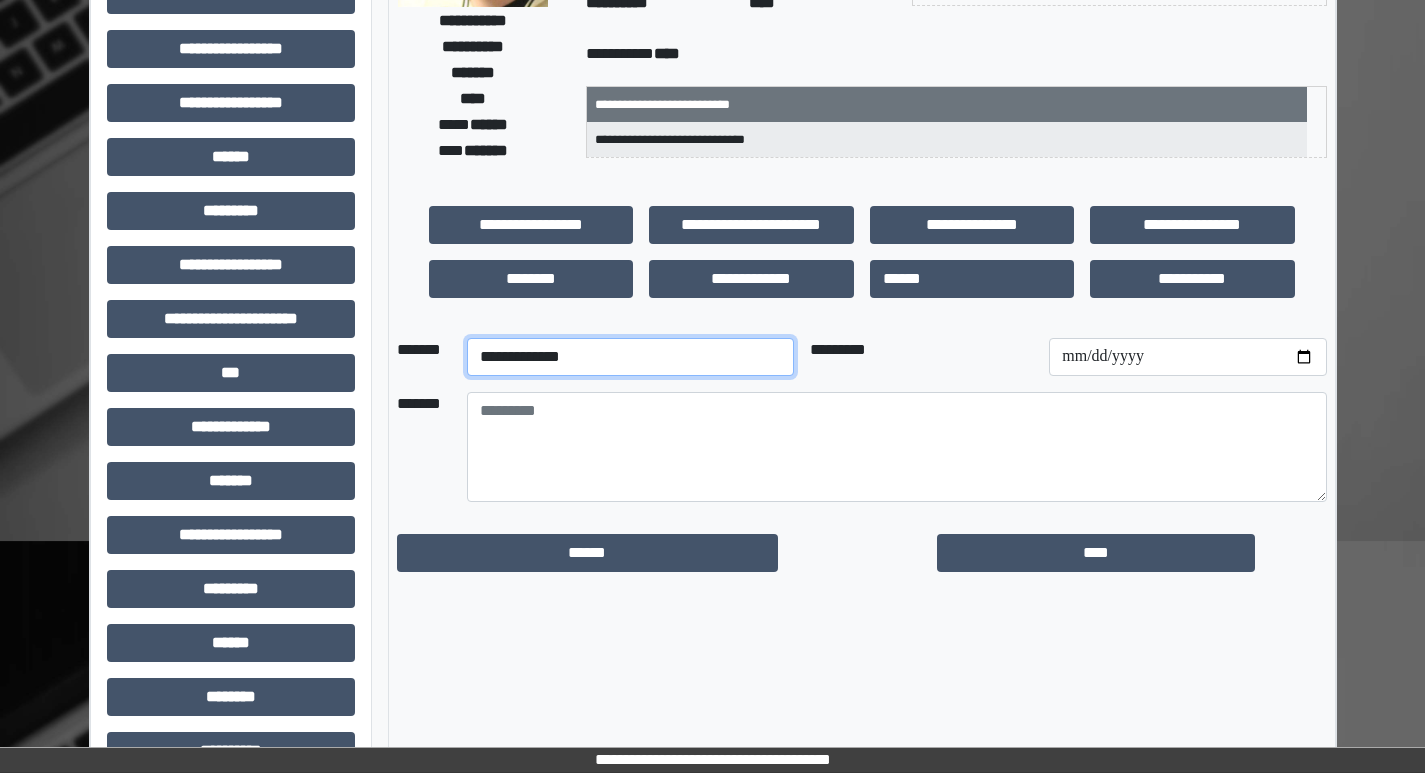click on "**********" at bounding box center [630, 357] 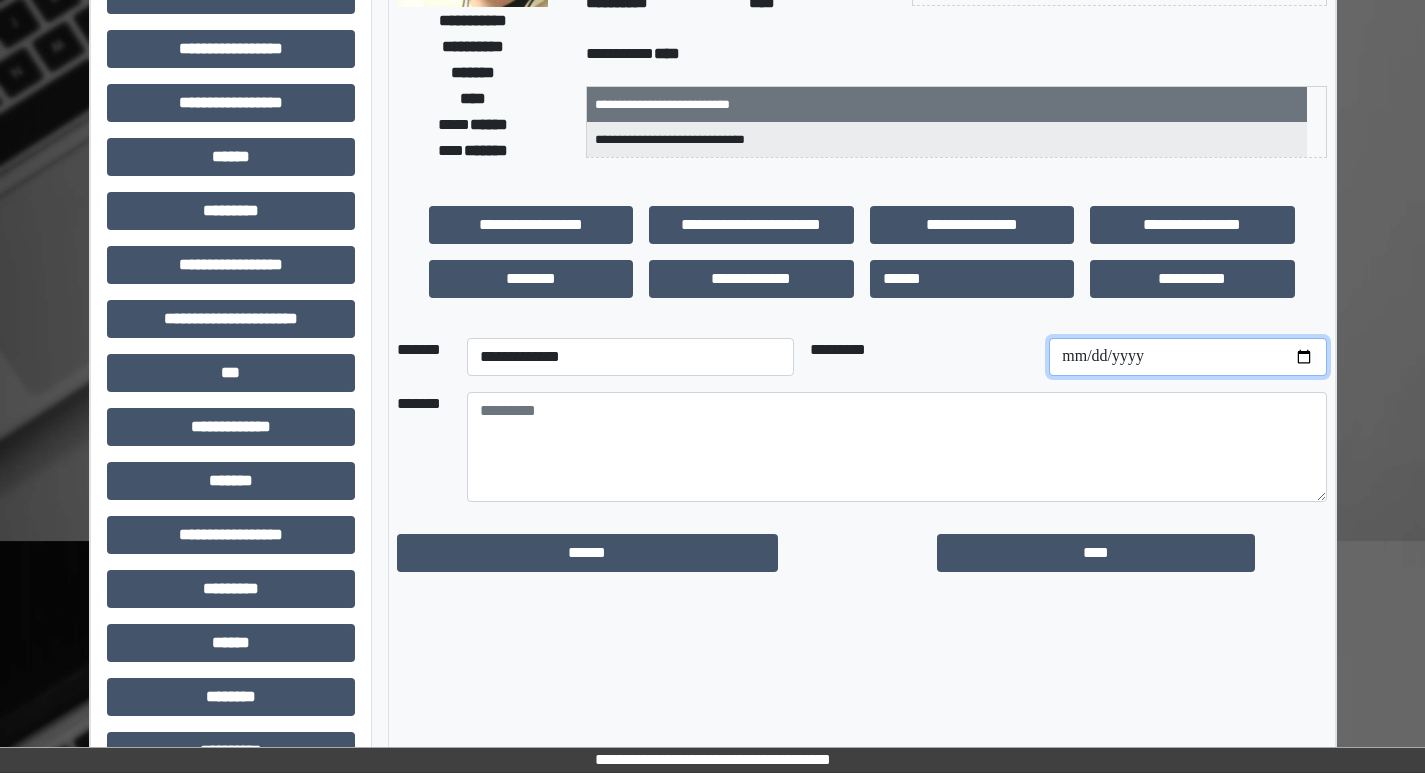 click at bounding box center [1187, 357] 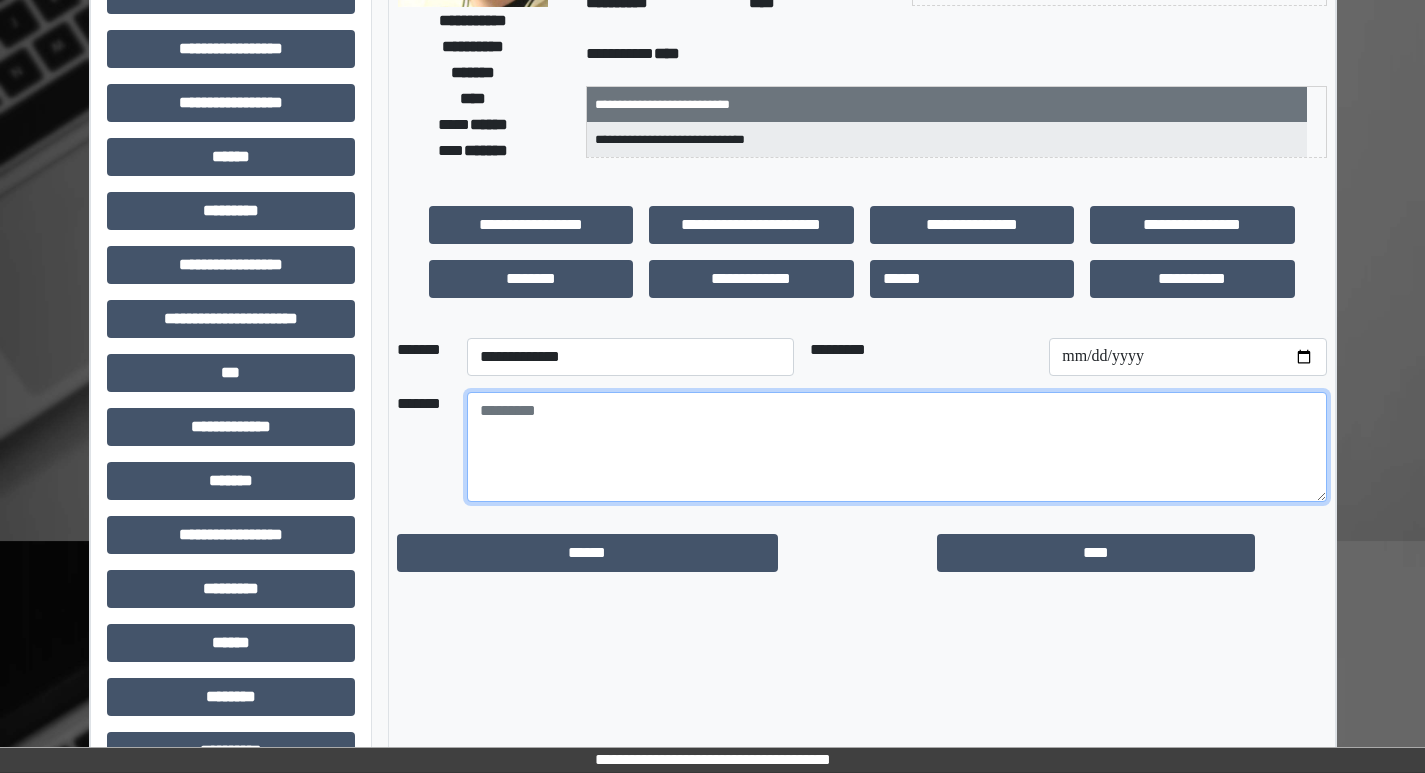 click at bounding box center [897, 447] 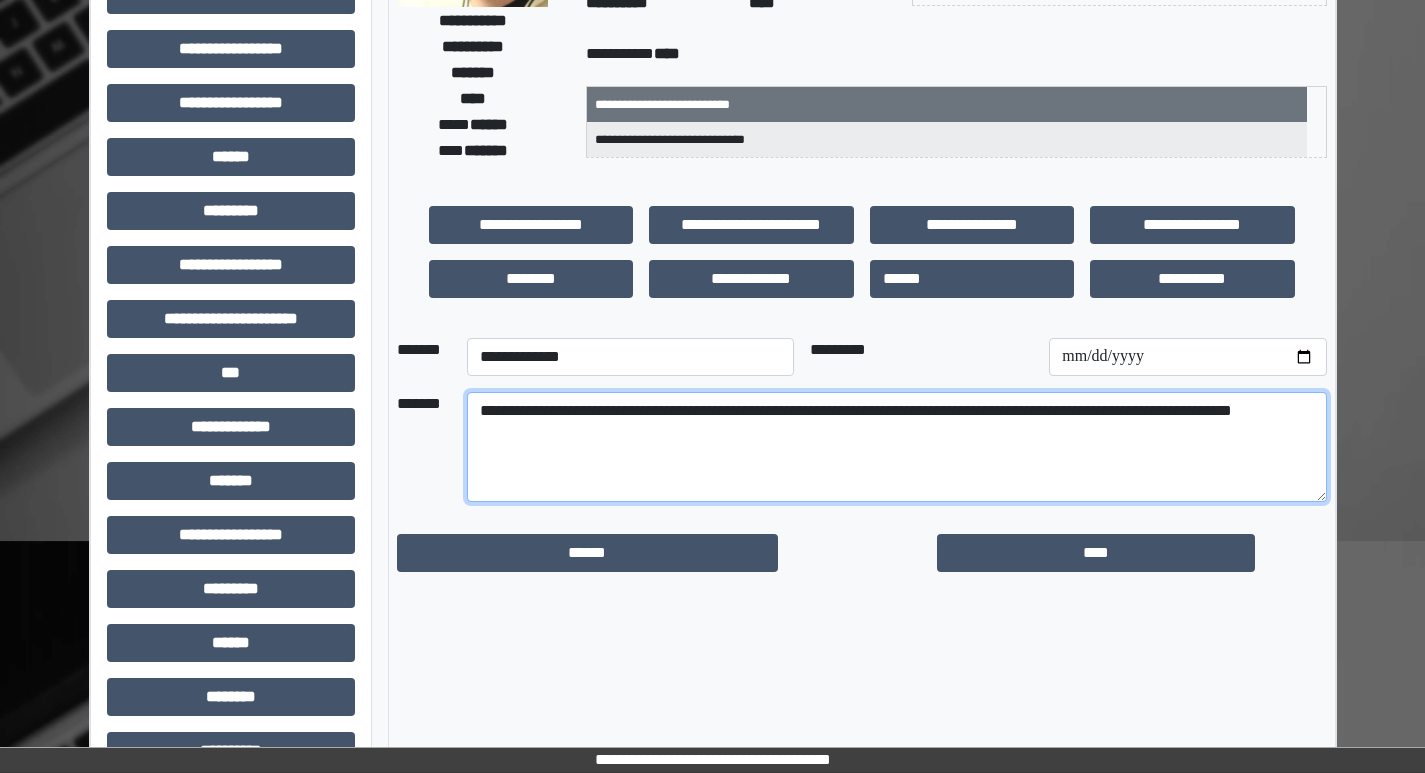 click on "**********" at bounding box center [897, 447] 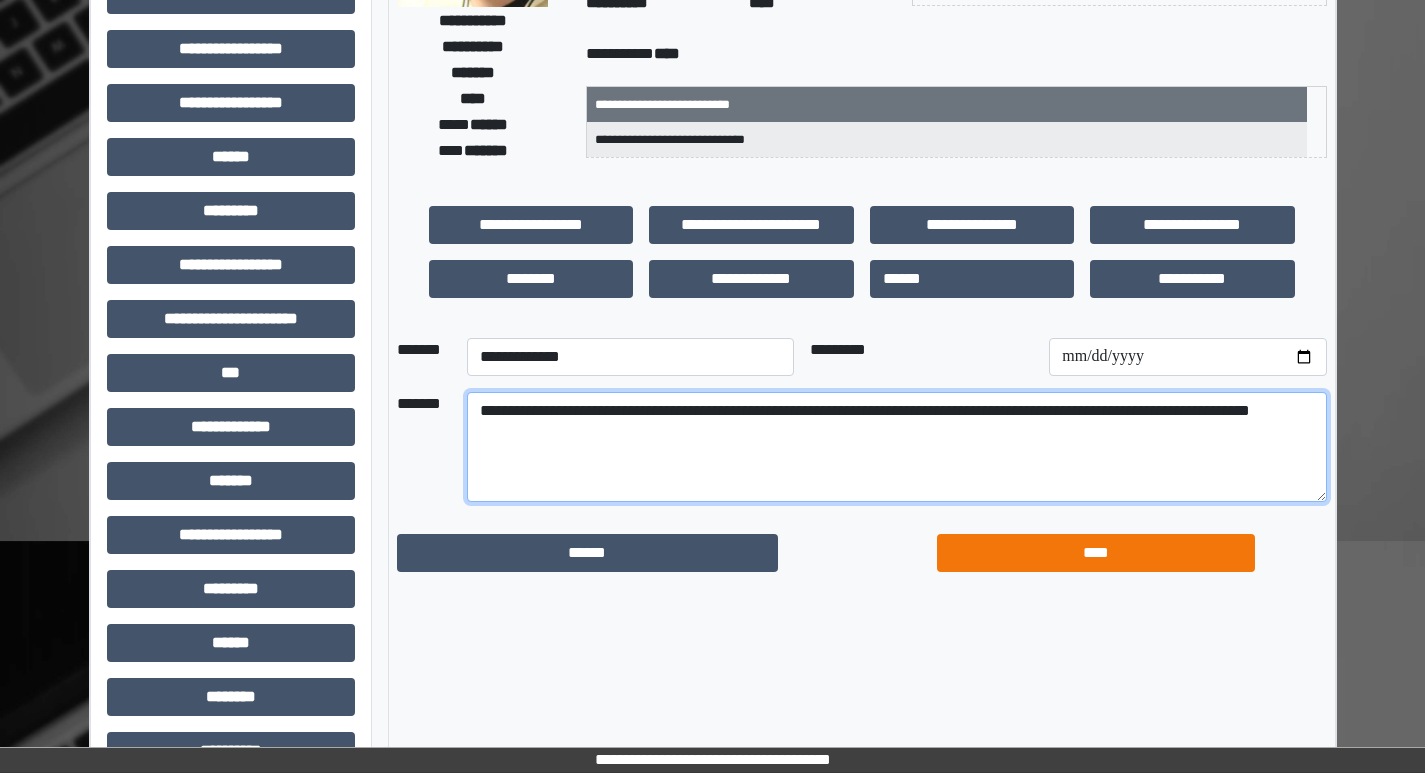 type on "**********" 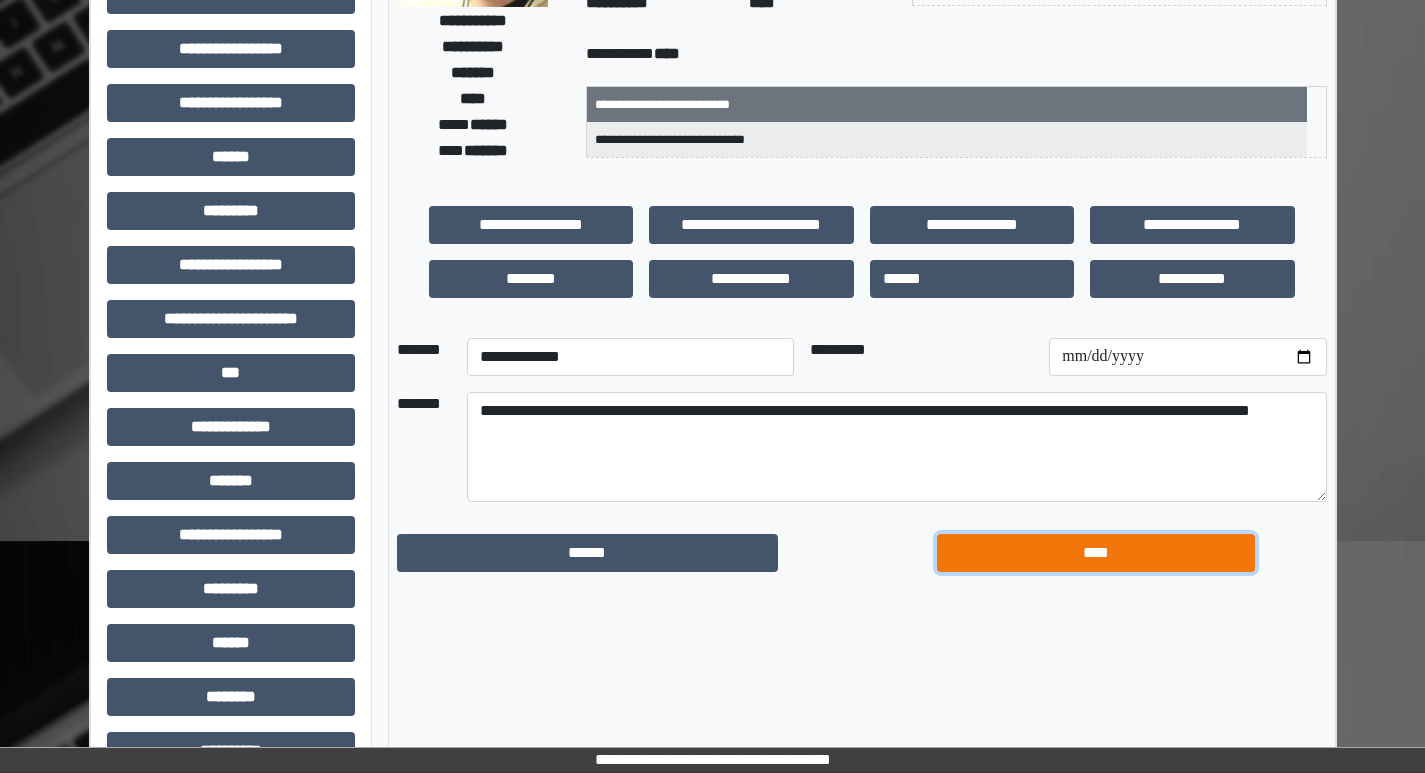 click on "****" at bounding box center (587, 553) 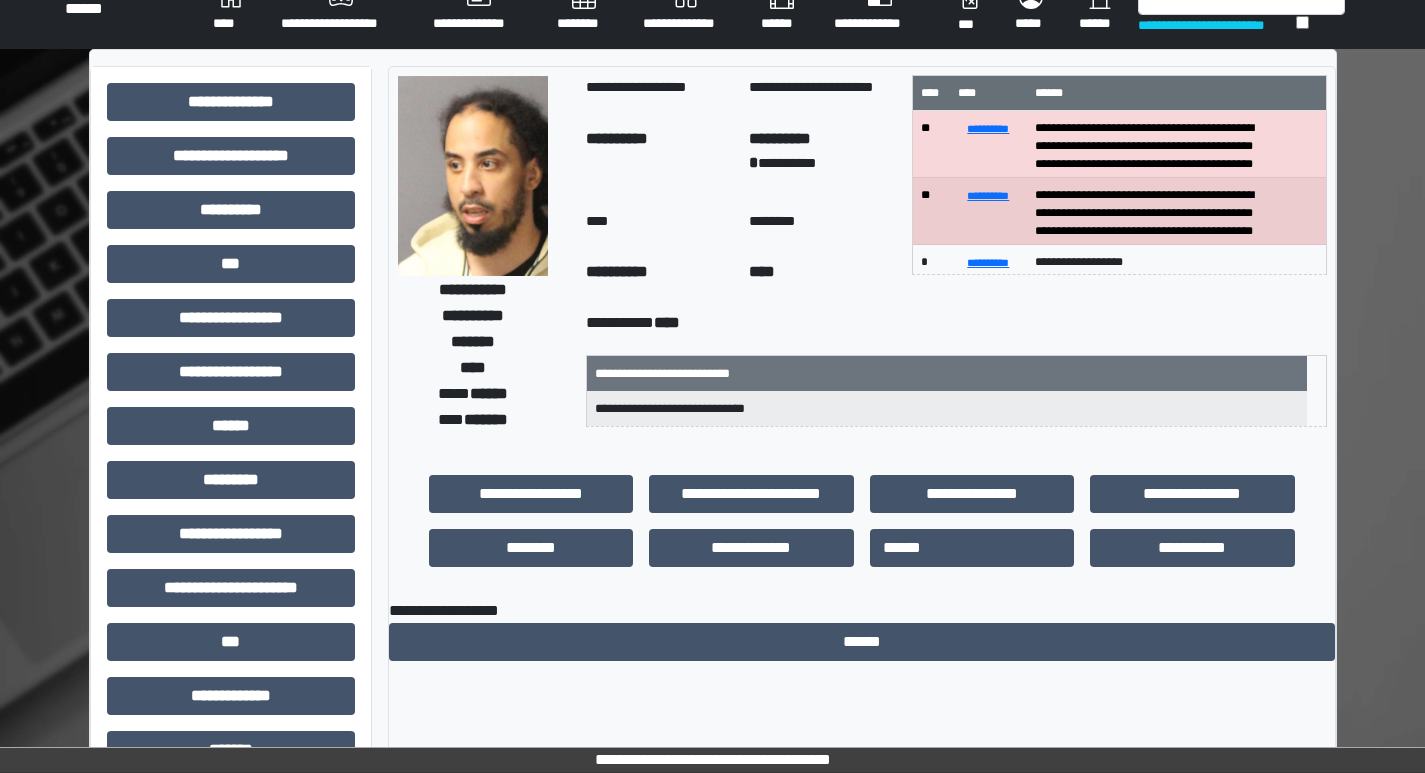 scroll, scrollTop: 0, scrollLeft: 0, axis: both 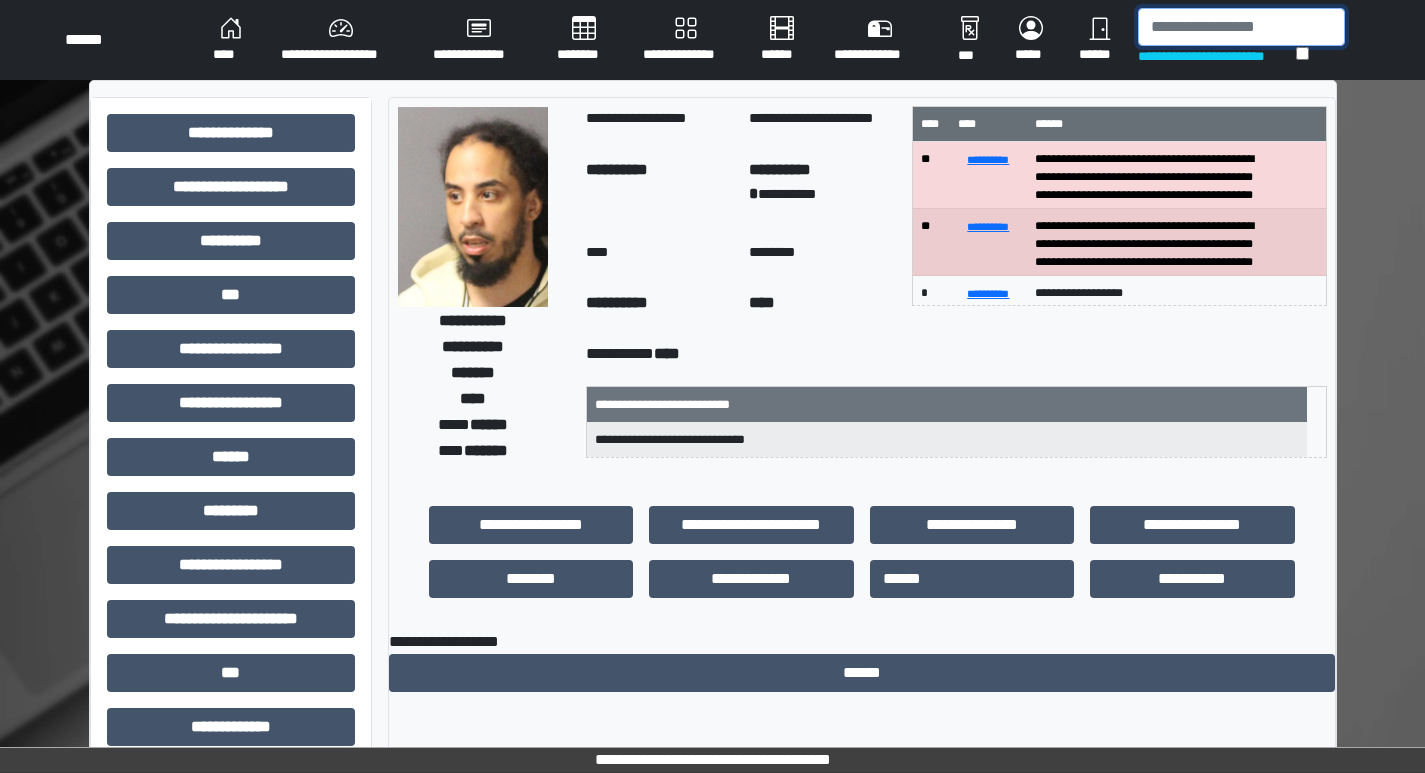click at bounding box center [1241, 27] 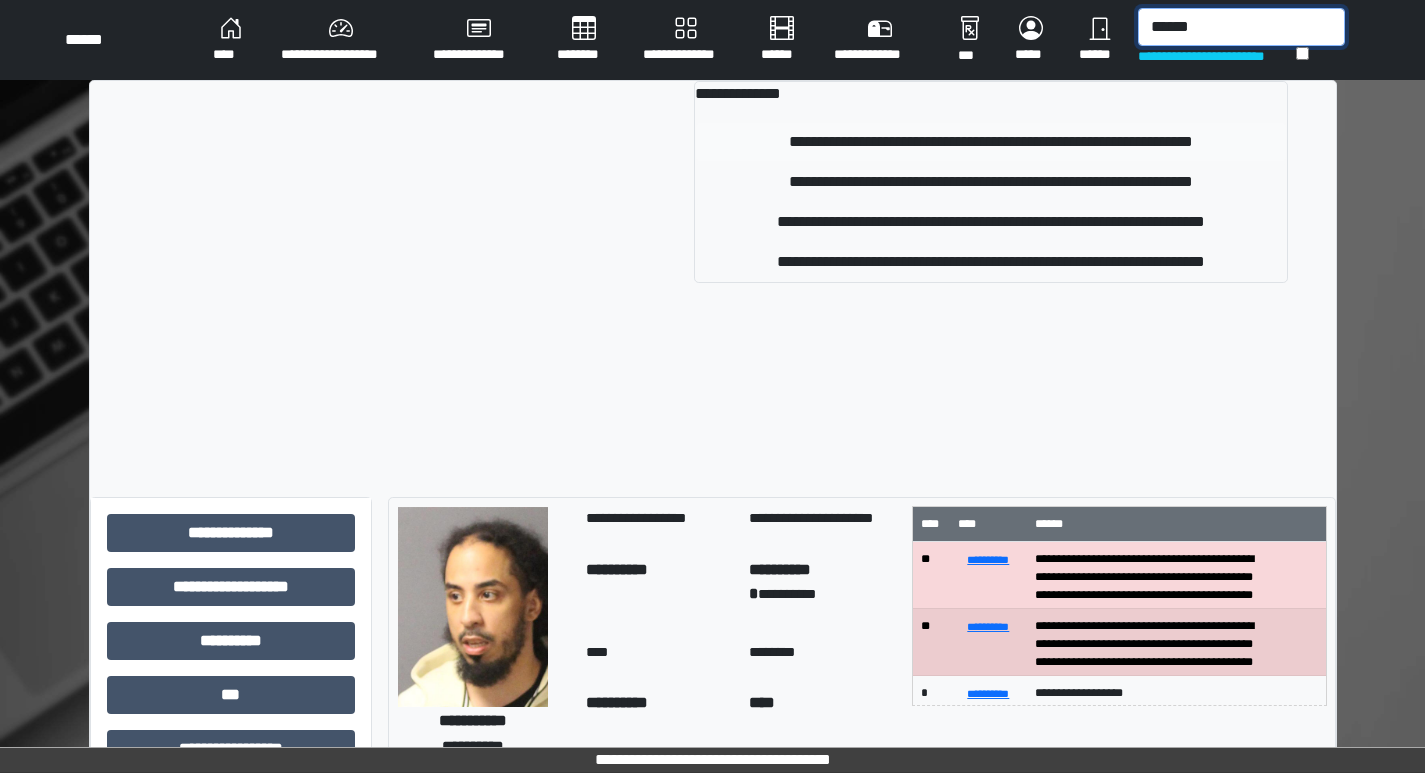 type on "******" 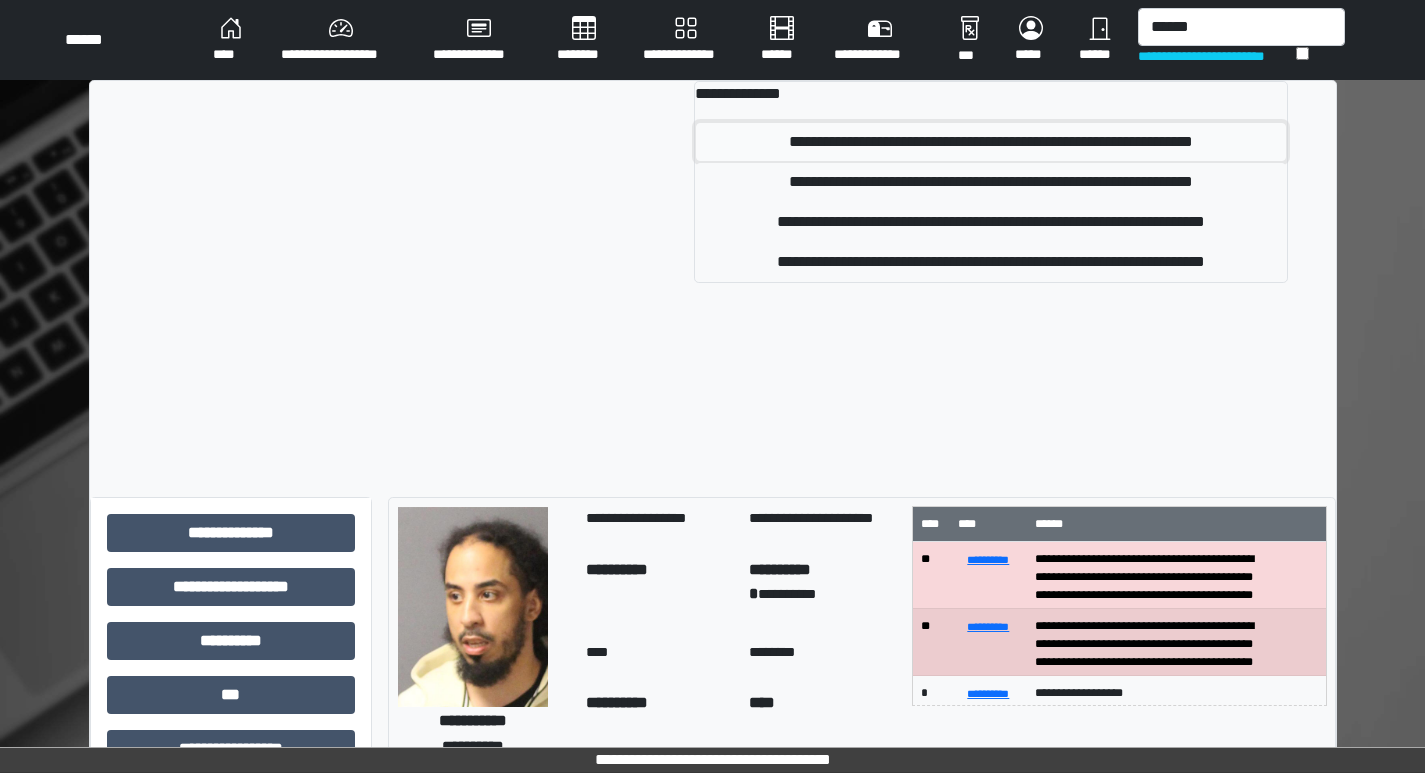 click on "**********" at bounding box center [991, 142] 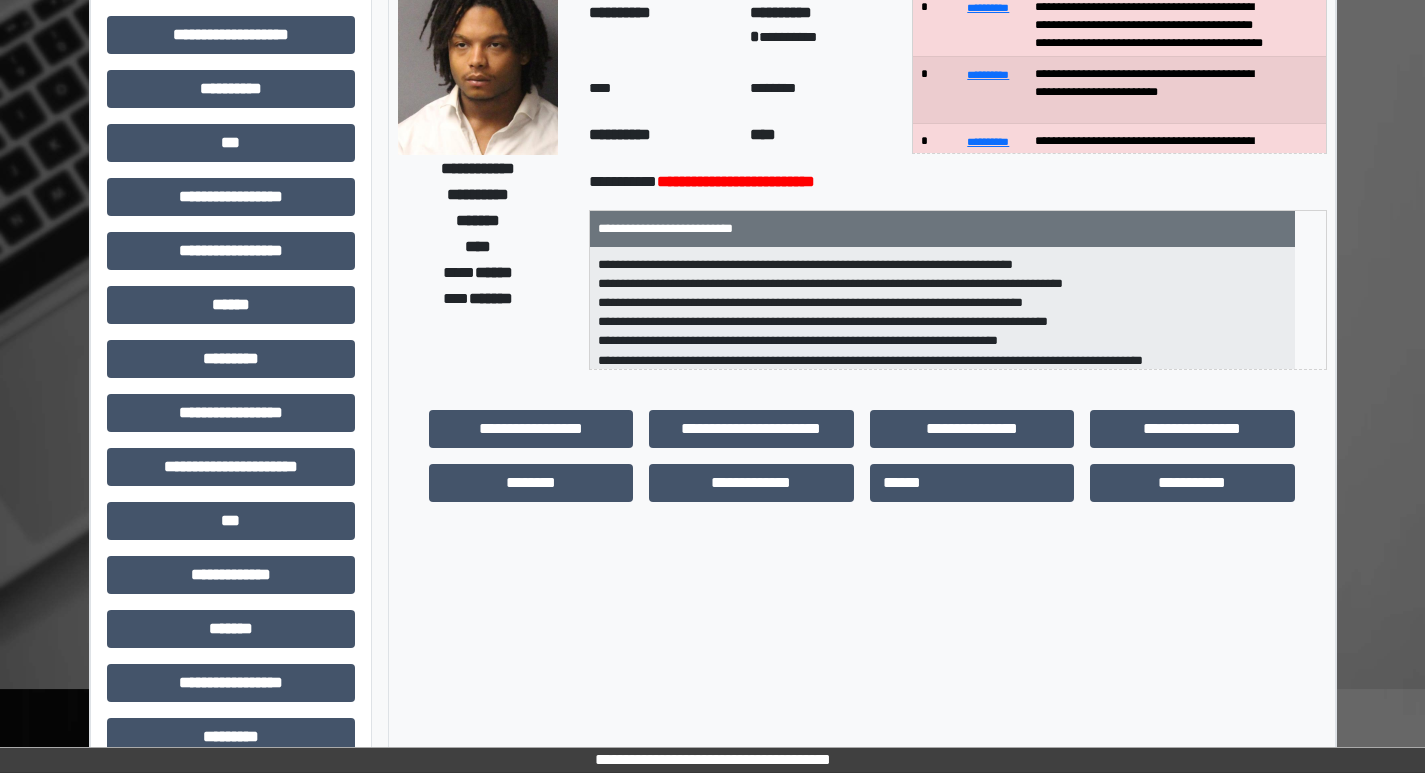 scroll, scrollTop: 200, scrollLeft: 0, axis: vertical 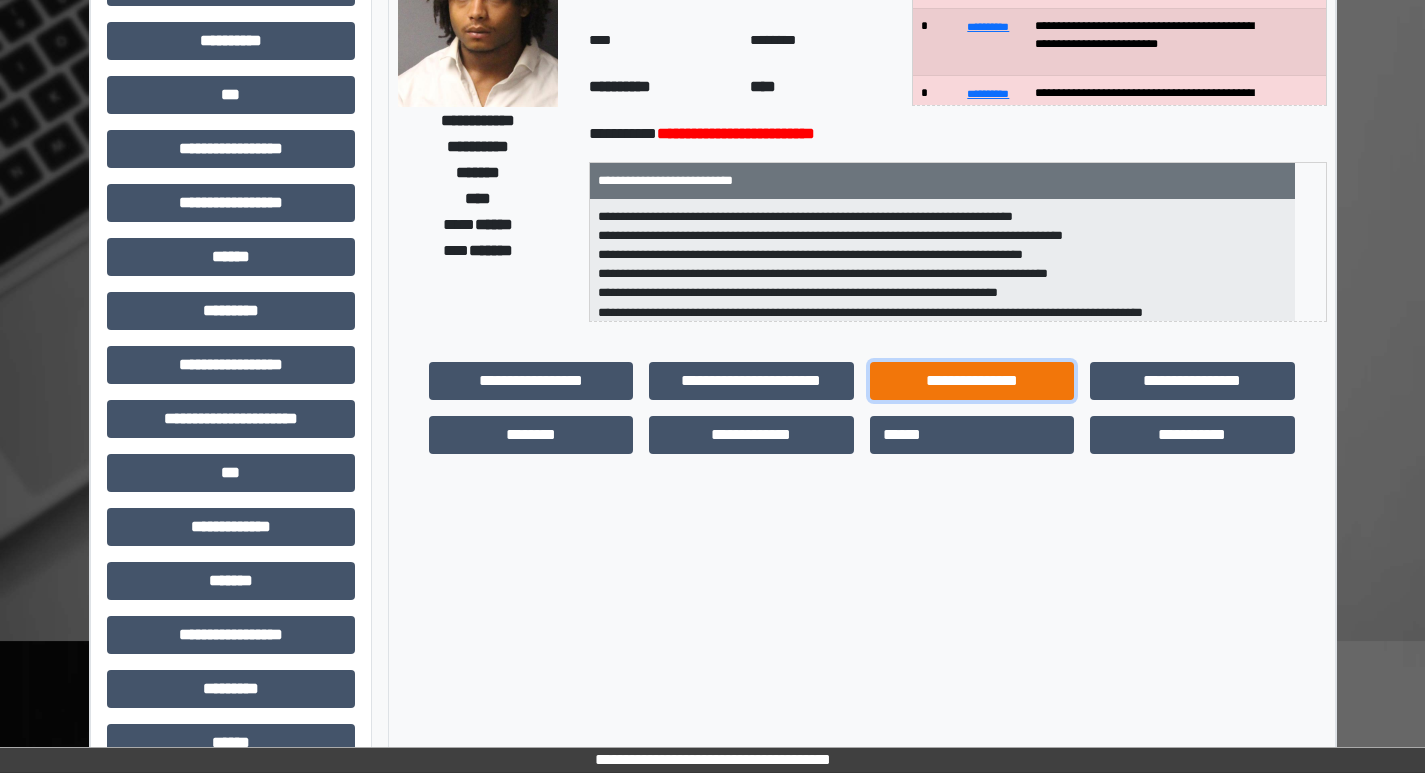 click on "**********" at bounding box center [531, 381] 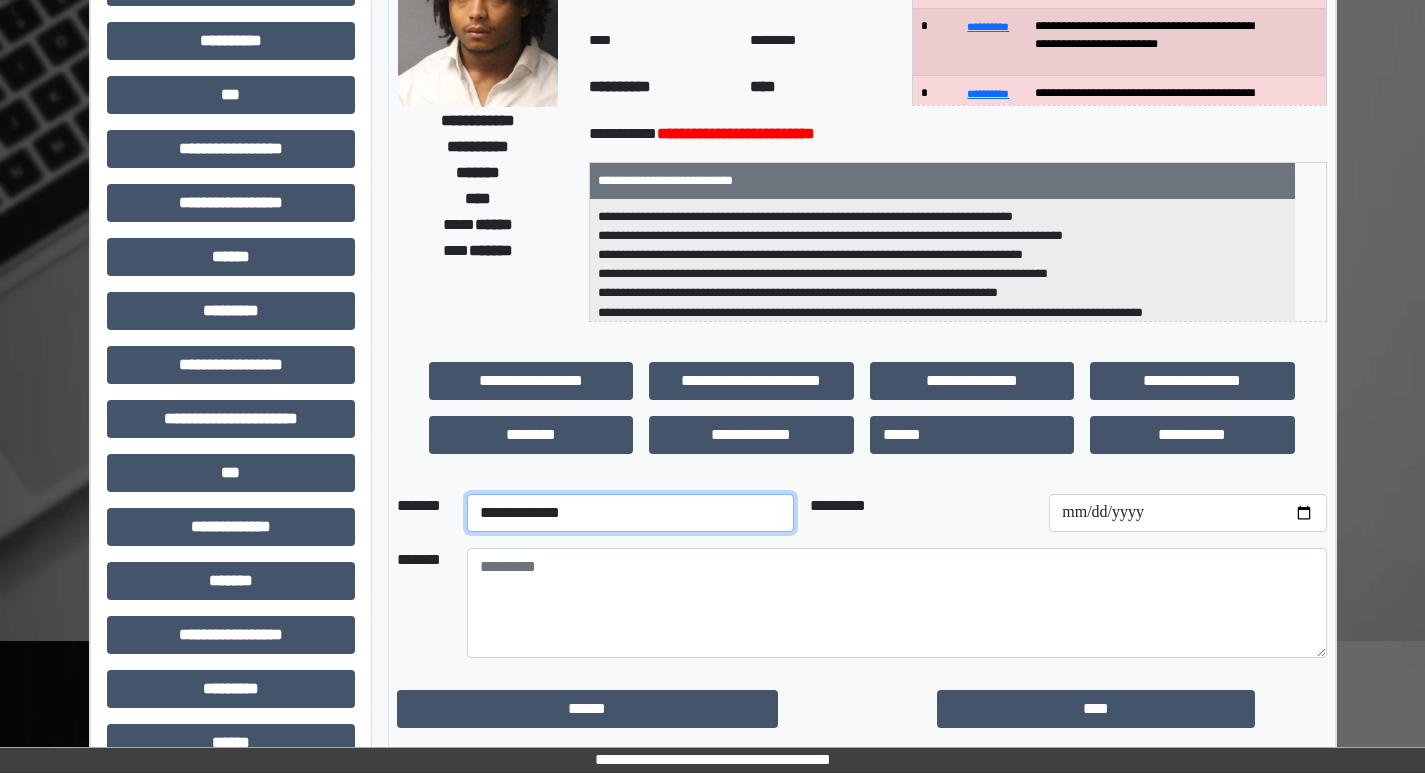 click on "**********" at bounding box center (630, 513) 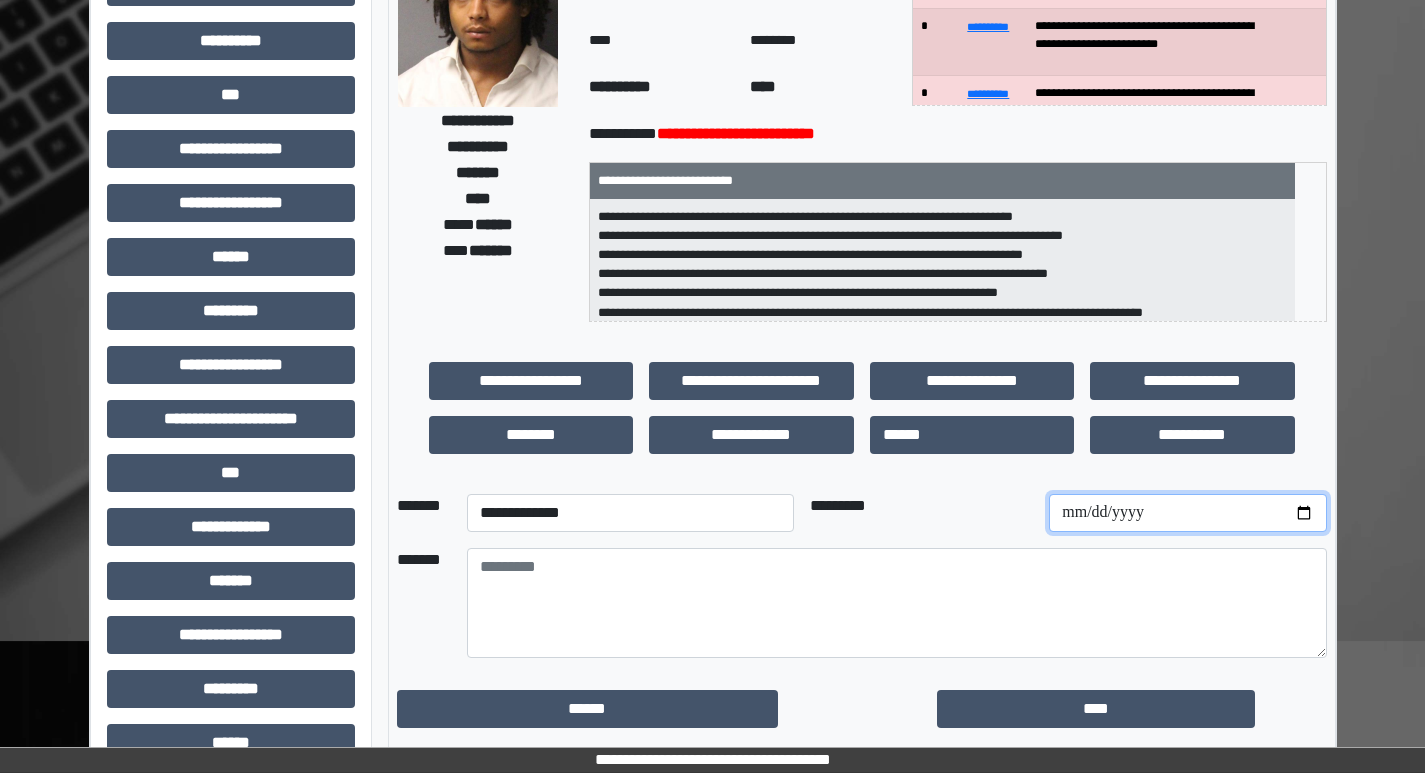 click at bounding box center [1187, 513] 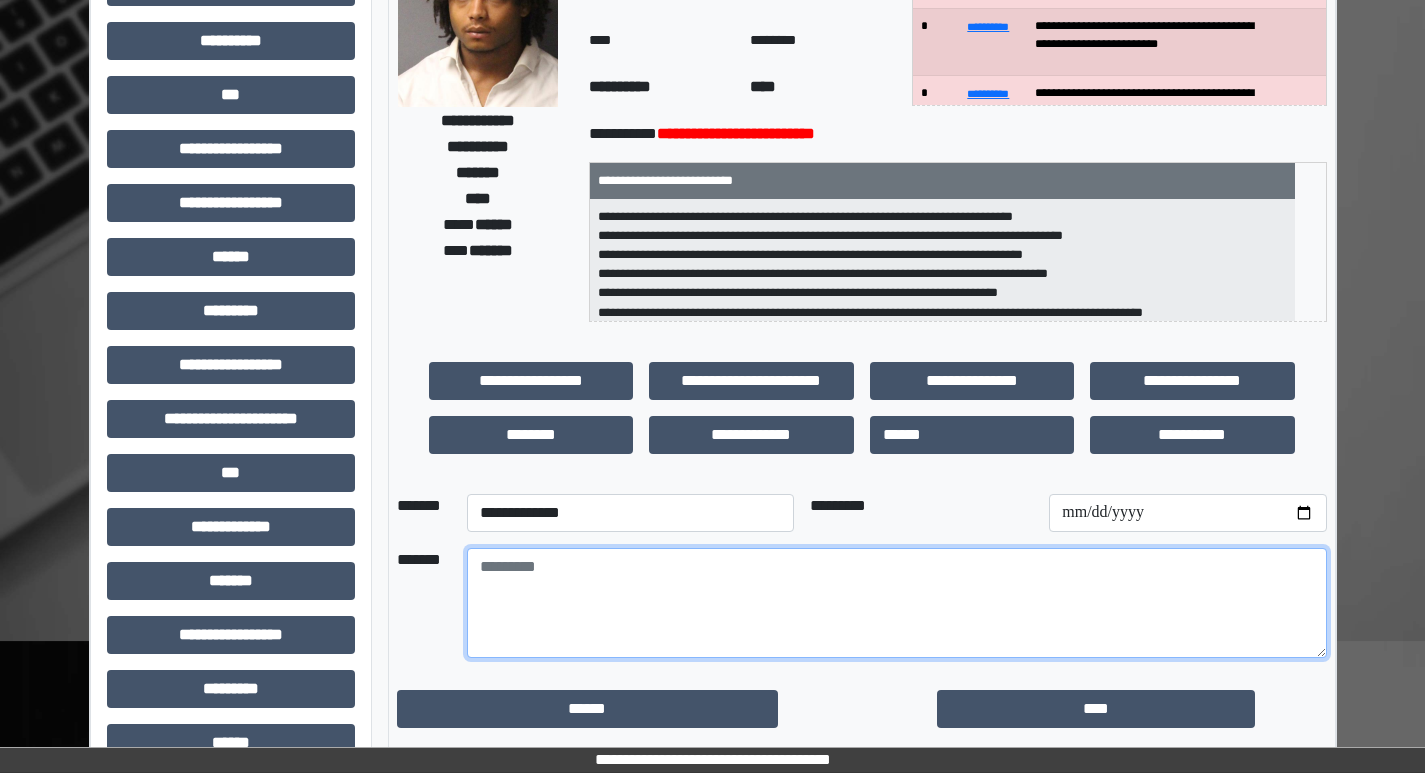 click at bounding box center [897, 603] 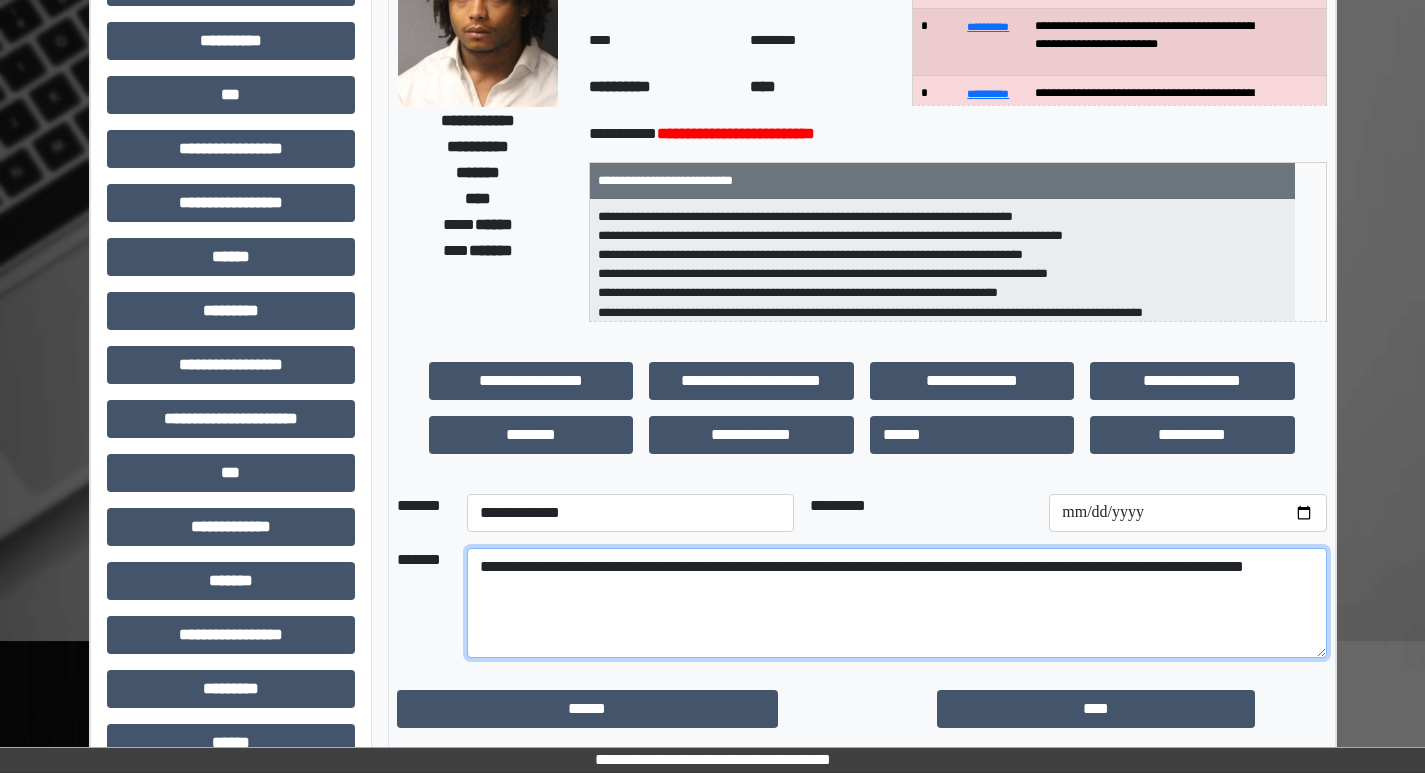 click on "**********" at bounding box center [897, 603] 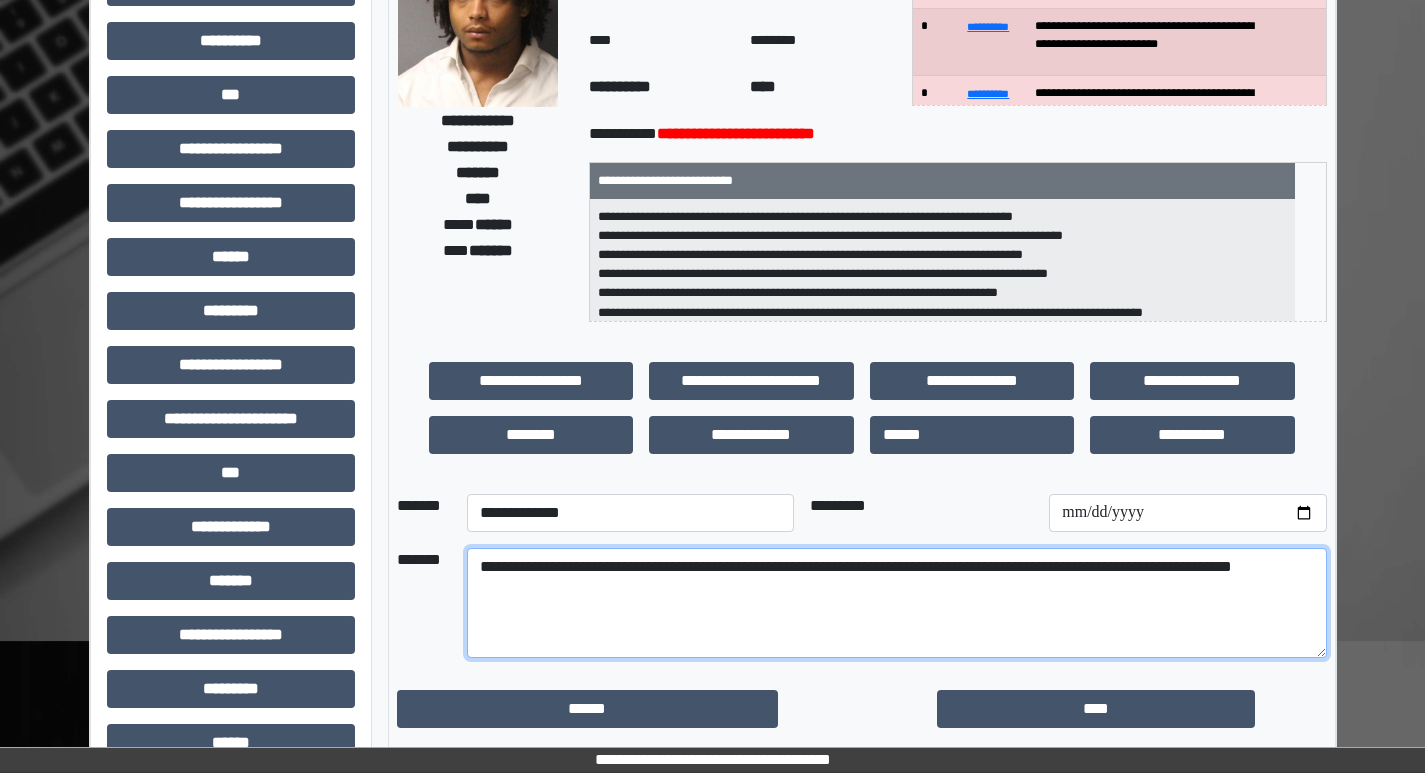 click on "**********" at bounding box center (897, 603) 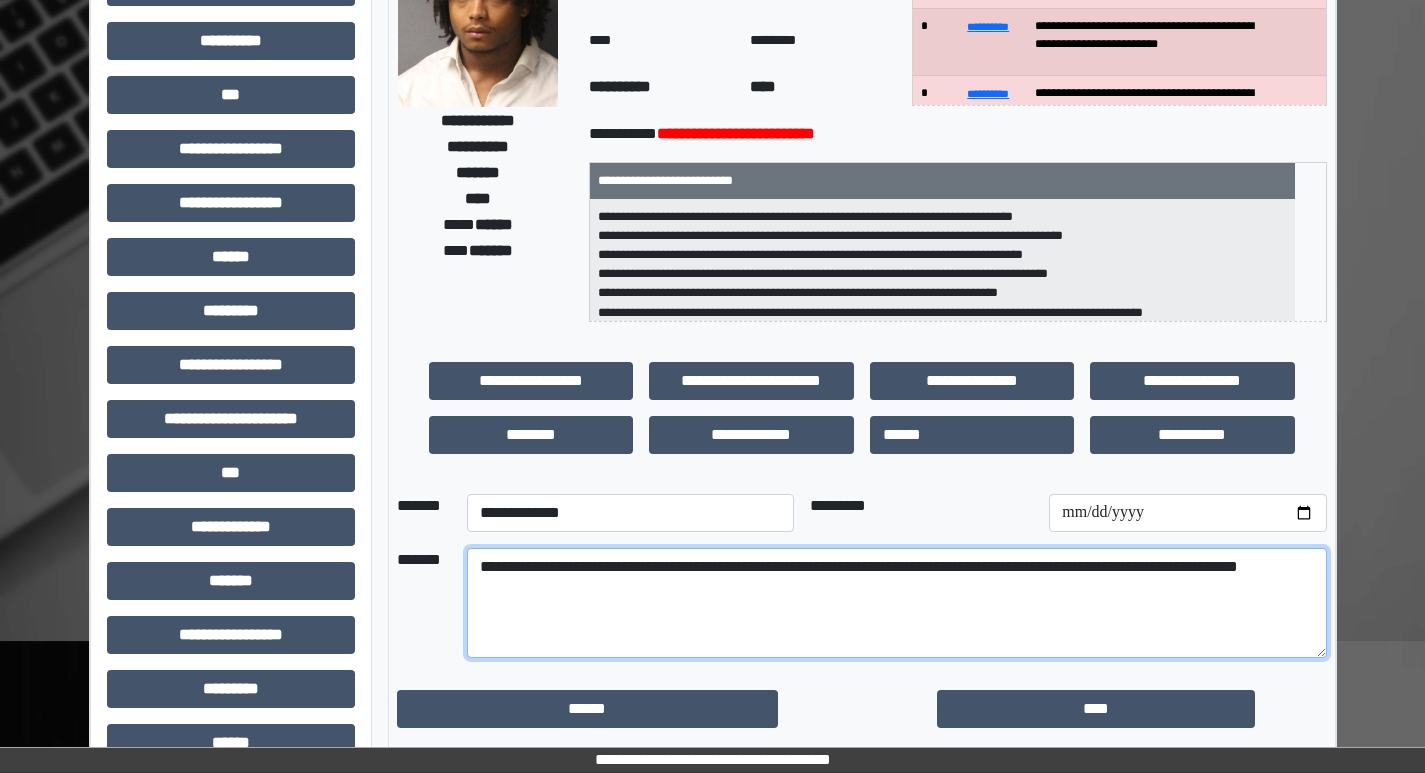 click on "**********" at bounding box center (897, 603) 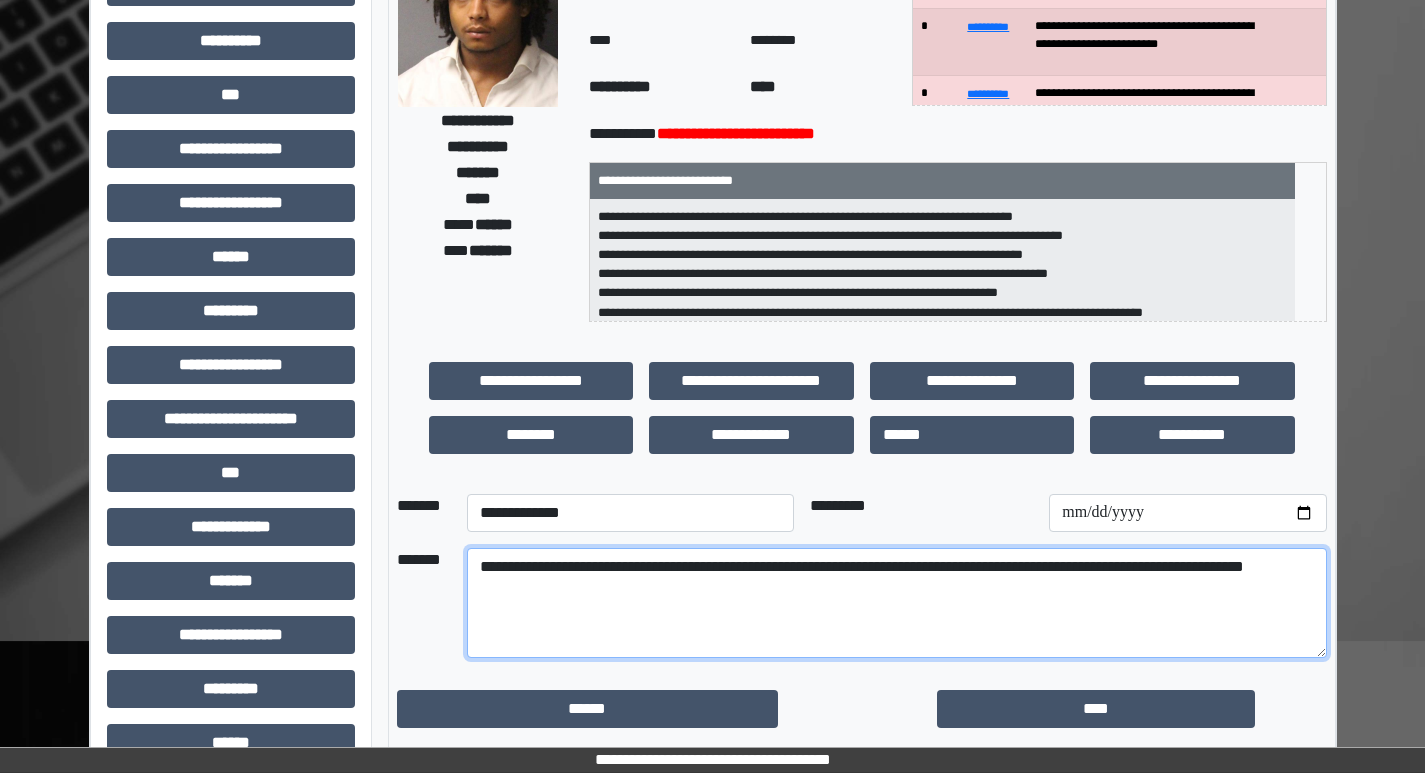 click on "**********" at bounding box center [897, 603] 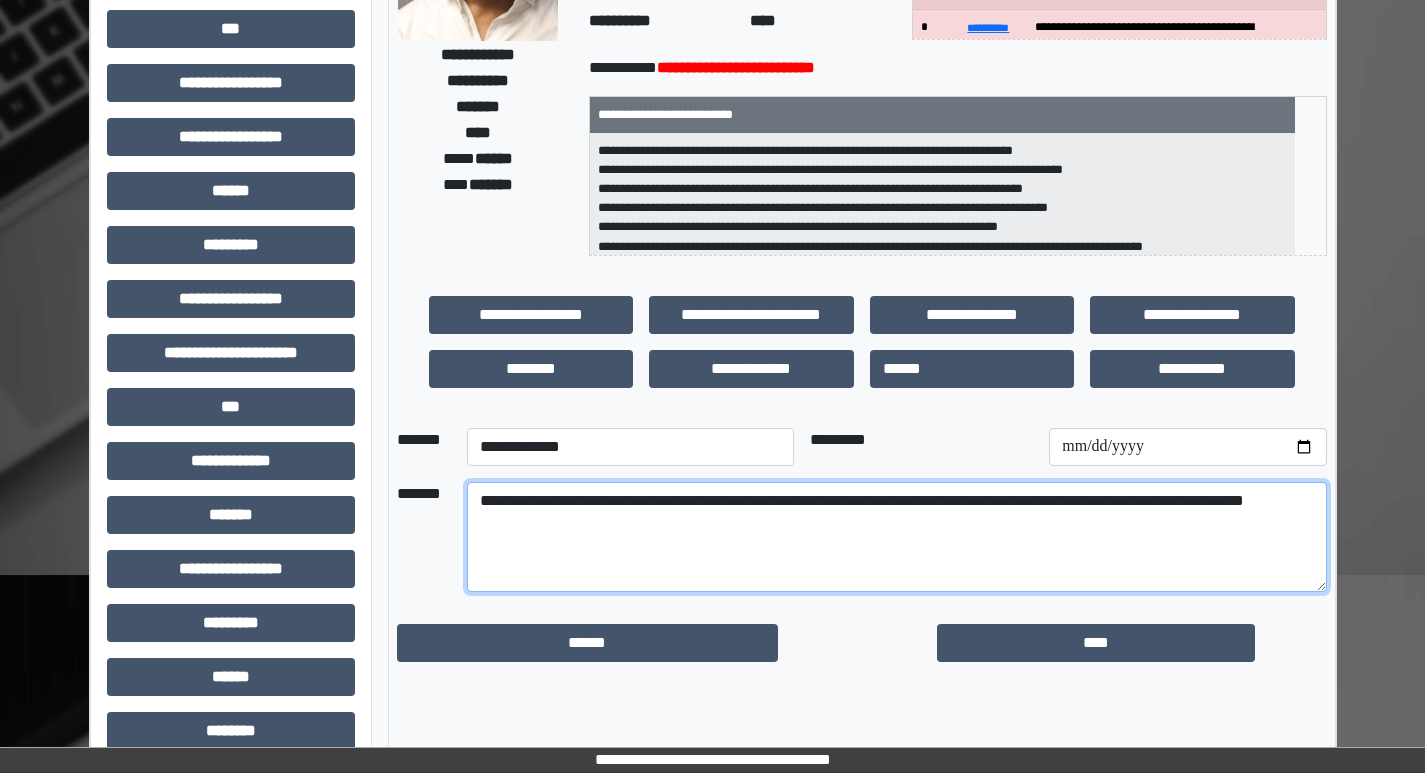 scroll, scrollTop: 300, scrollLeft: 0, axis: vertical 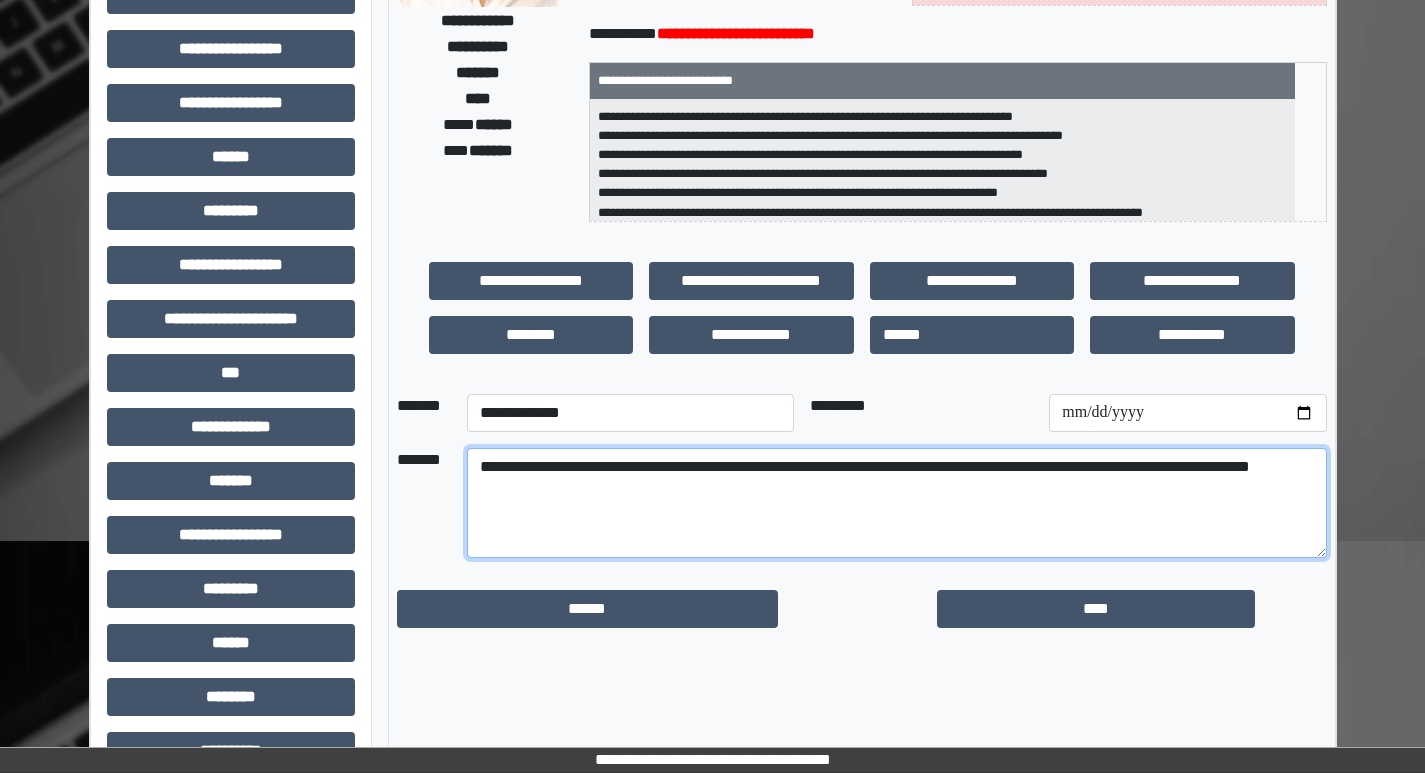 click on "**********" at bounding box center (897, 503) 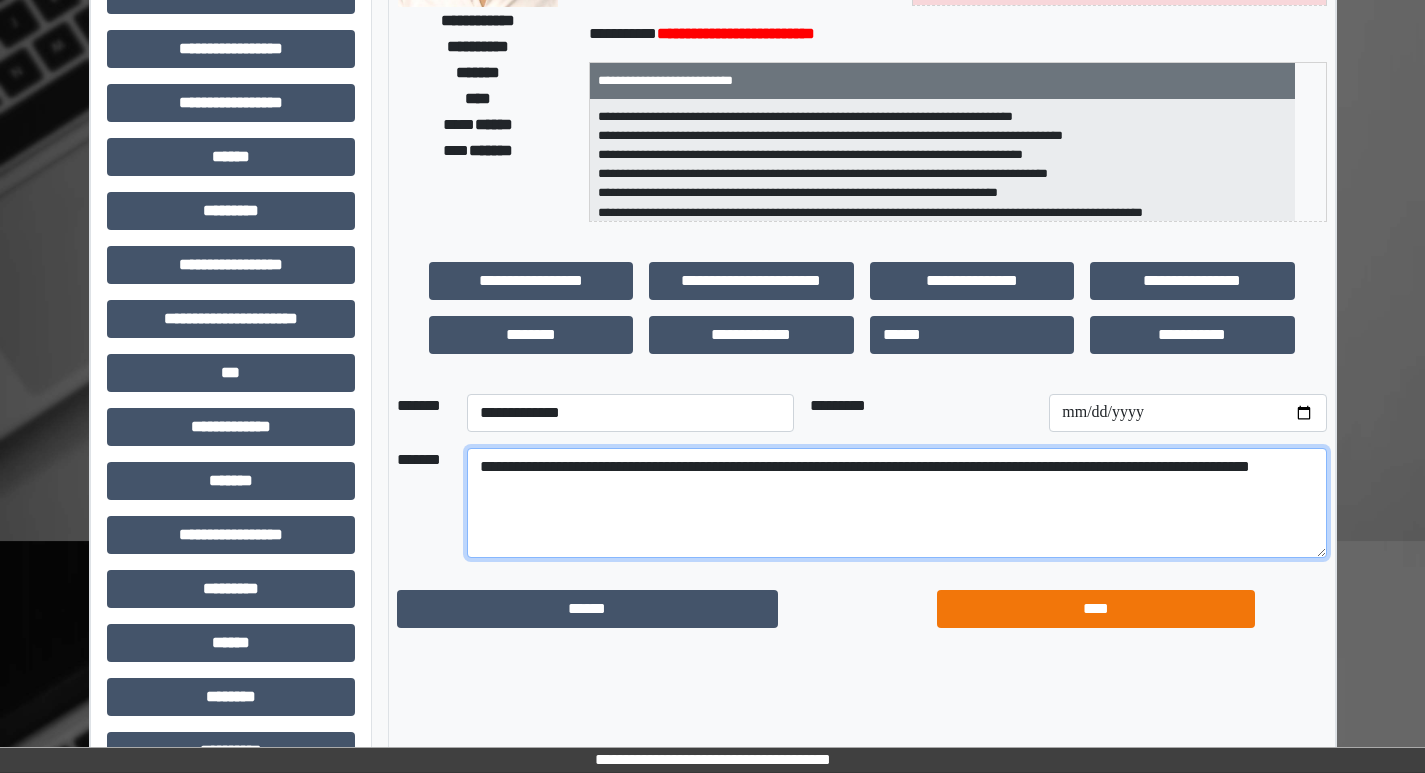type on "**********" 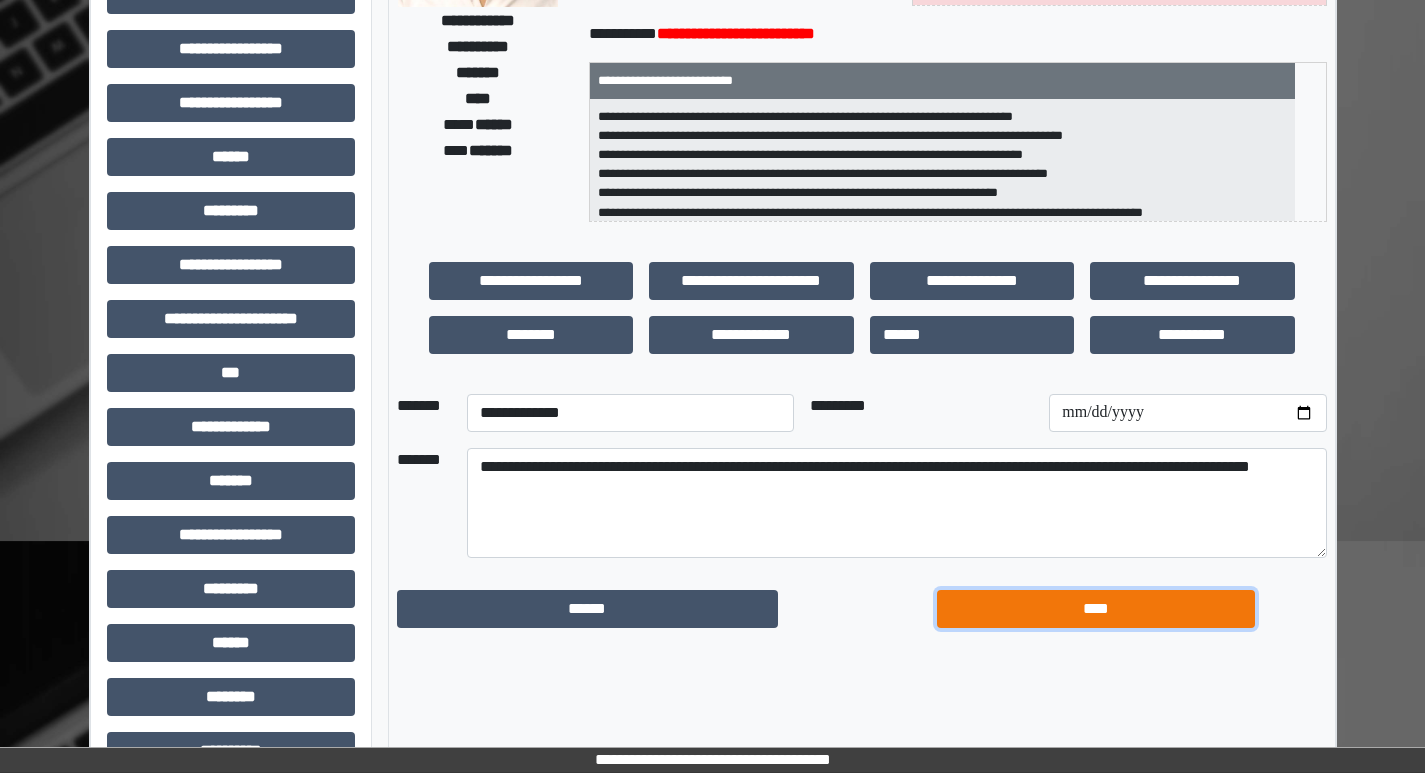 click on "****" at bounding box center (587, 609) 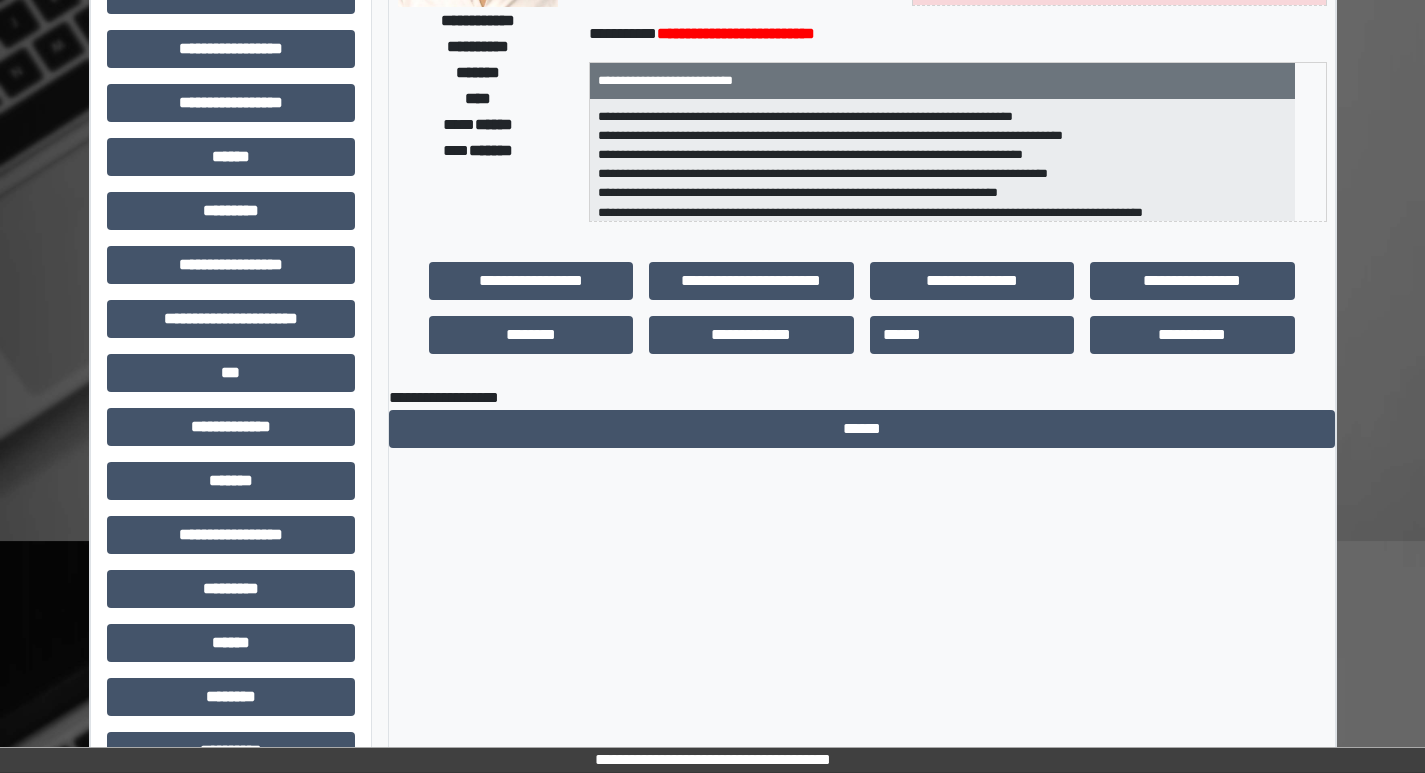 scroll, scrollTop: 0, scrollLeft: 0, axis: both 